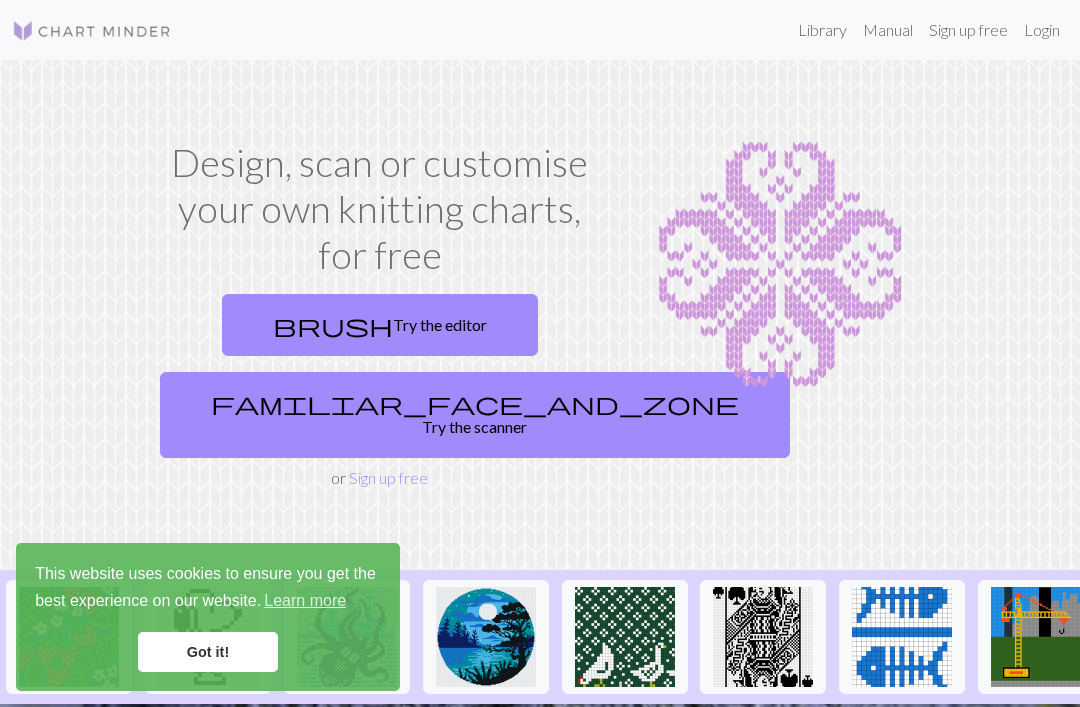 scroll, scrollTop: 0, scrollLeft: 0, axis: both 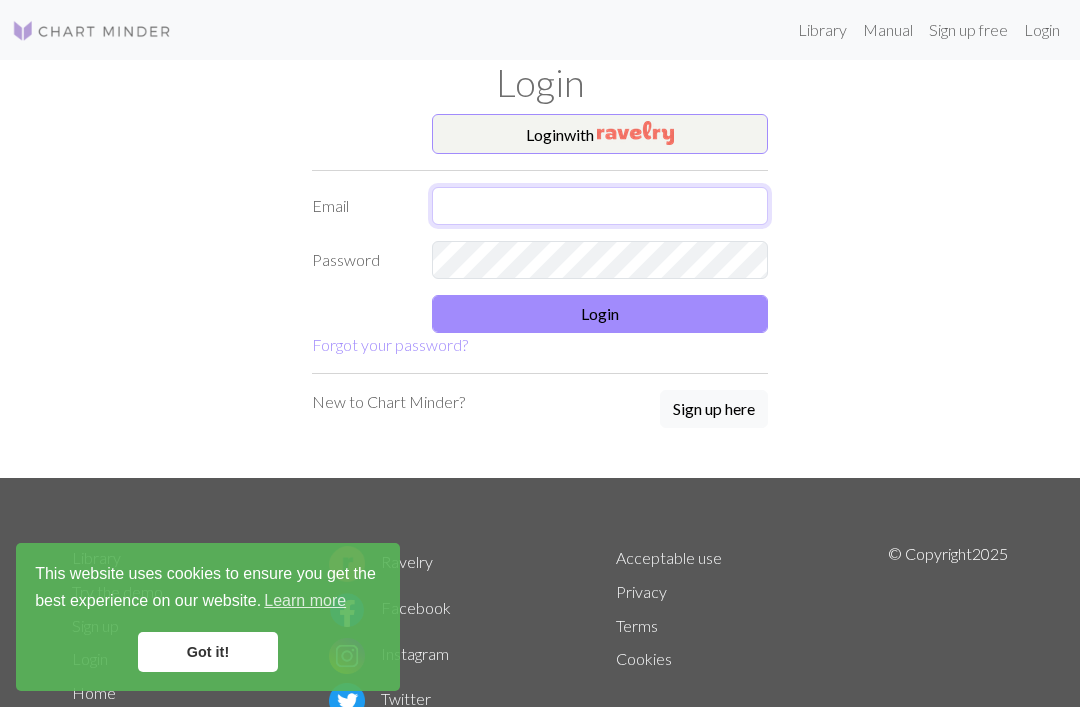 click at bounding box center (600, 206) 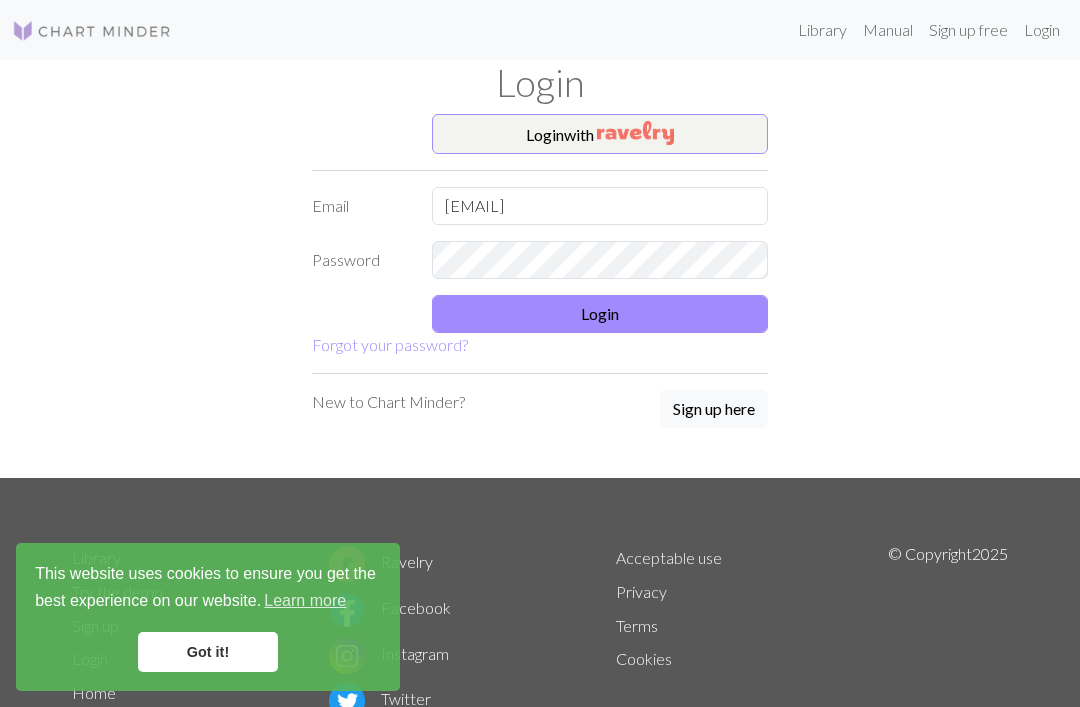 click on "Login" at bounding box center [600, 314] 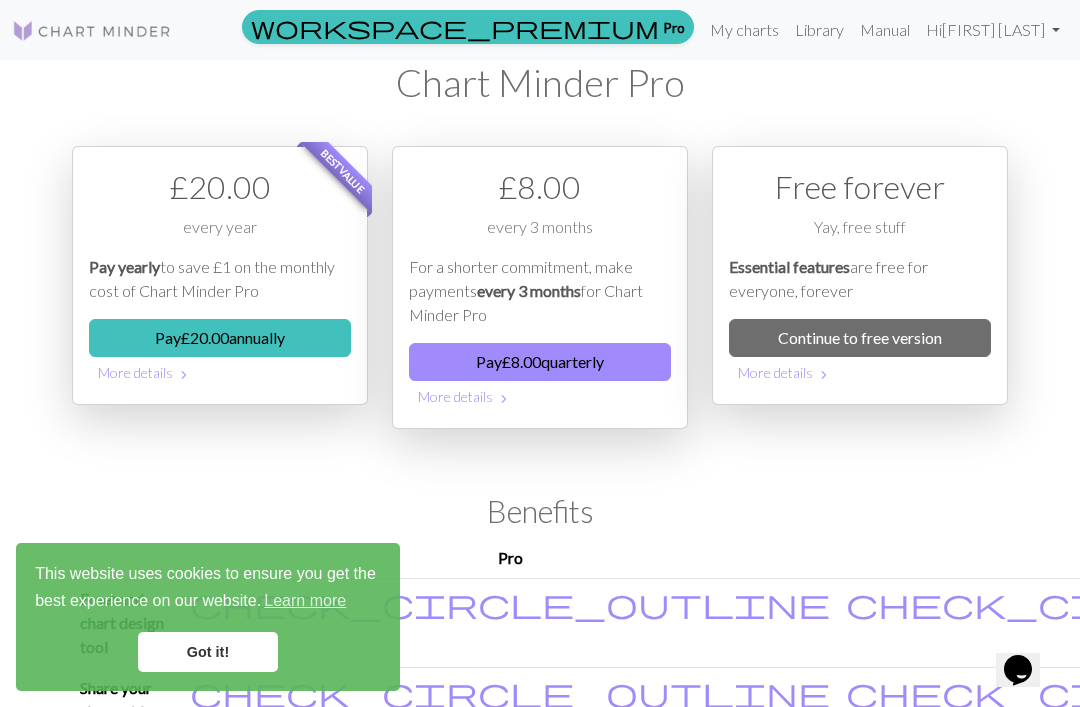 click on "Essential features  are free for everyone, forever" at bounding box center (860, 279) 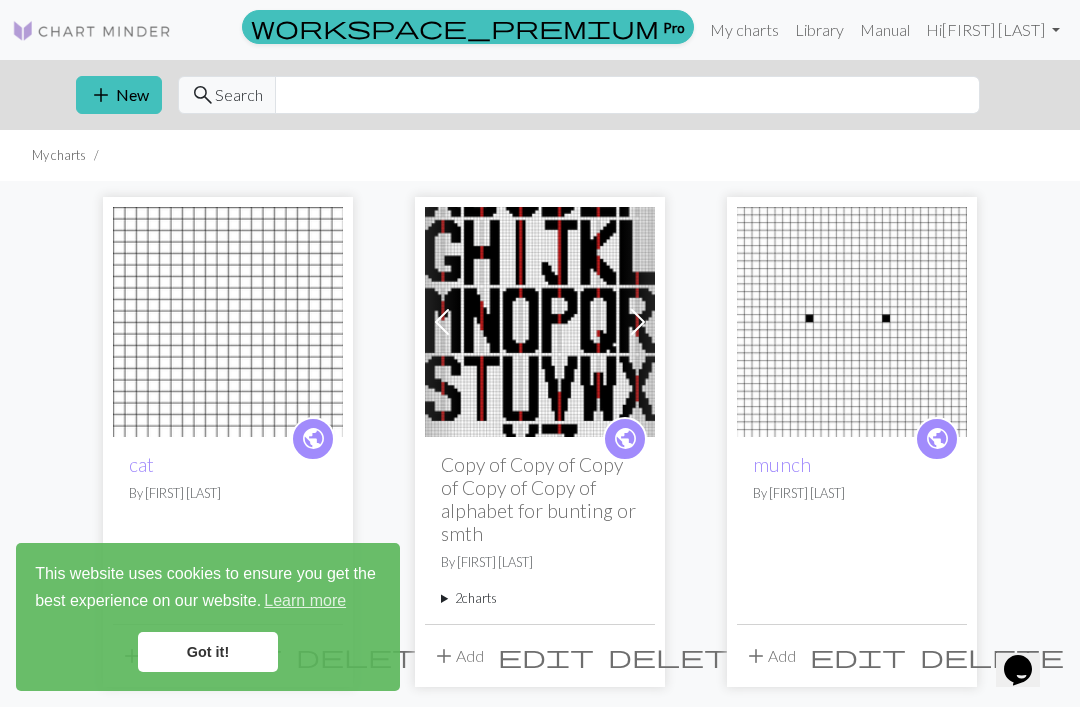 click on "add   New" at bounding box center (119, 95) 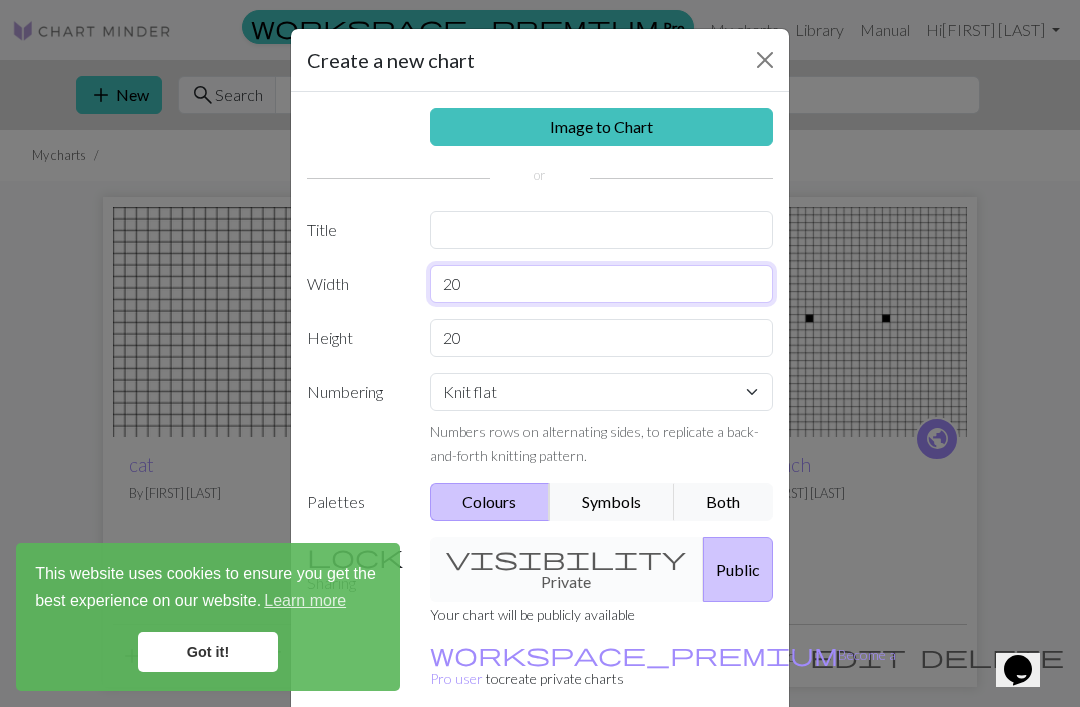 click on "20" at bounding box center [602, 284] 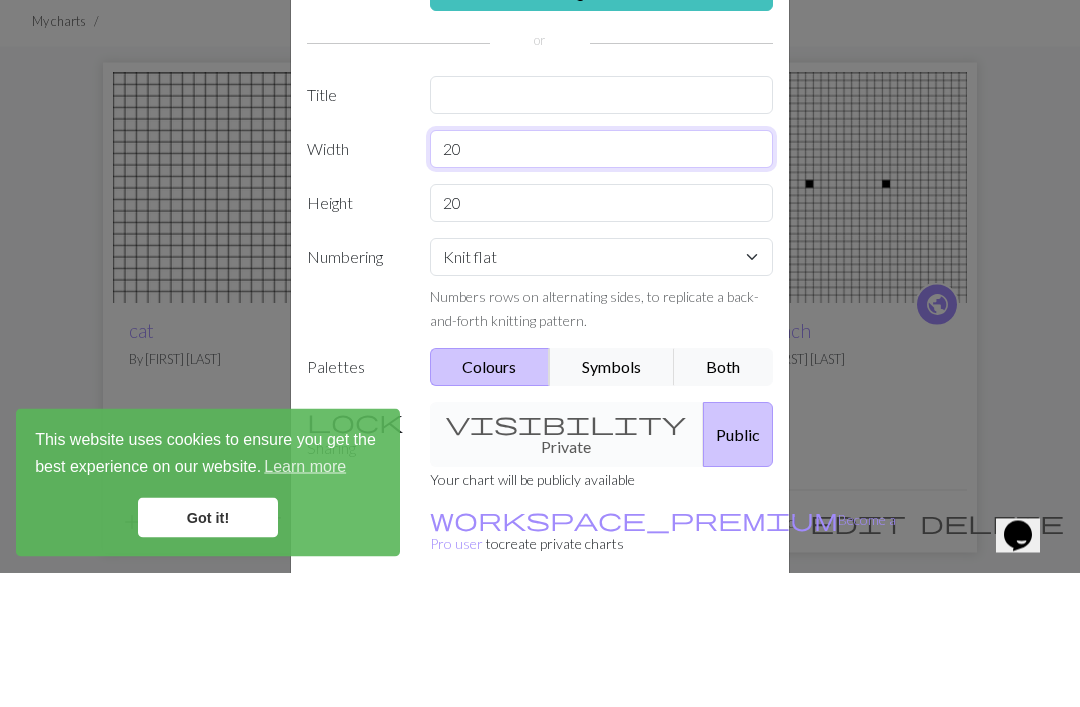 type on "2" 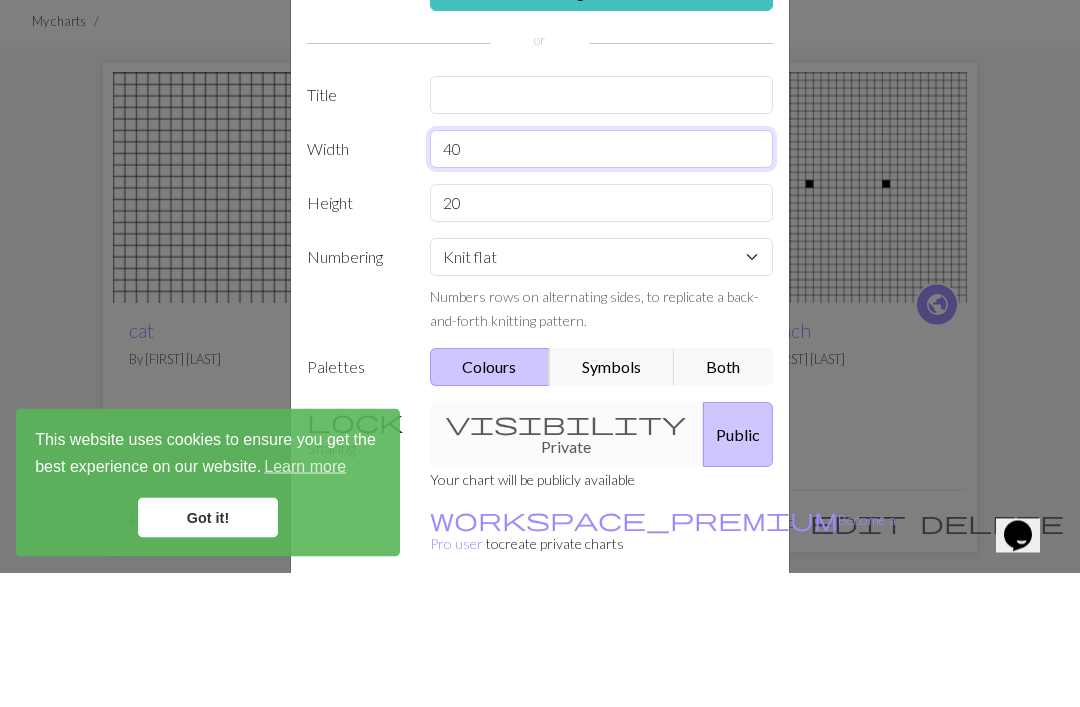 type on "40" 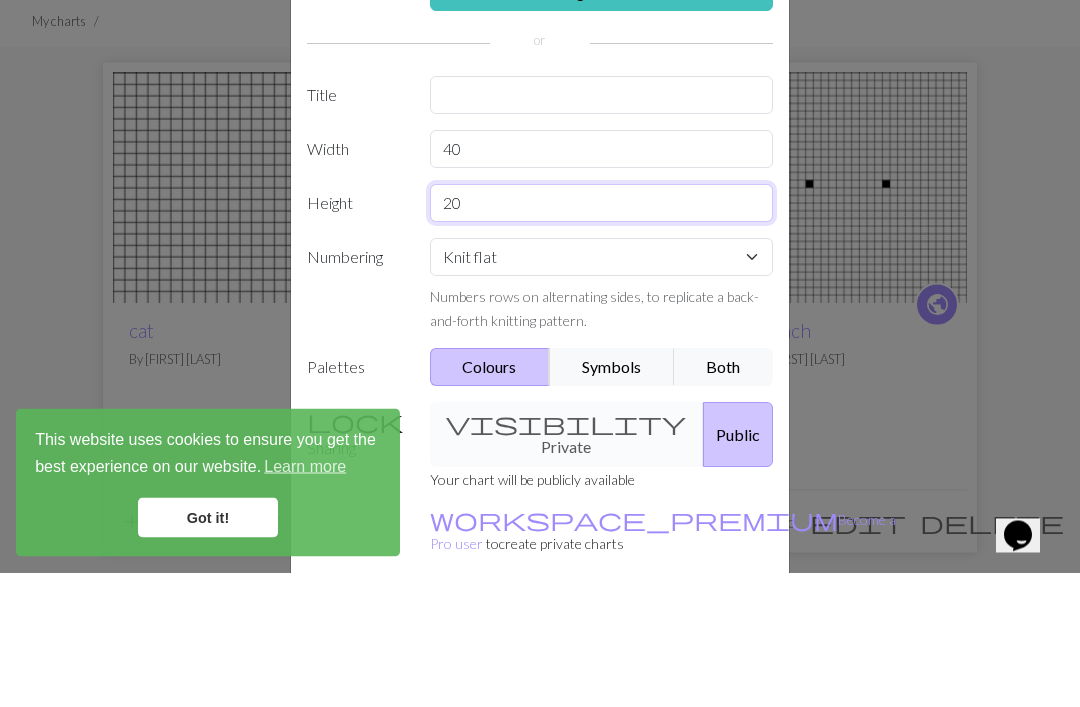 click on "20" at bounding box center [602, 338] 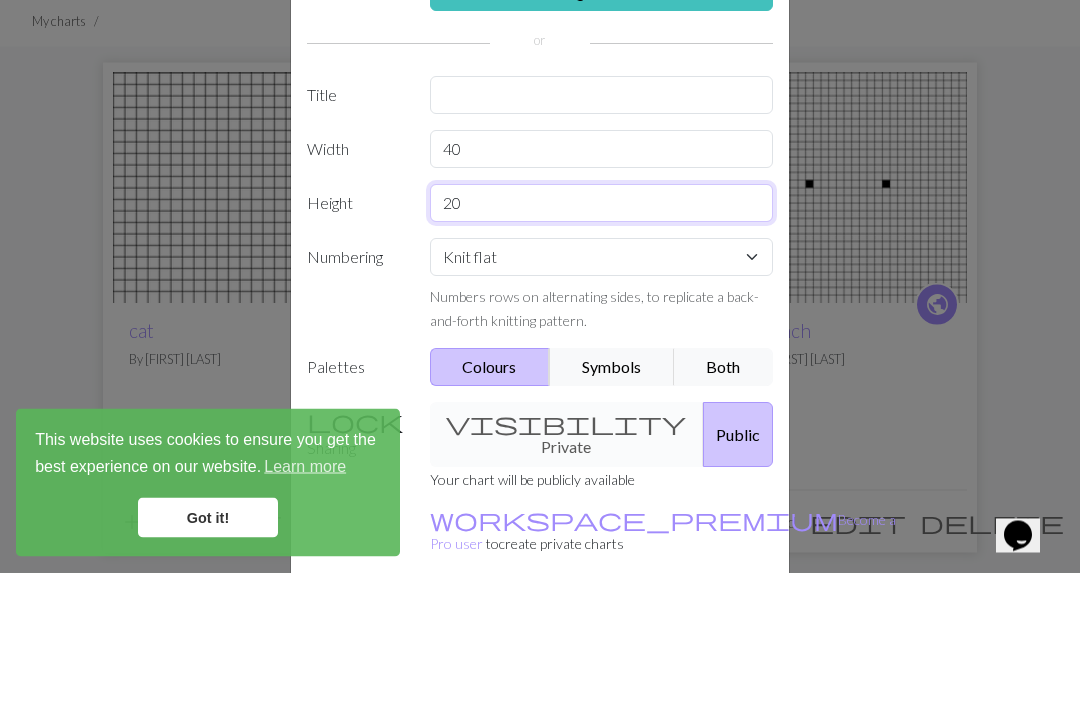 type on "2" 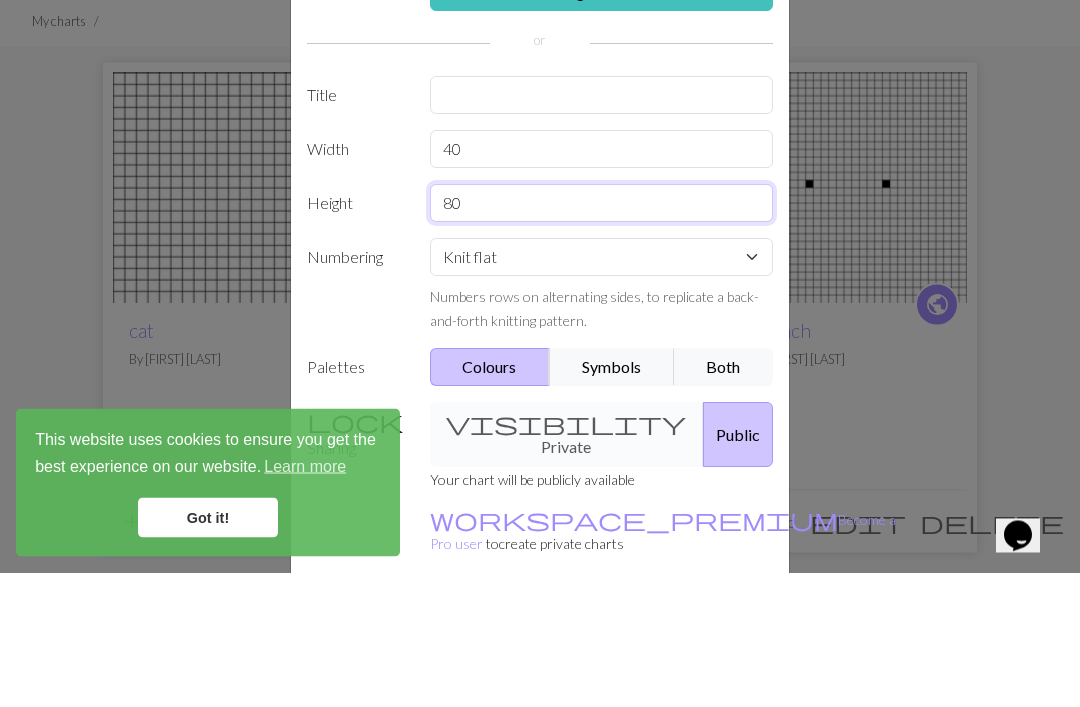 scroll, scrollTop: 0, scrollLeft: 0, axis: both 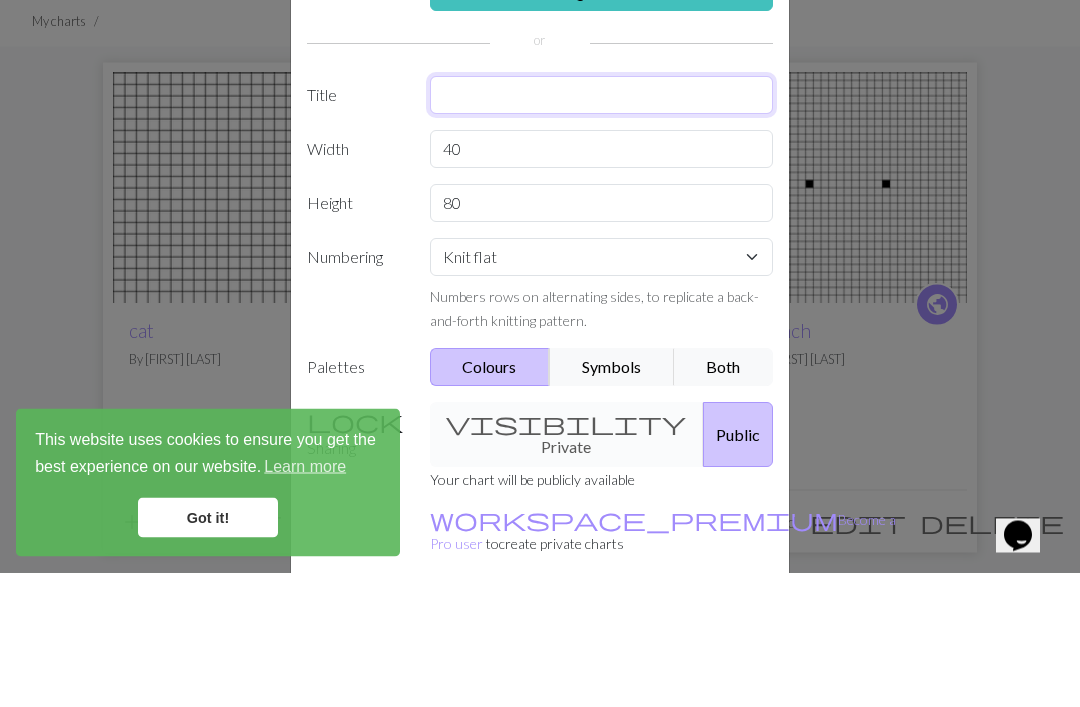 click at bounding box center [602, 230] 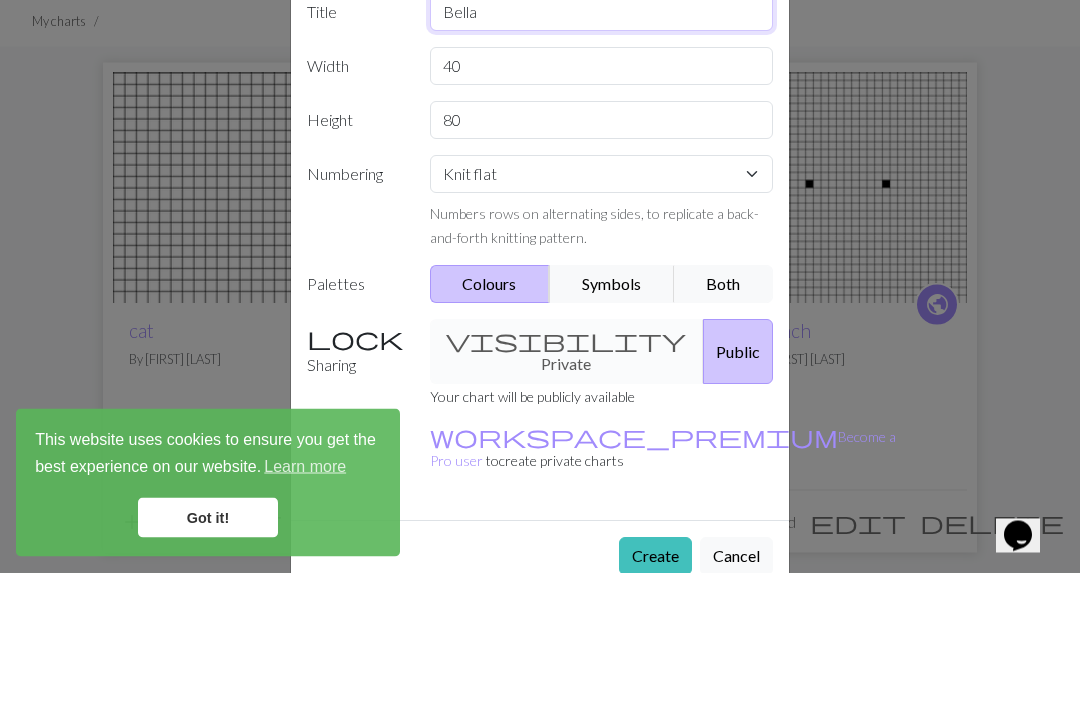 scroll, scrollTop: 82, scrollLeft: 0, axis: vertical 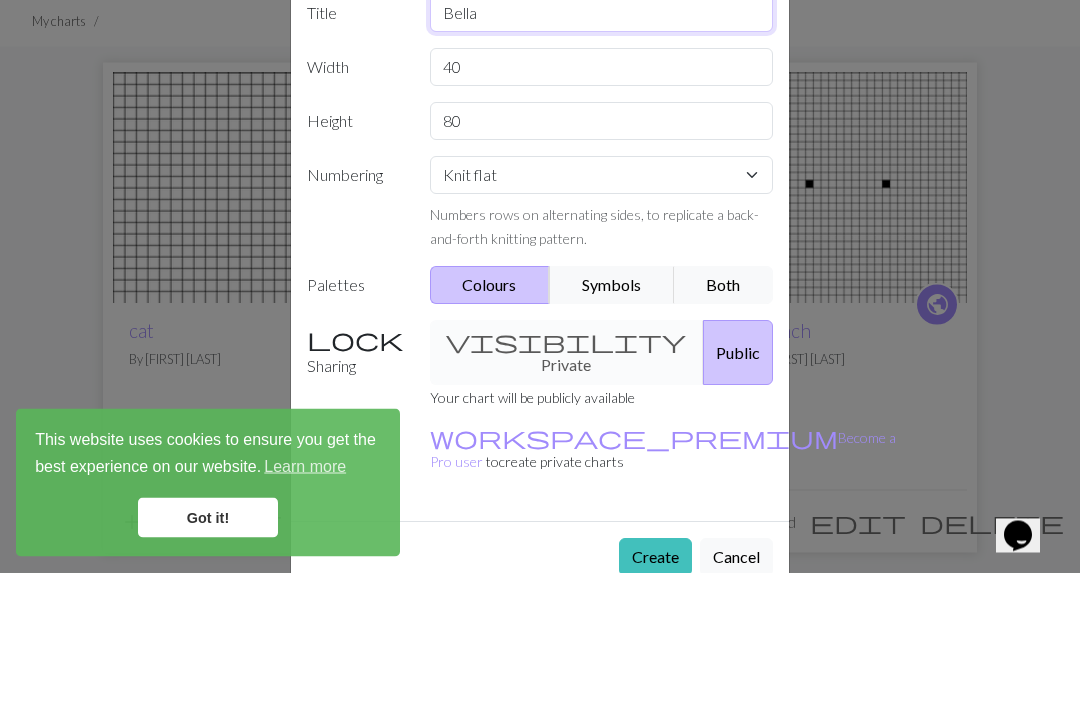 type on "Bella" 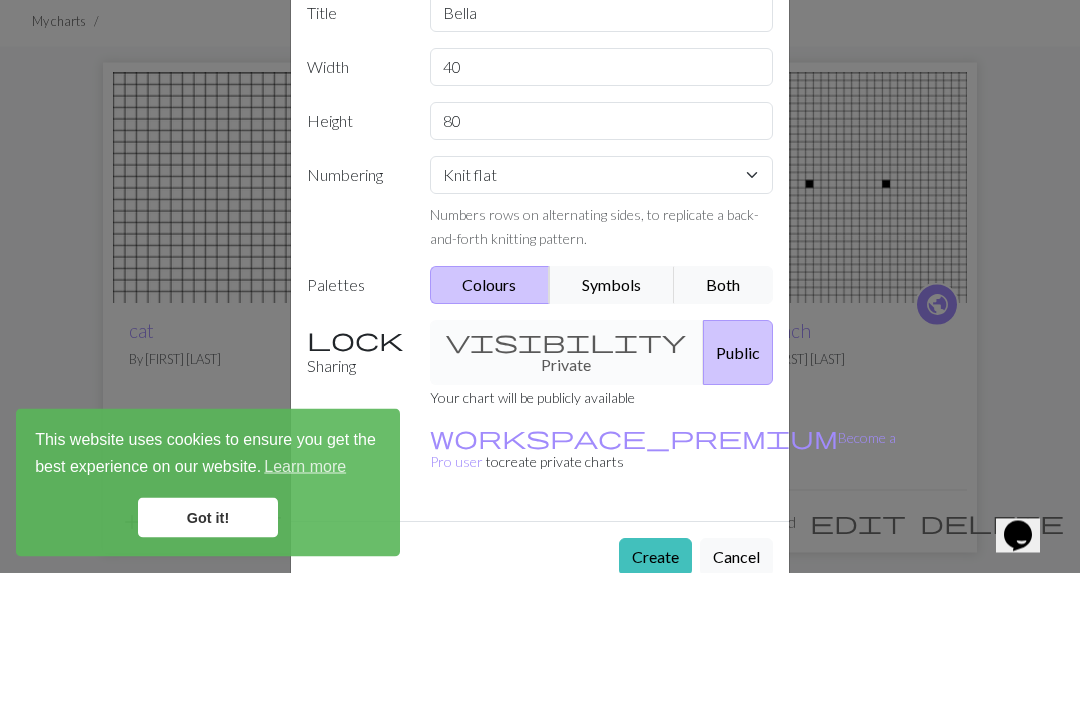 click on "Both" at bounding box center [724, 420] 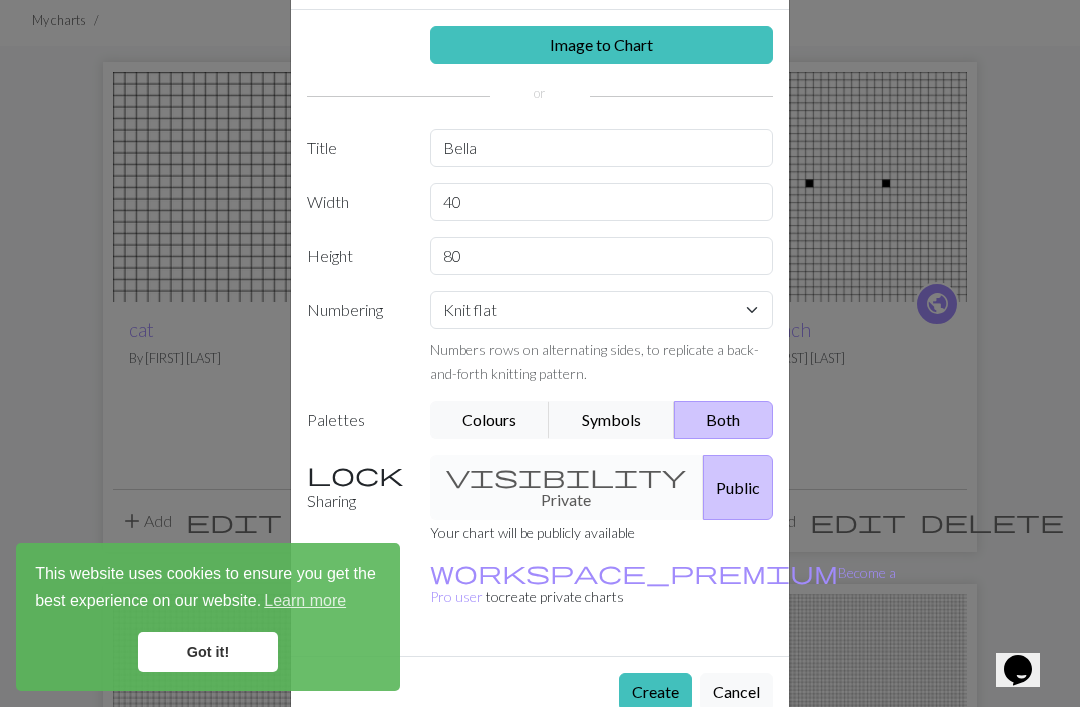 click on "visibility  Private Public" at bounding box center (602, 487) 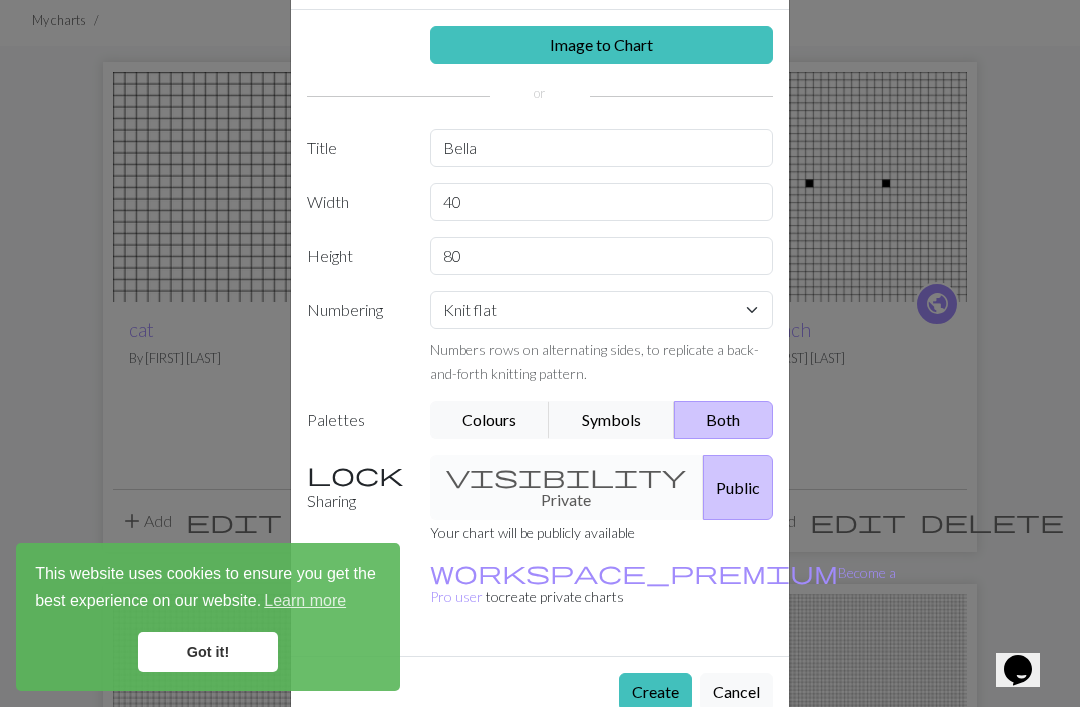 click on "Got it!" at bounding box center (208, 652) 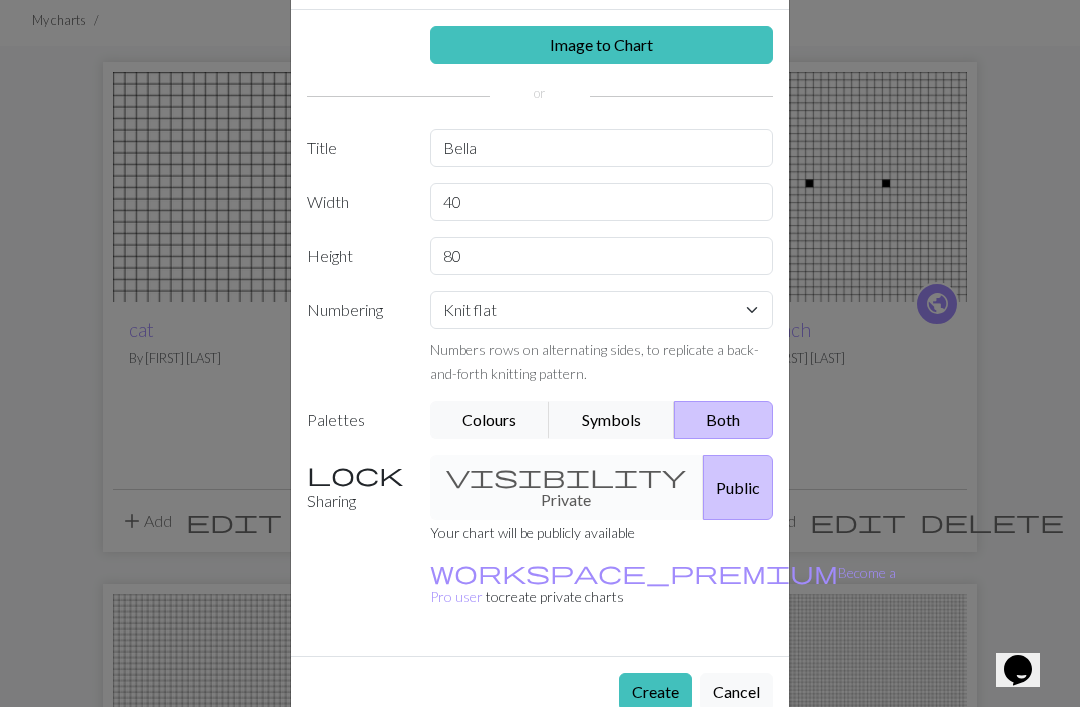 click on "visibility  Private Public" at bounding box center [602, 487] 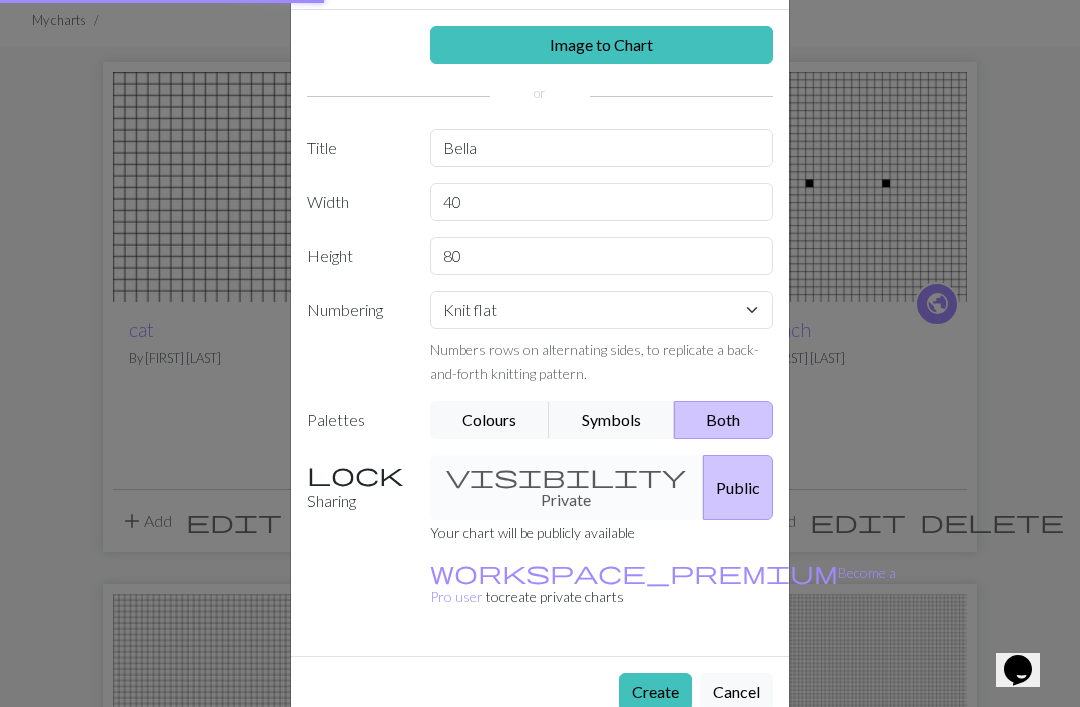 scroll, scrollTop: 0, scrollLeft: 0, axis: both 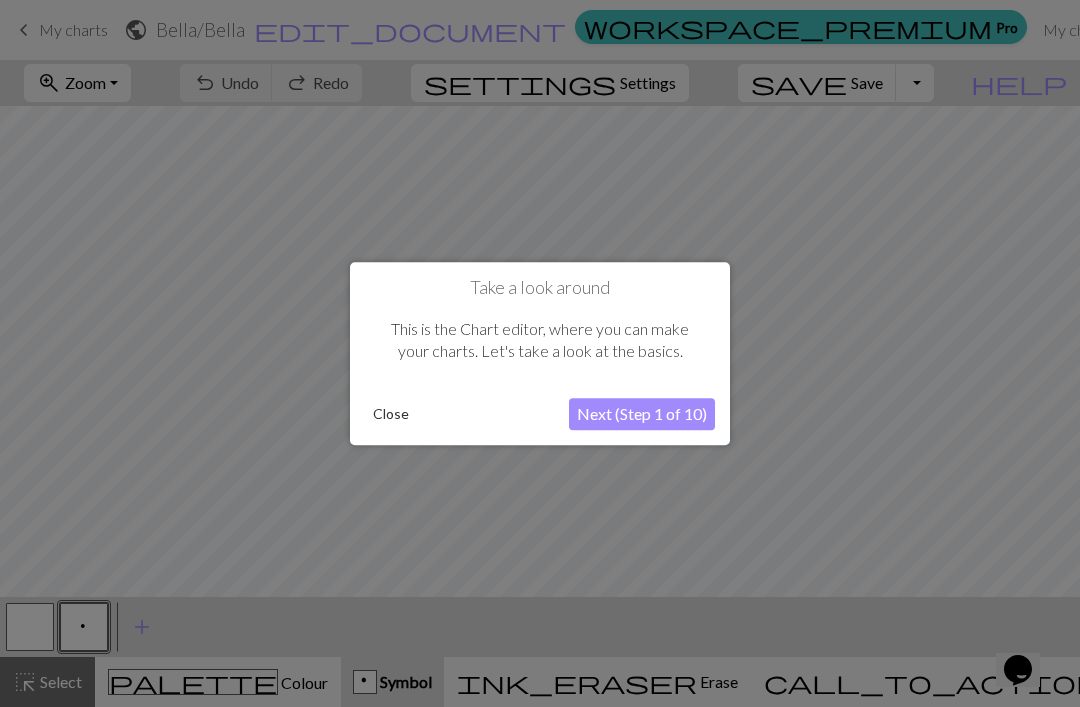 click on "Next (Step 1 of 10)" at bounding box center [642, 414] 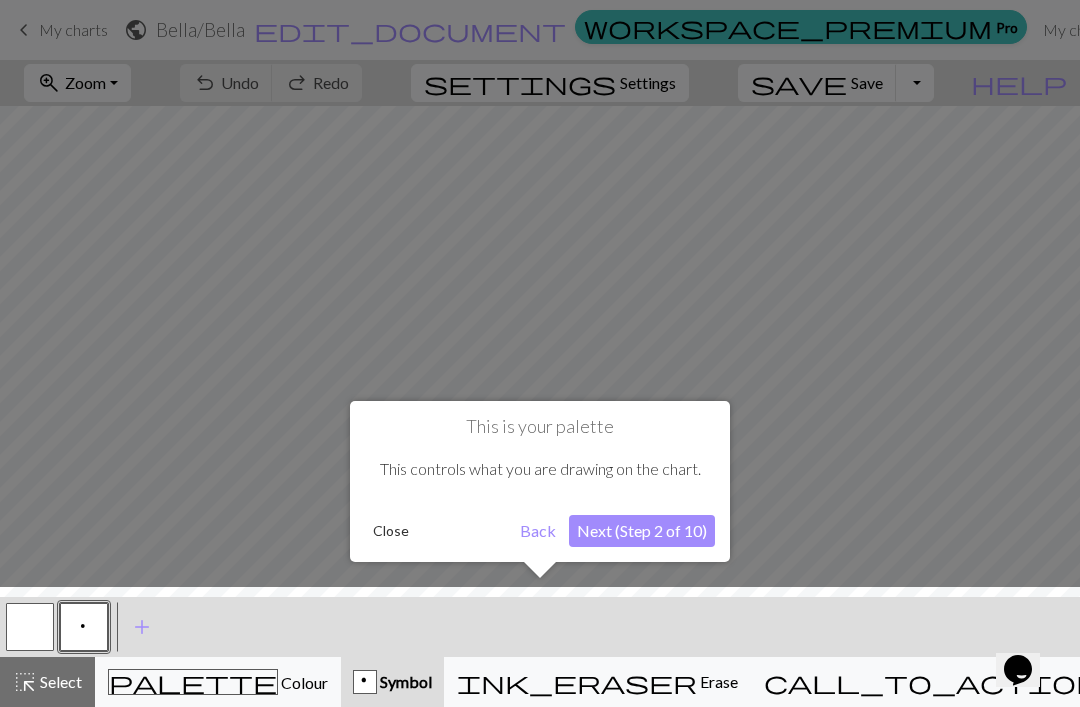click on "Next (Step 2 of 10)" at bounding box center (642, 531) 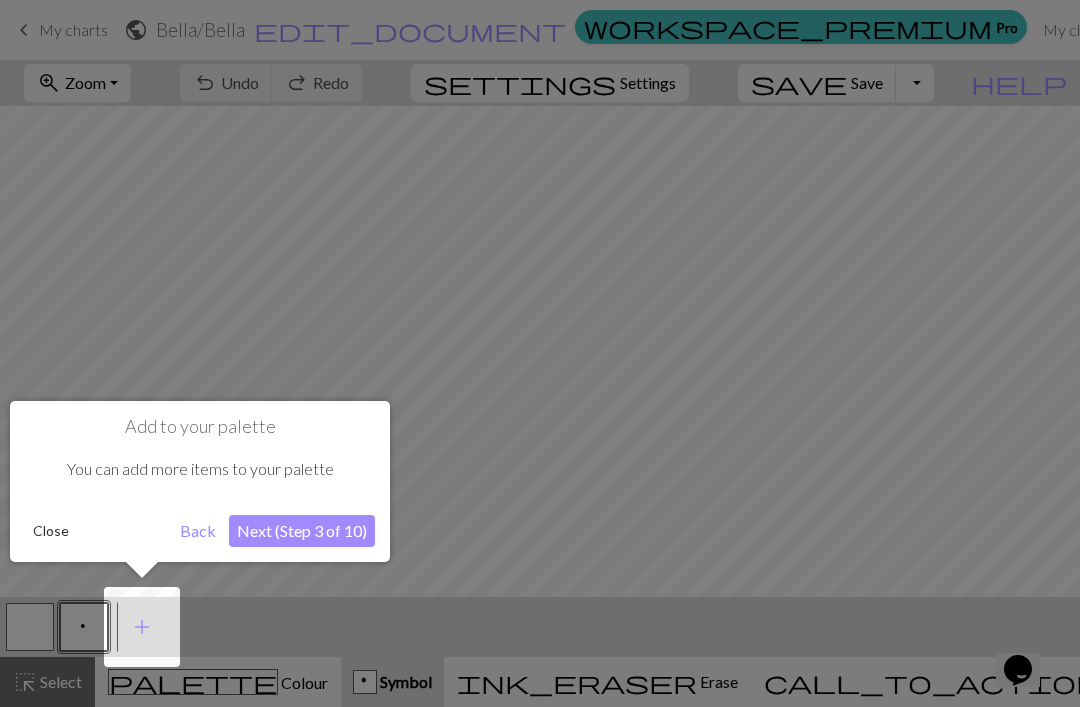 click on "Next (Step 3 of 10)" at bounding box center (302, 531) 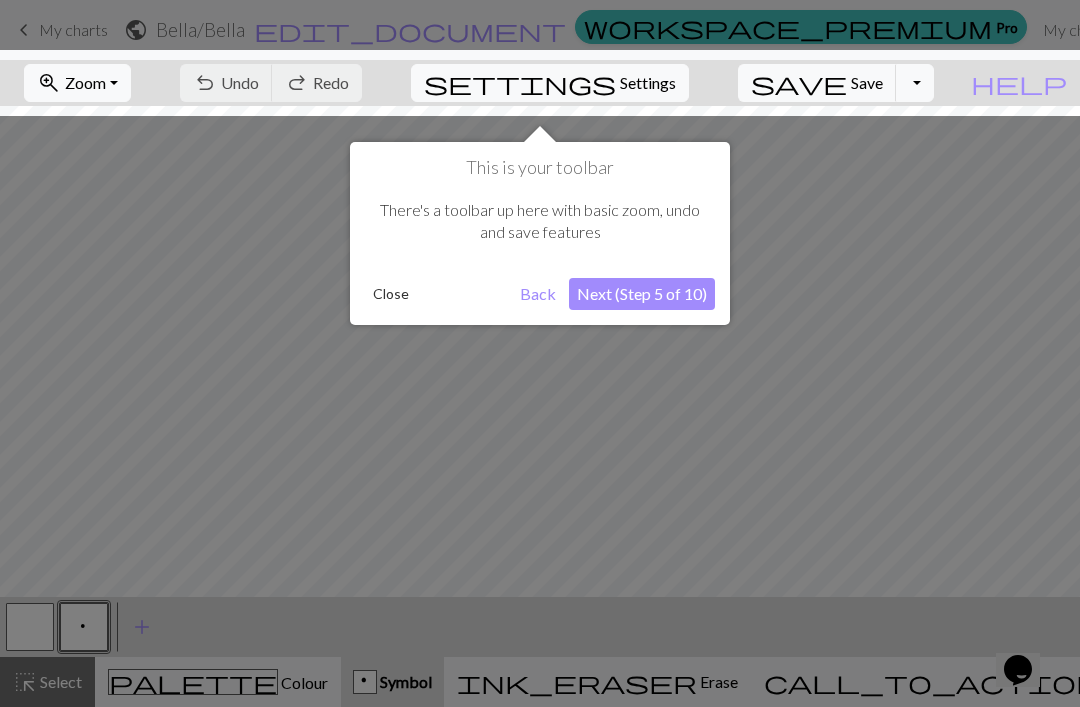 click on "Next (Step 5 of 10)" at bounding box center (642, 294) 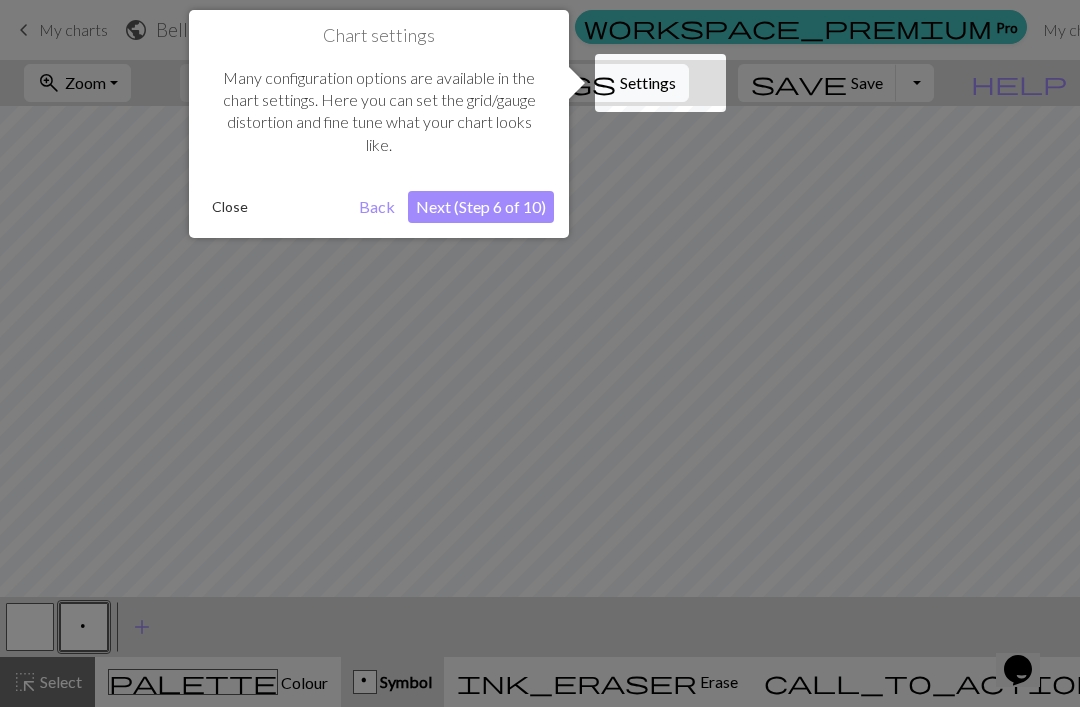 click on "Next (Step 6 of 10)" at bounding box center (481, 207) 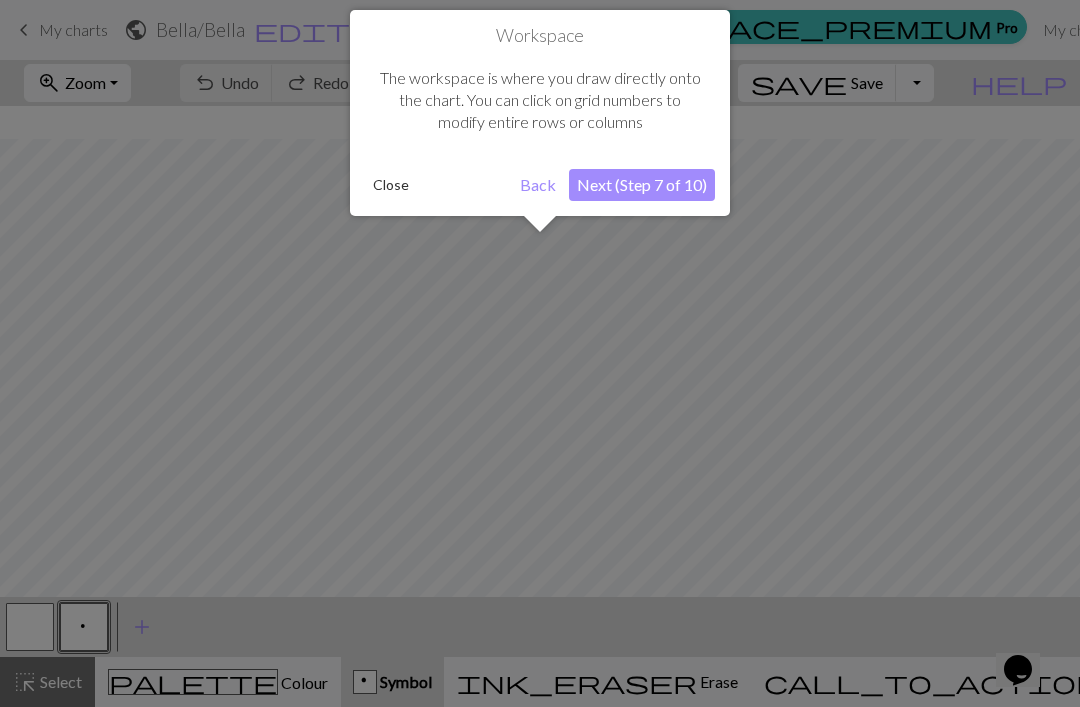 scroll, scrollTop: 76, scrollLeft: 0, axis: vertical 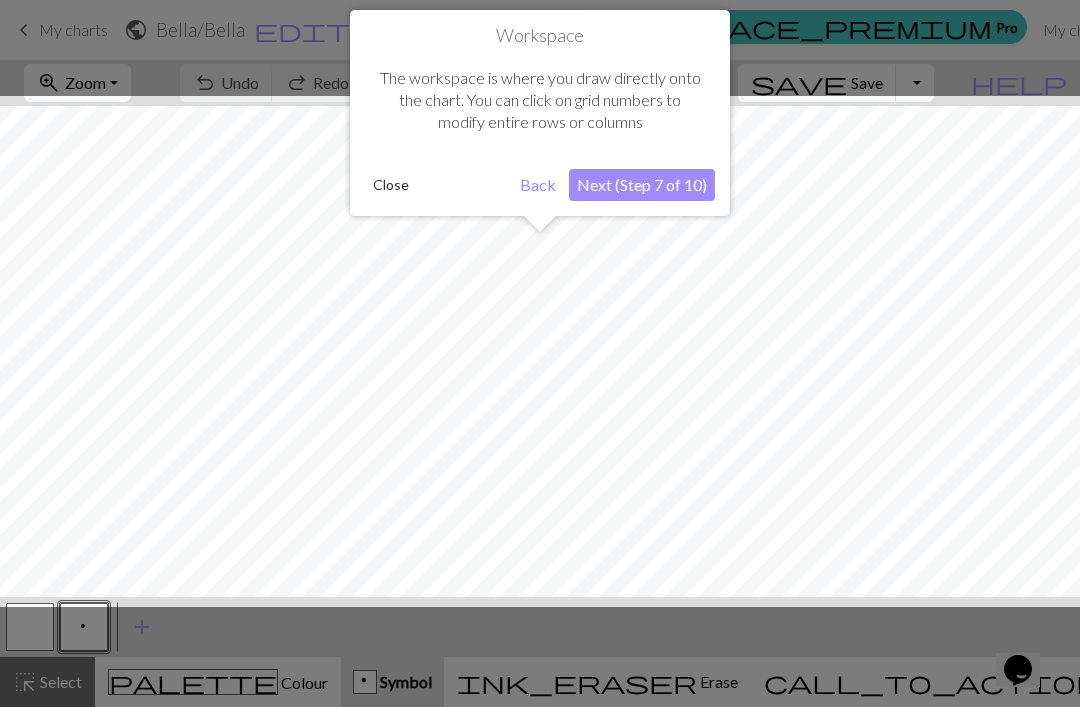 click on "Next (Step 7 of 10)" at bounding box center [642, 185] 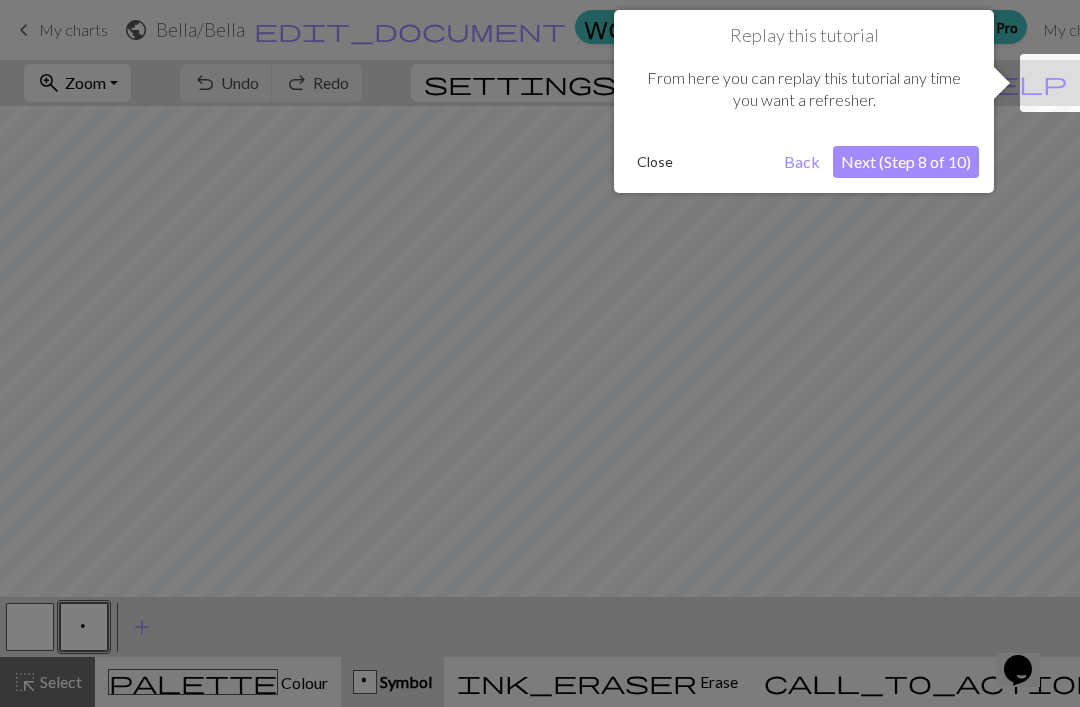 click on "Next (Step 8 of 10)" at bounding box center (906, 162) 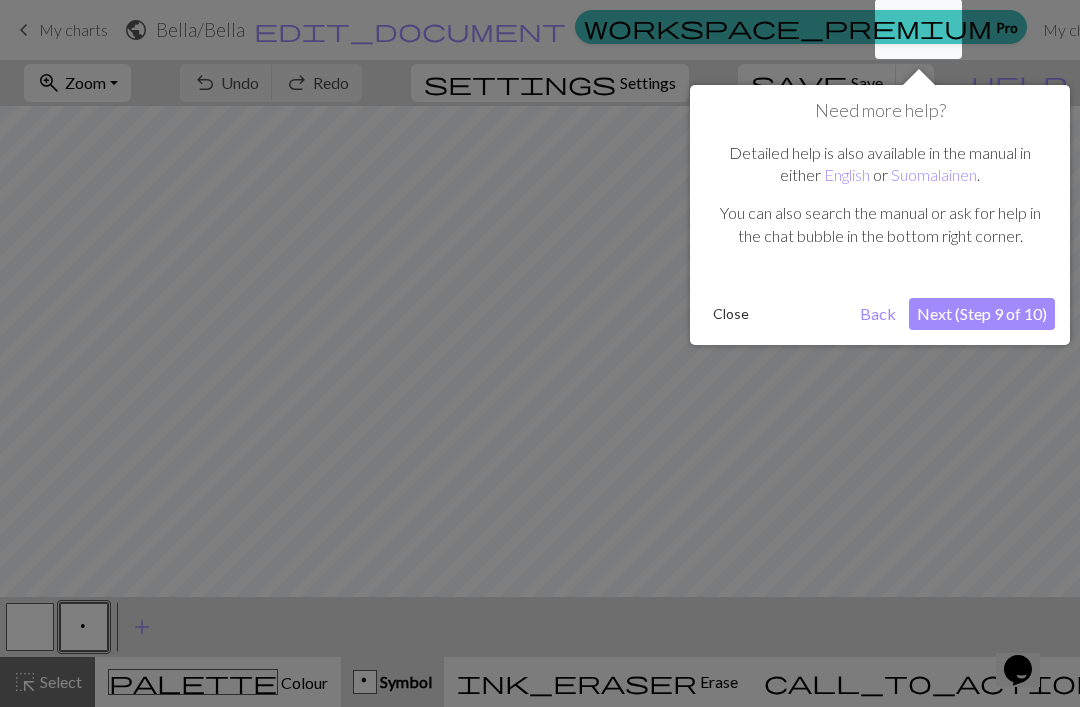 click on "Next (Step 9 of 10)" at bounding box center (982, 314) 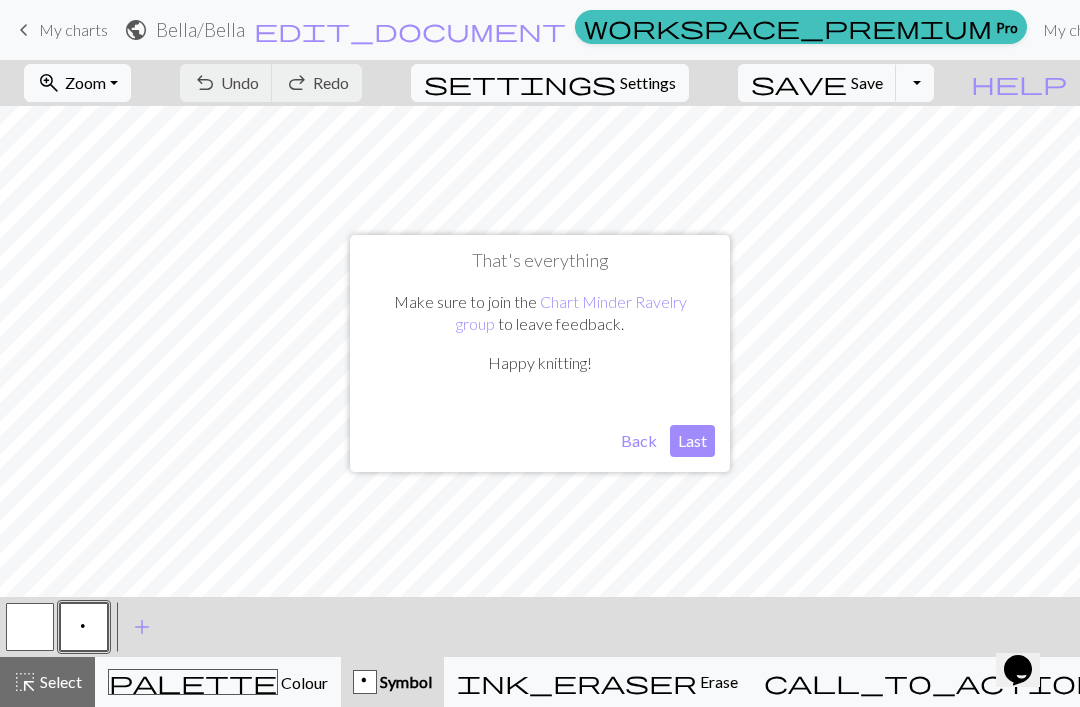 click on "Last" at bounding box center (692, 441) 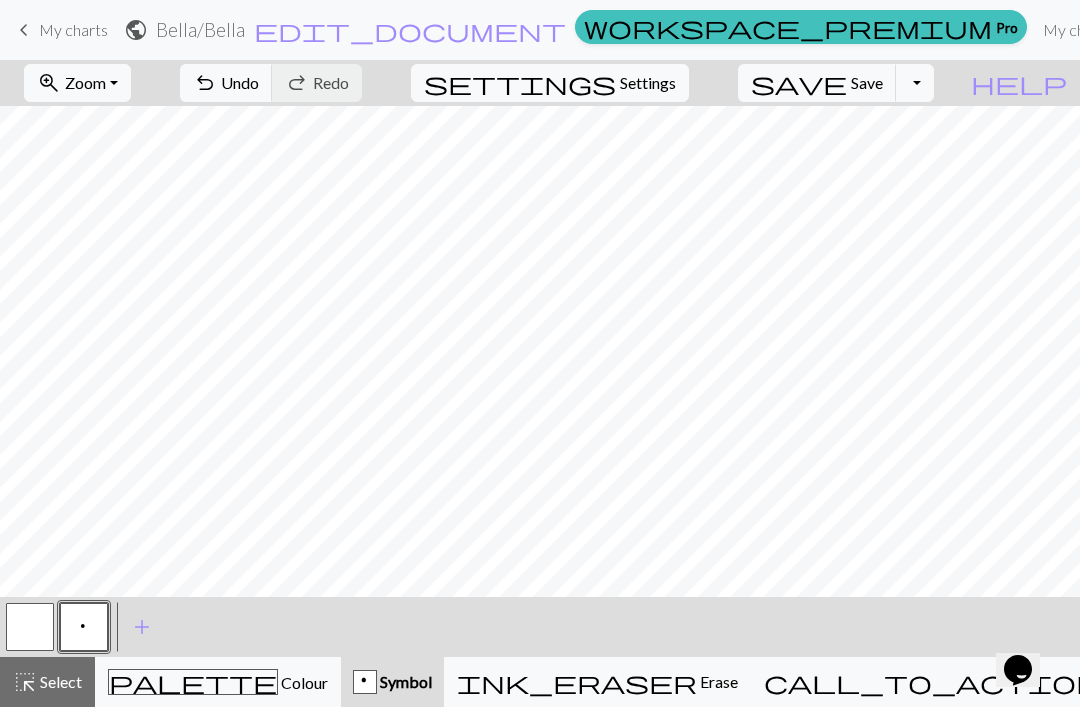 click on "undo Undo Undo" at bounding box center [226, 83] 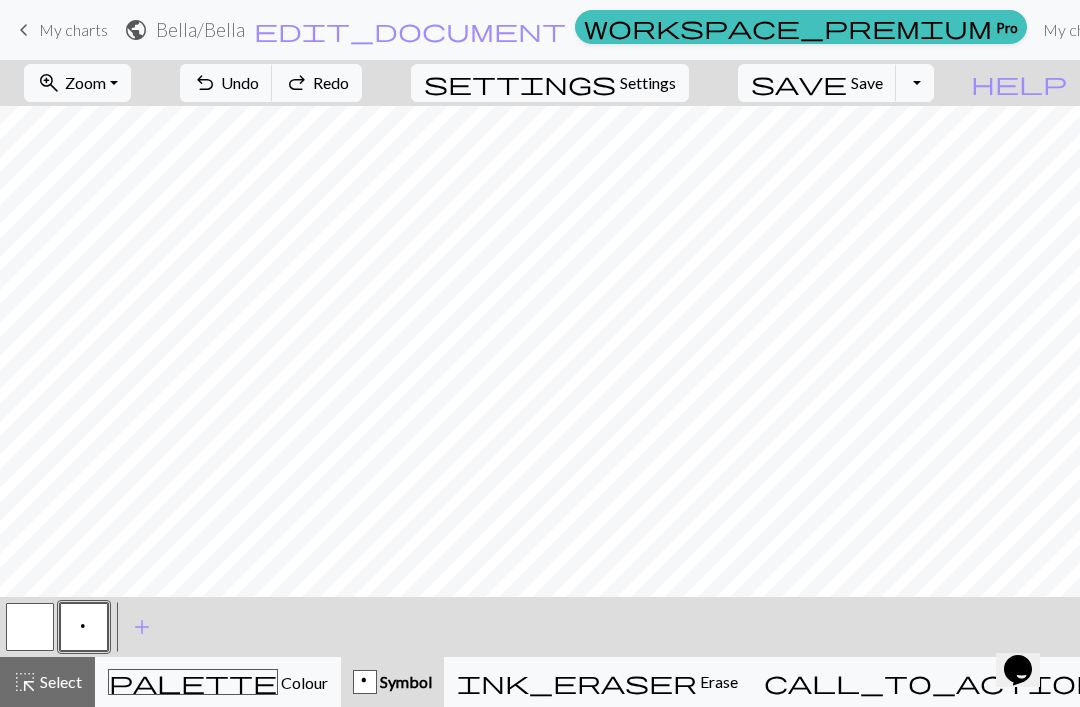 click on "undo Undo Undo redo Redo Redo" at bounding box center [271, 83] 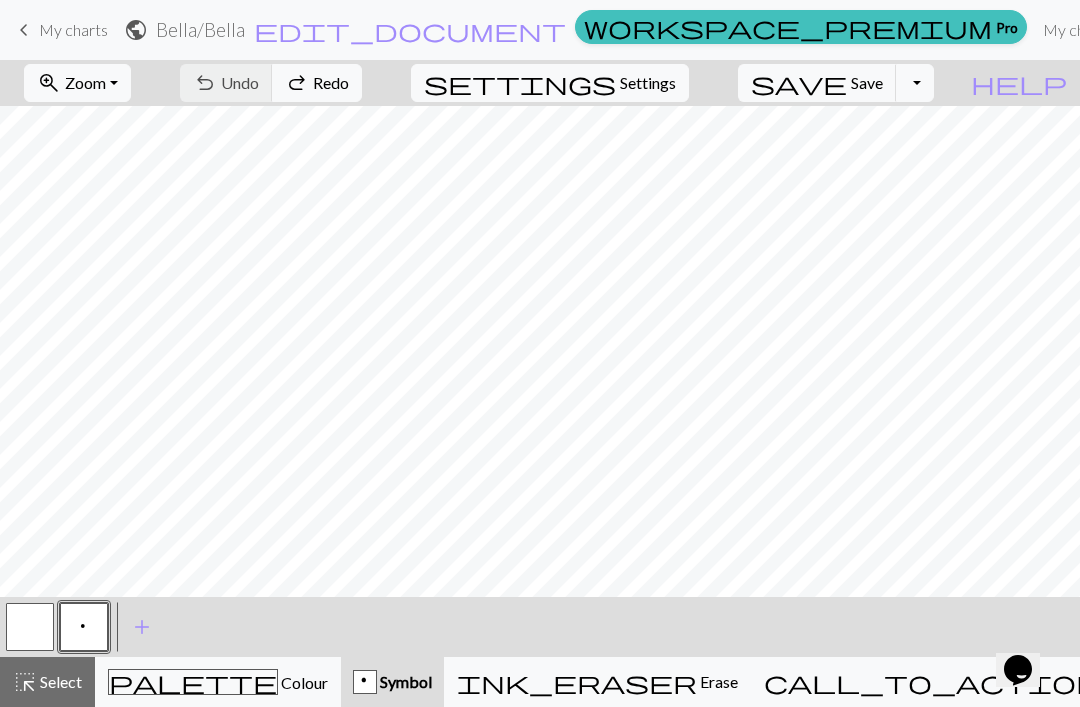 click on "palette   Colour   Colour" at bounding box center (218, 682) 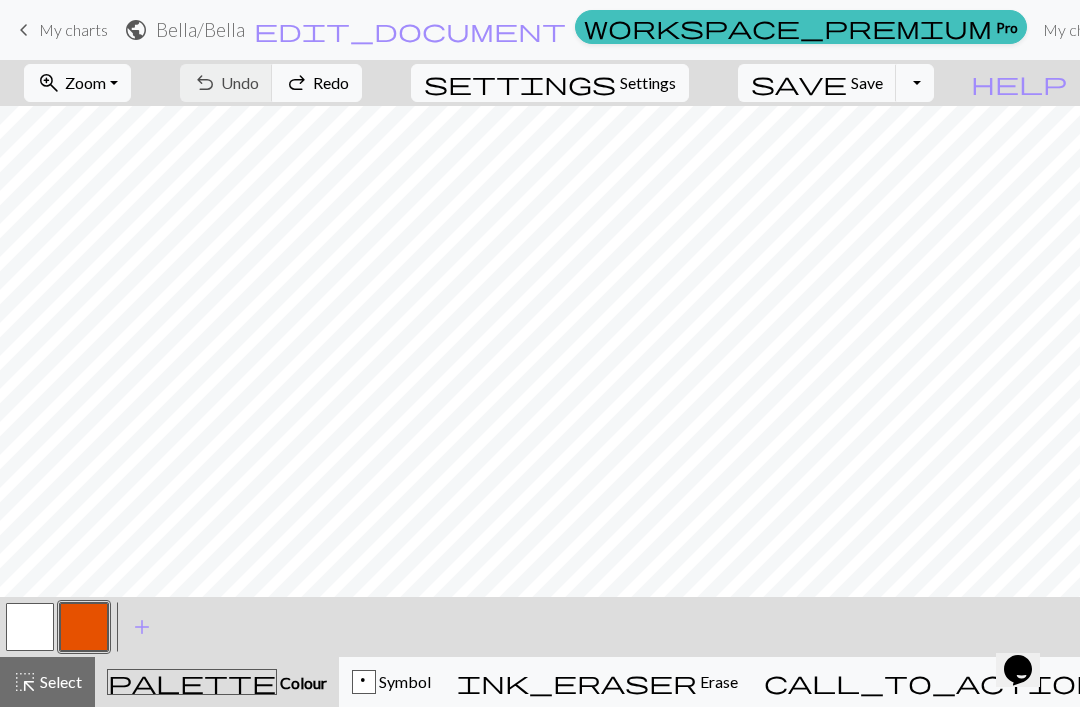 click at bounding box center (84, 627) 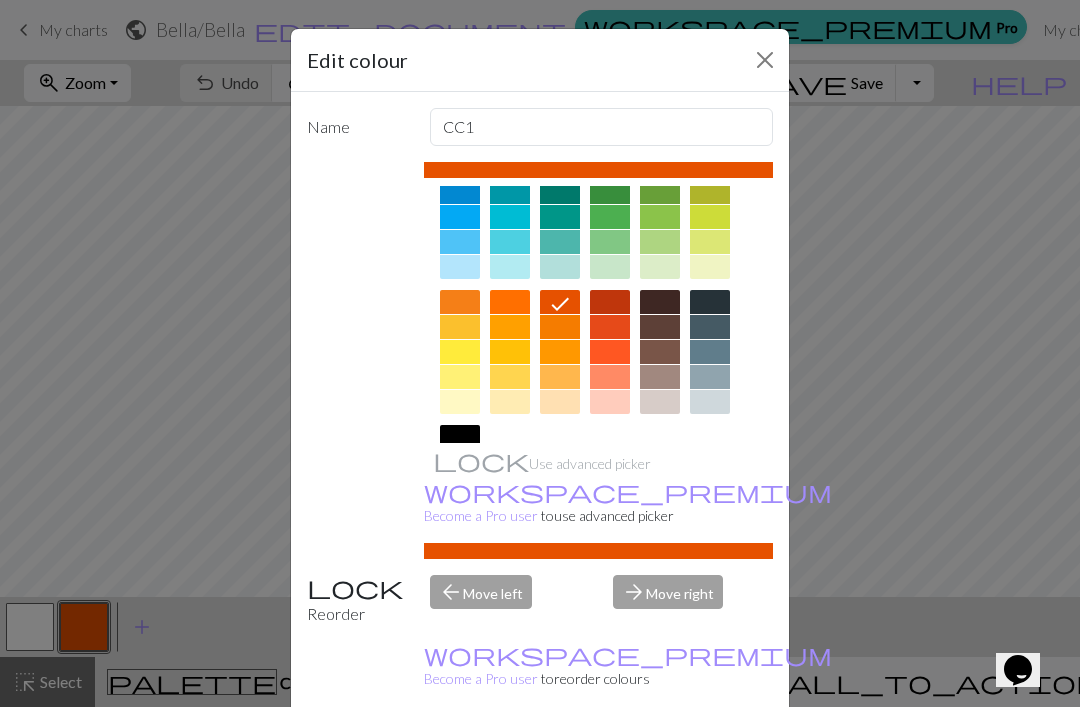 scroll, scrollTop: 201, scrollLeft: 0, axis: vertical 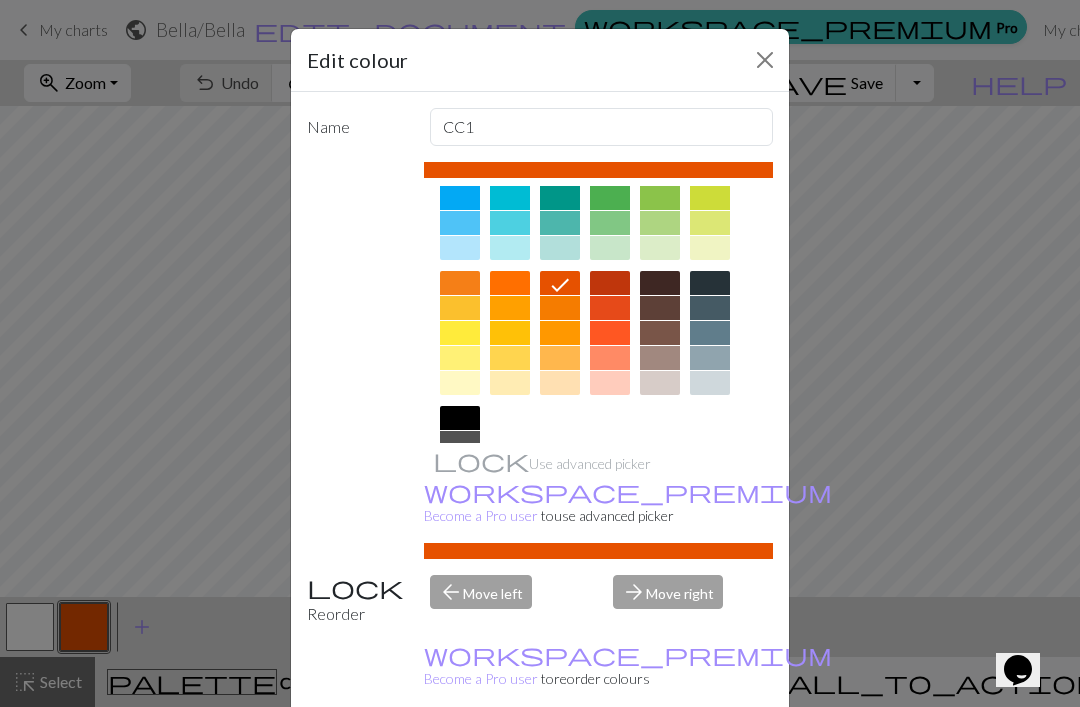 click at bounding box center (460, 418) 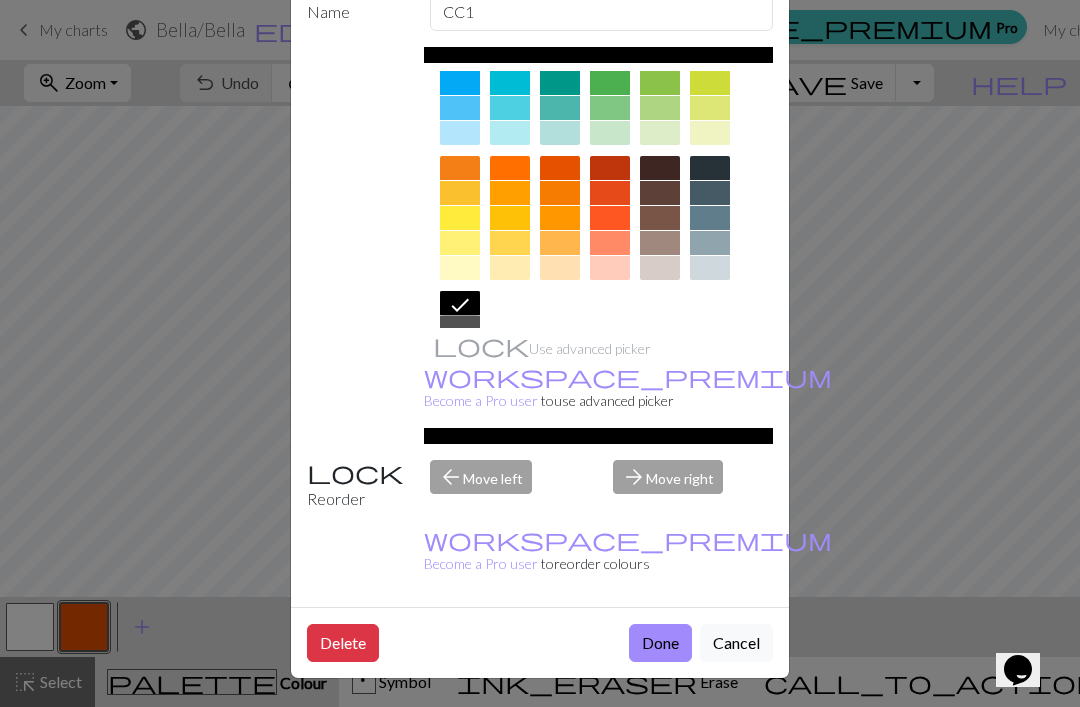 scroll, scrollTop: 117, scrollLeft: 0, axis: vertical 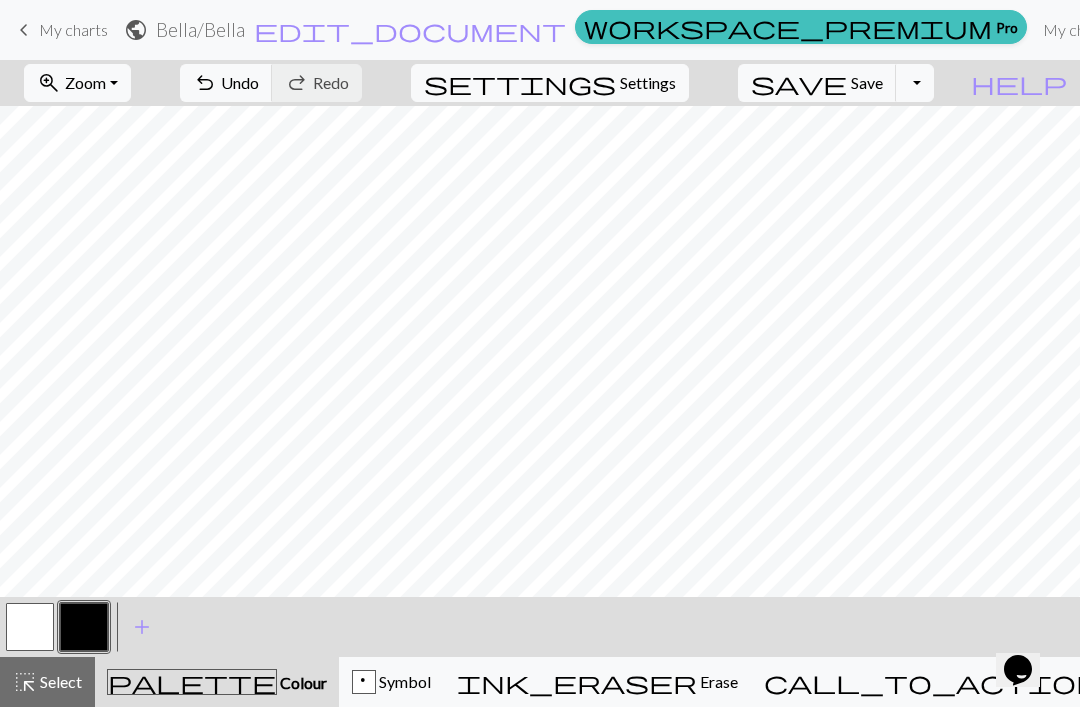 click on "Undo" at bounding box center [240, 82] 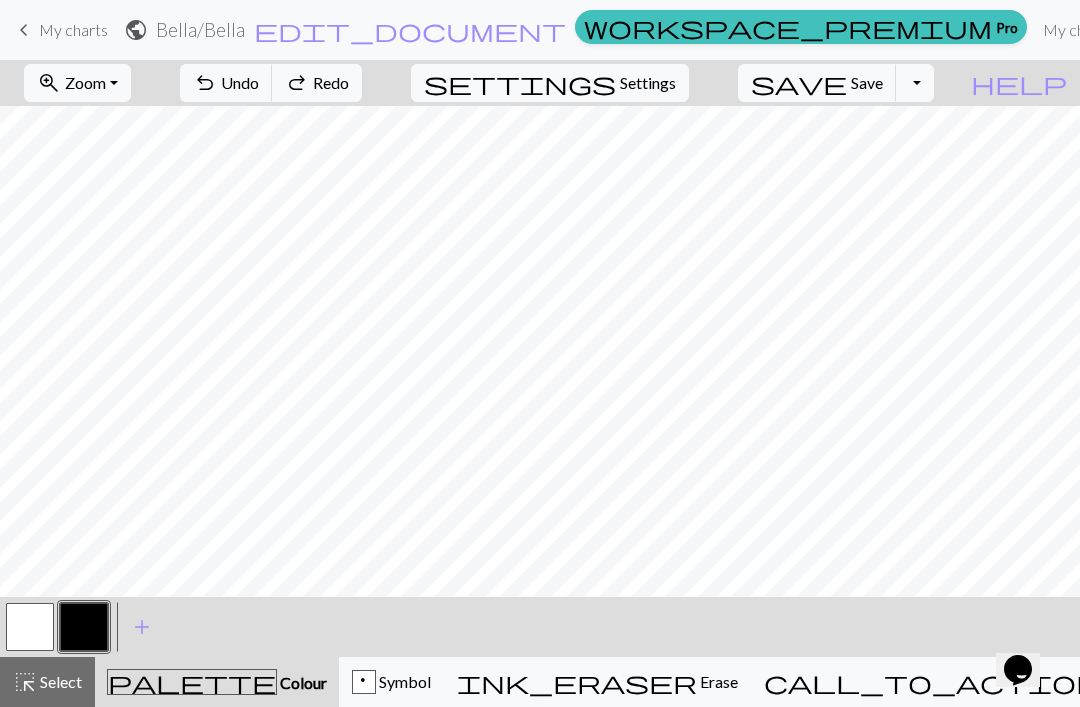 click on "Undo" at bounding box center (240, 82) 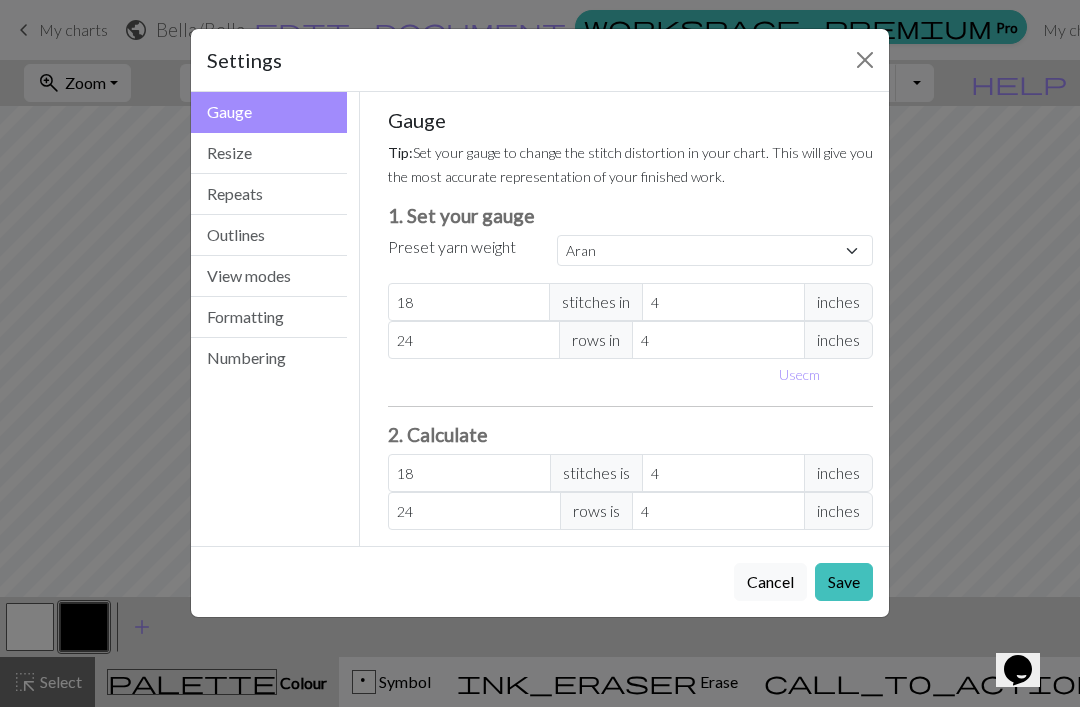 click on "Resize" at bounding box center [269, 153] 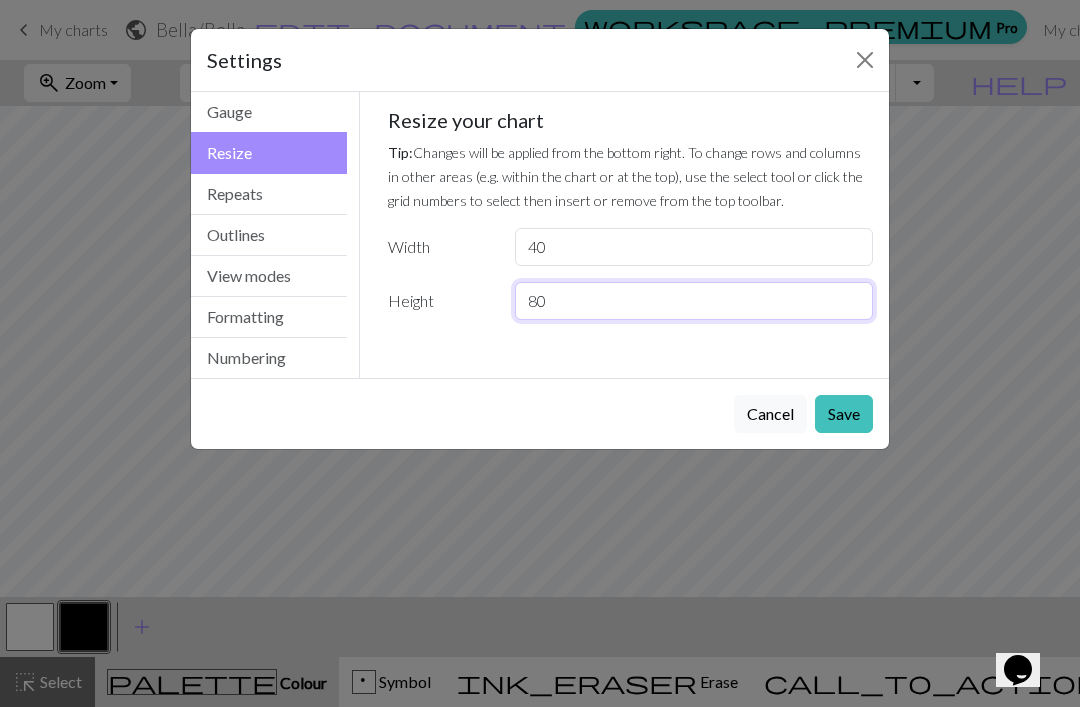 click on "80" at bounding box center (694, 301) 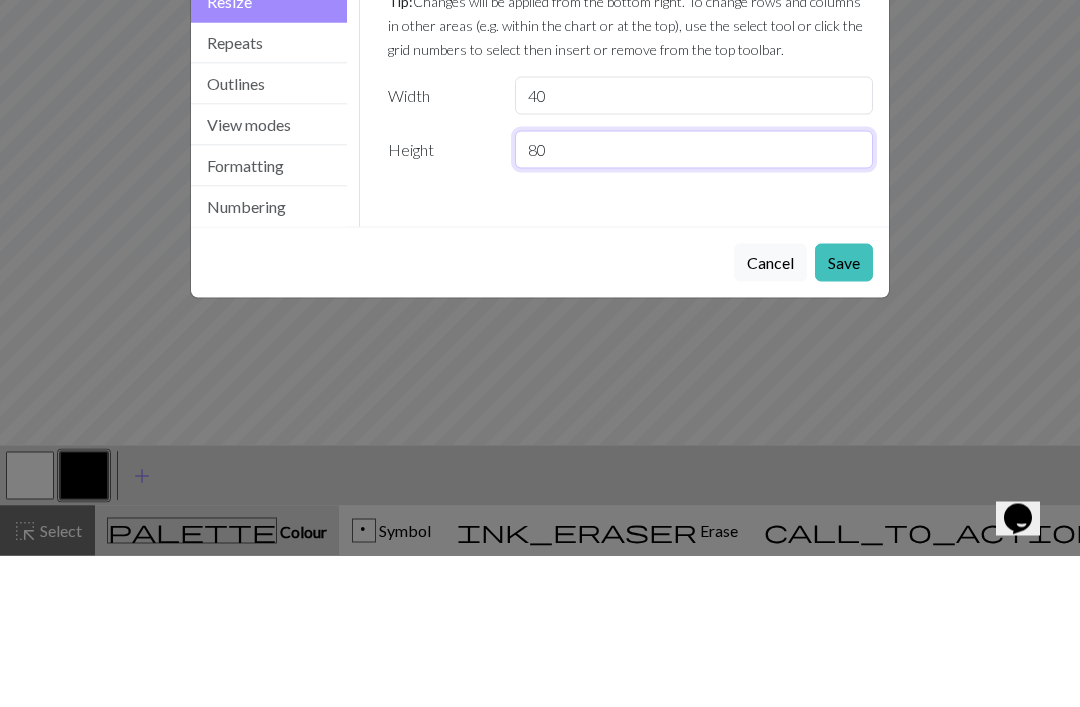 type on "8" 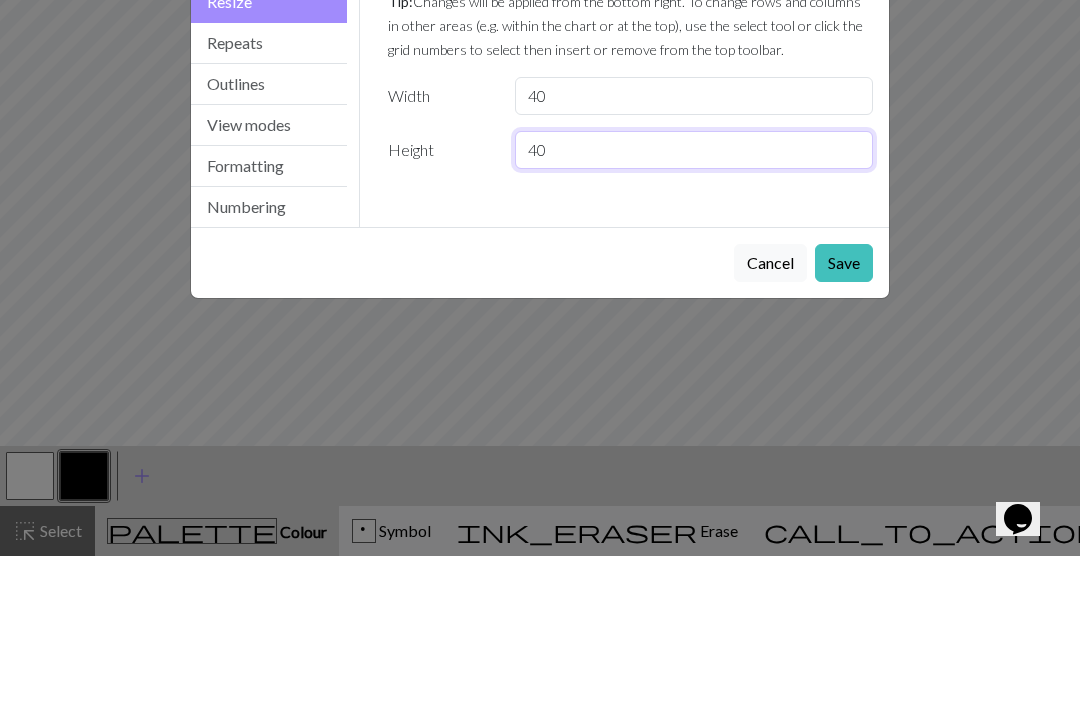 type on "40" 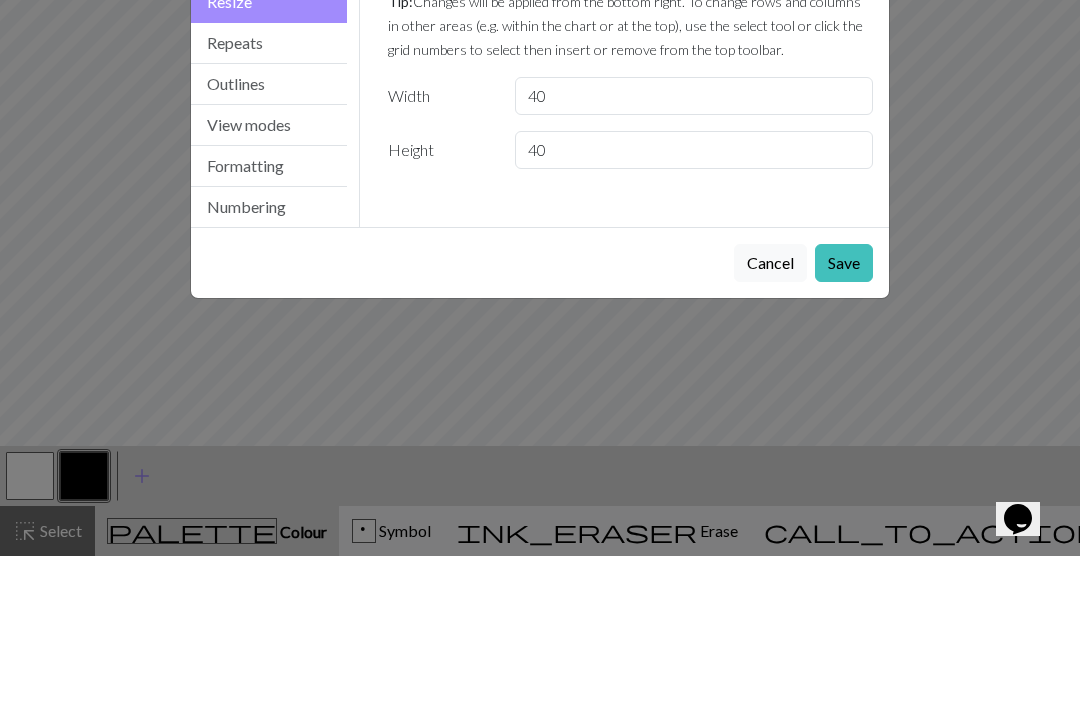click on "Save" at bounding box center (844, 414) 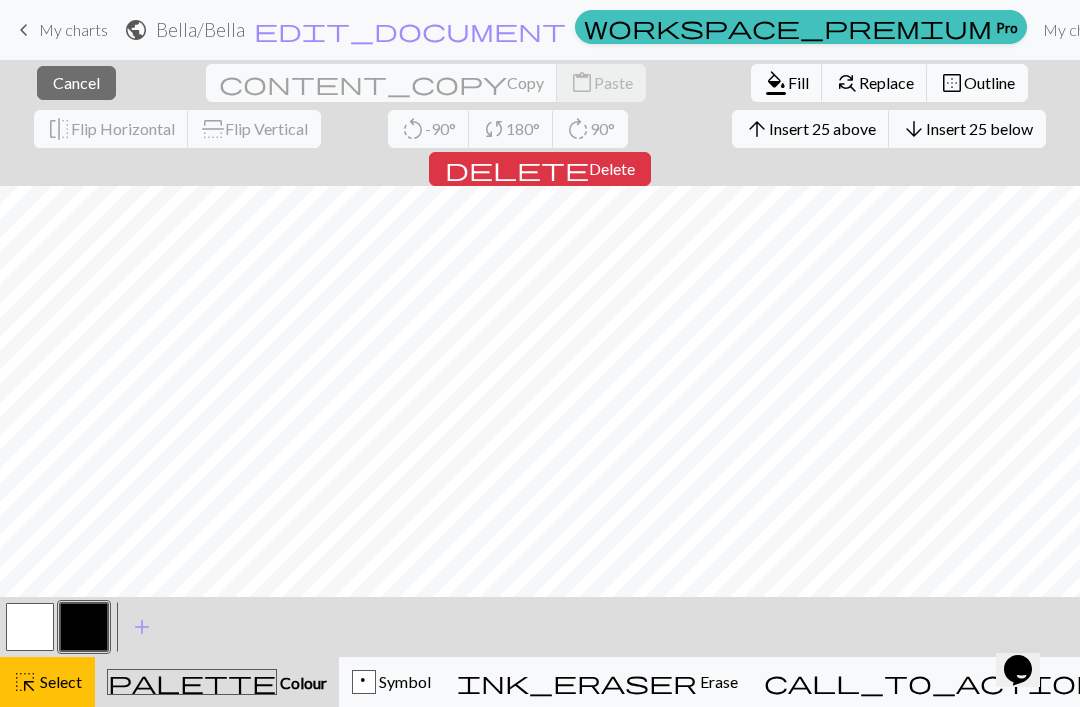 click on "delete  Delete" at bounding box center [540, 169] 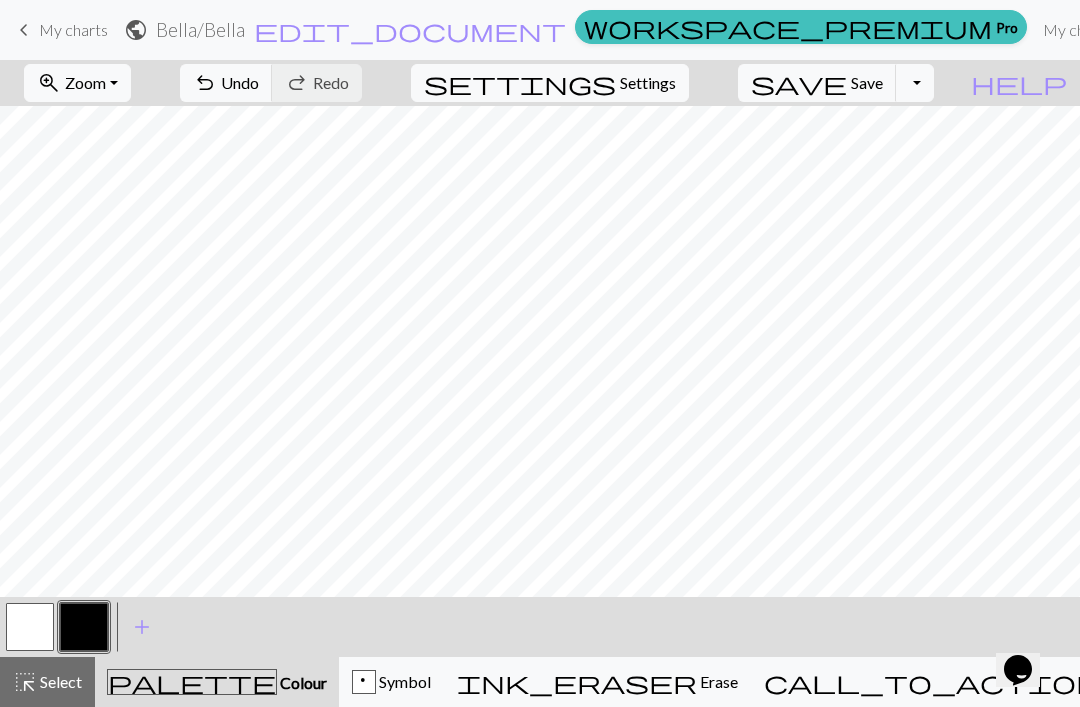 click on "Undo" at bounding box center [240, 82] 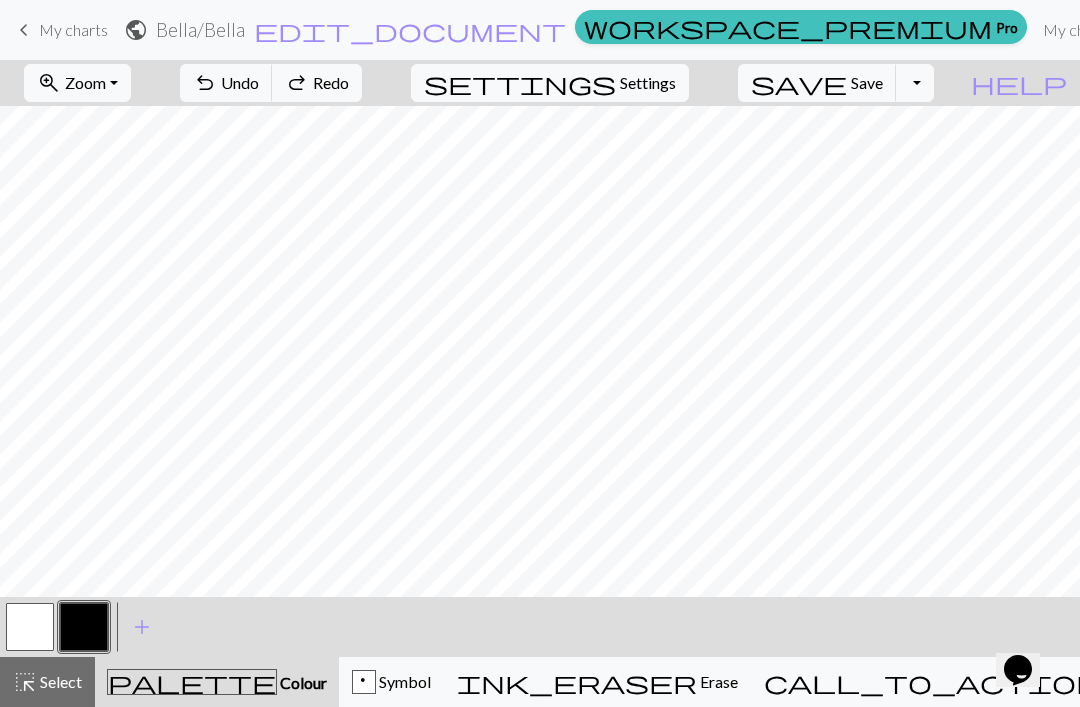 click on "Settings" at bounding box center (648, 83) 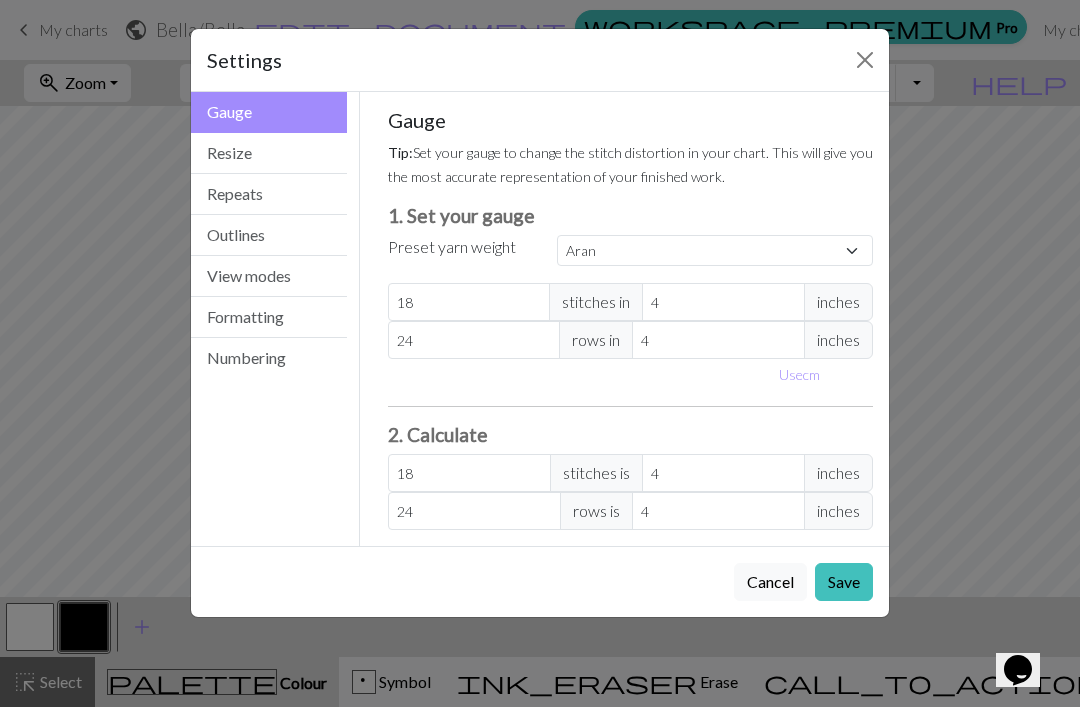click on "Resize" at bounding box center [269, 153] 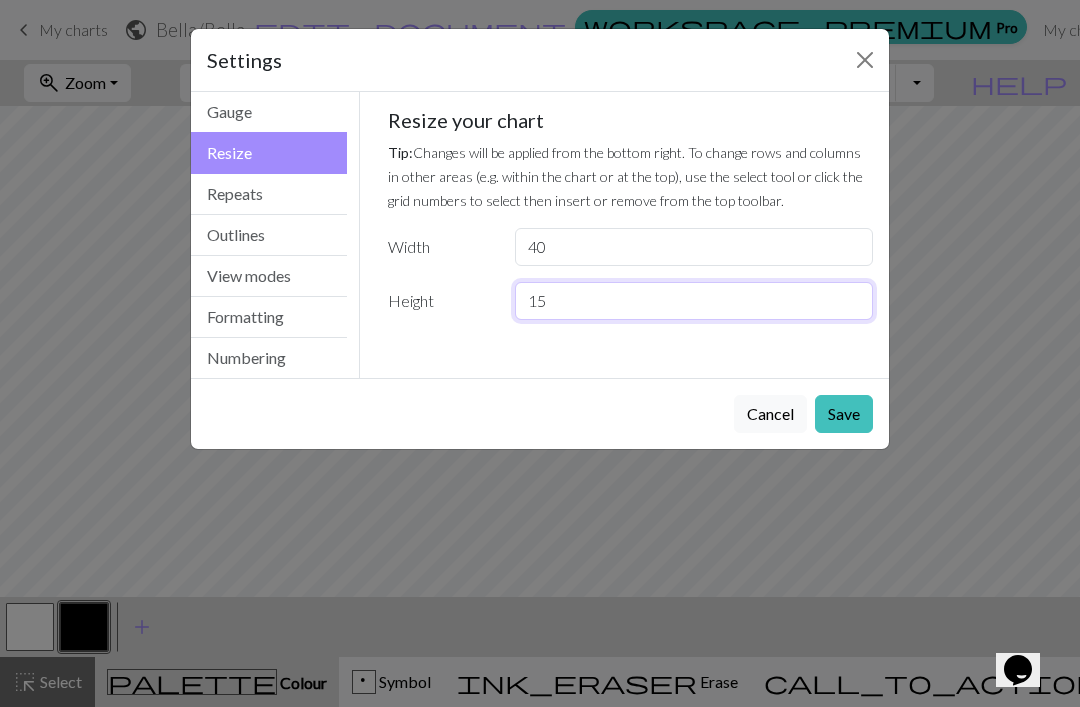 click on "15" at bounding box center (694, 301) 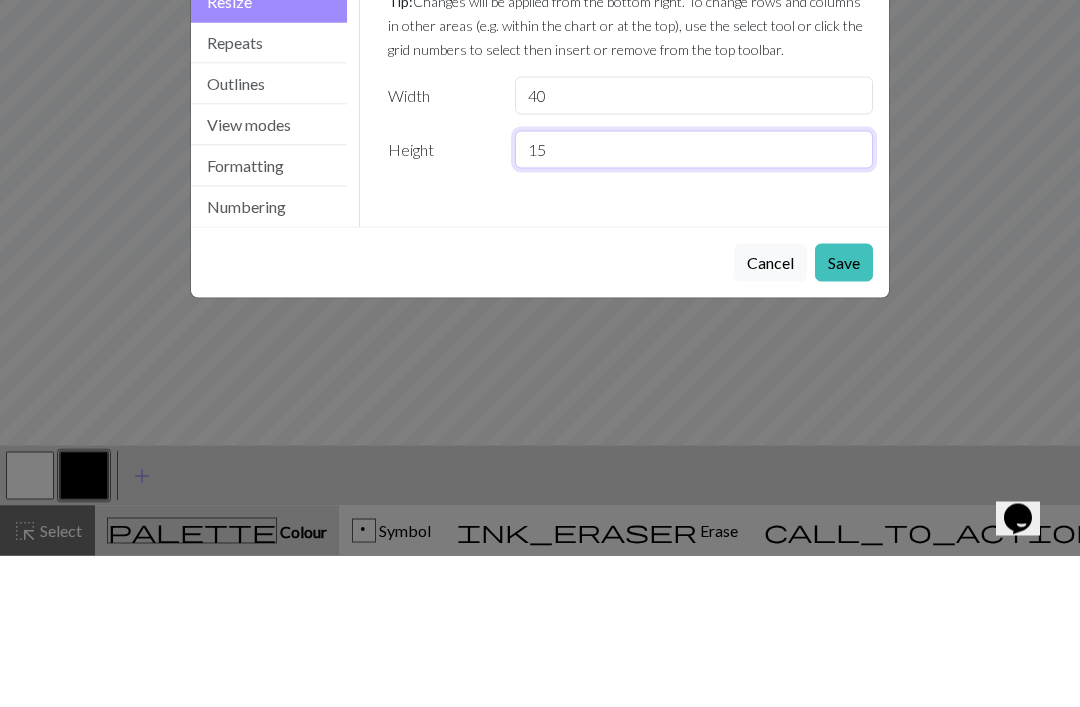 type on "1" 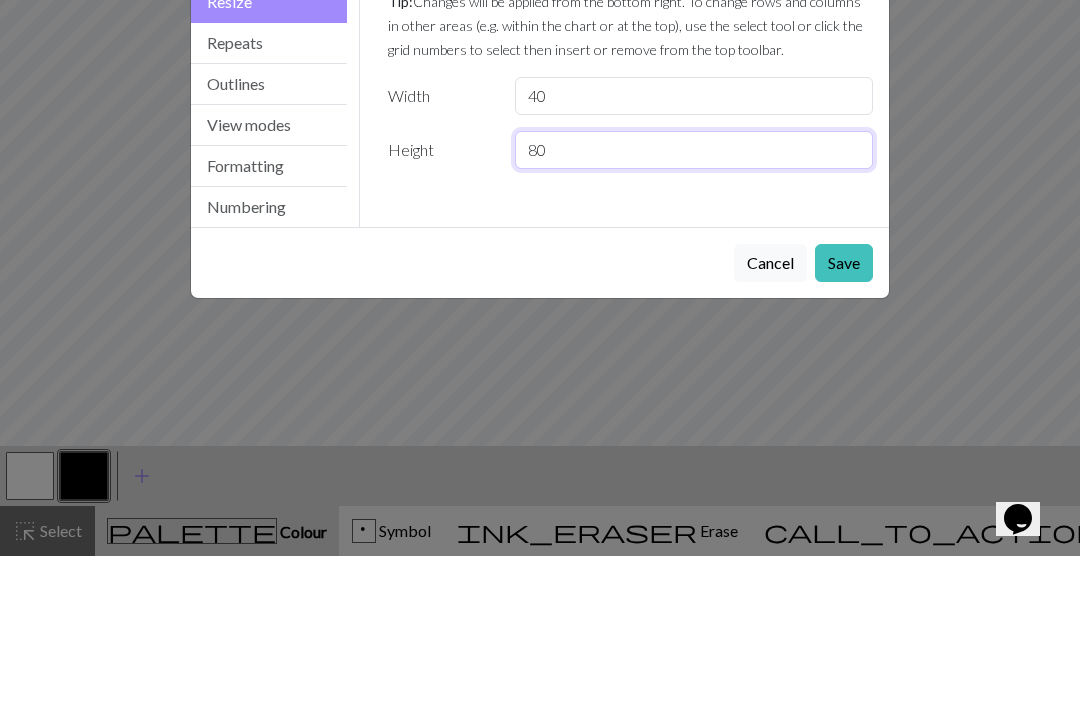 type on "80" 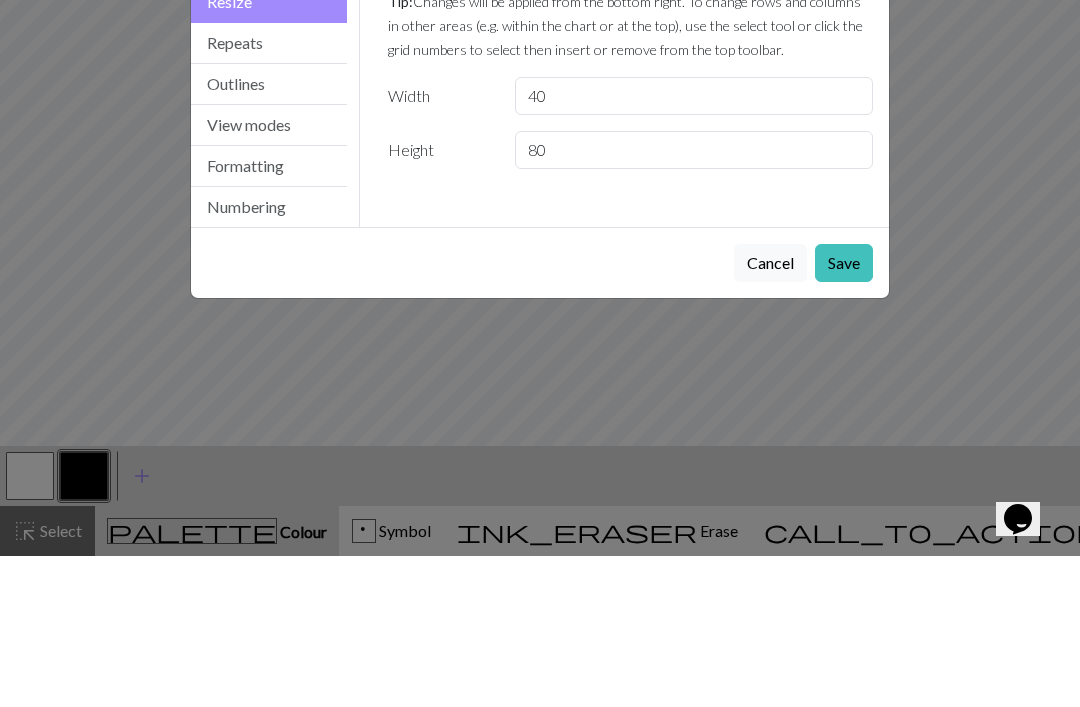 click on "Save" at bounding box center [844, 414] 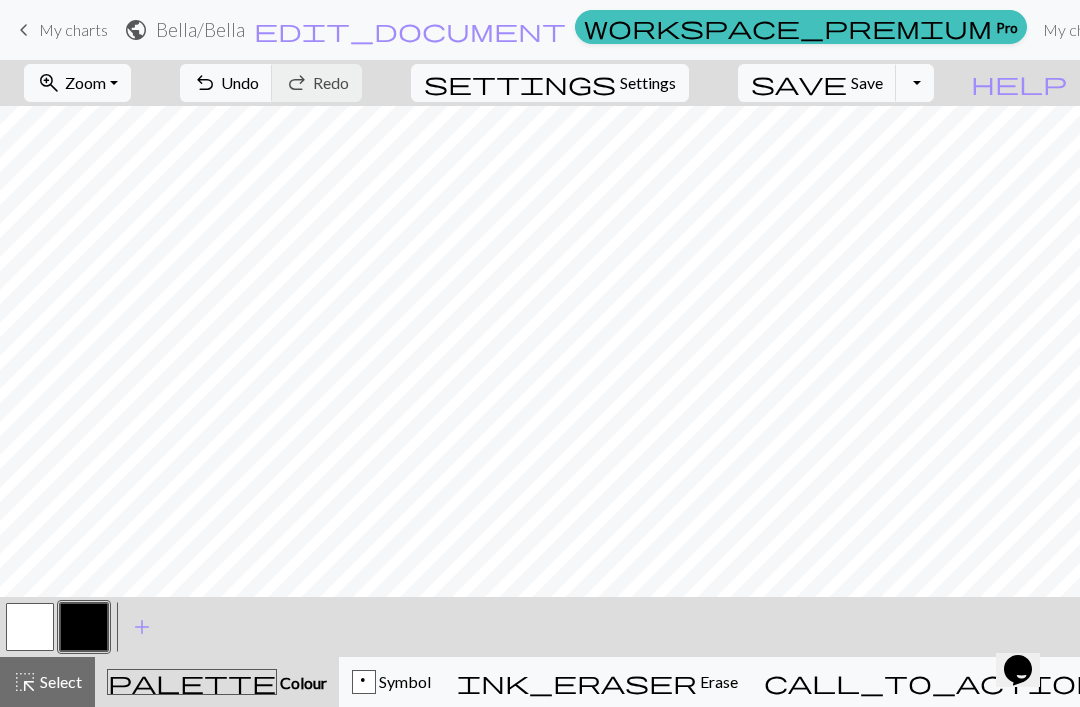 click on "Undo" at bounding box center (240, 82) 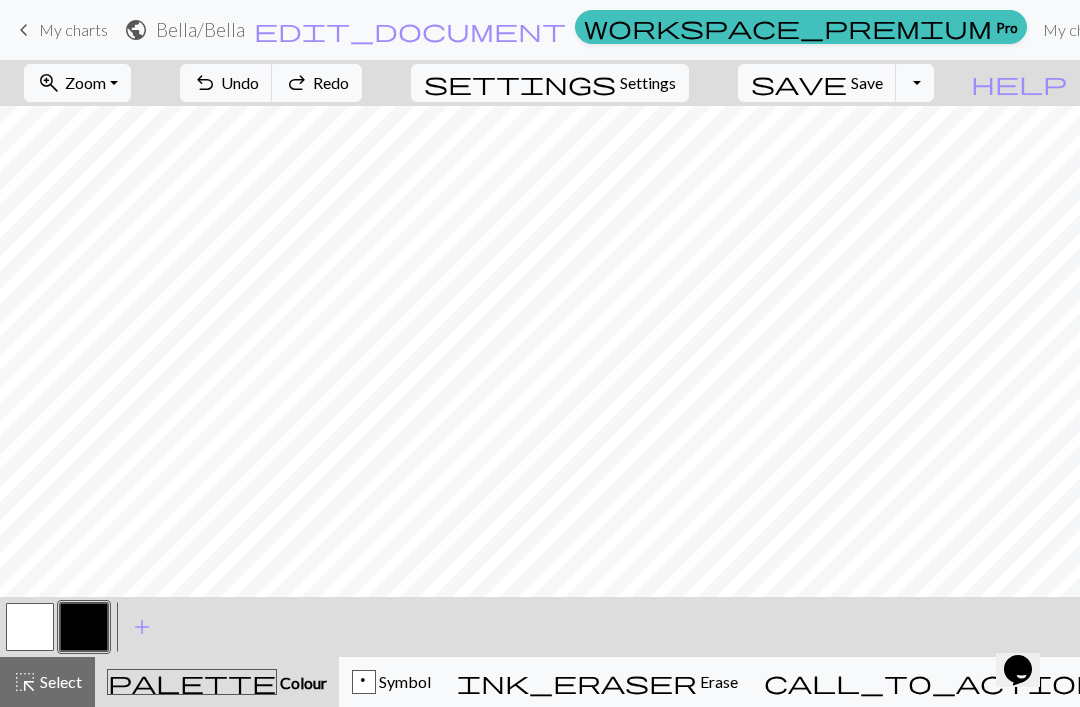 click on "Undo" at bounding box center (240, 82) 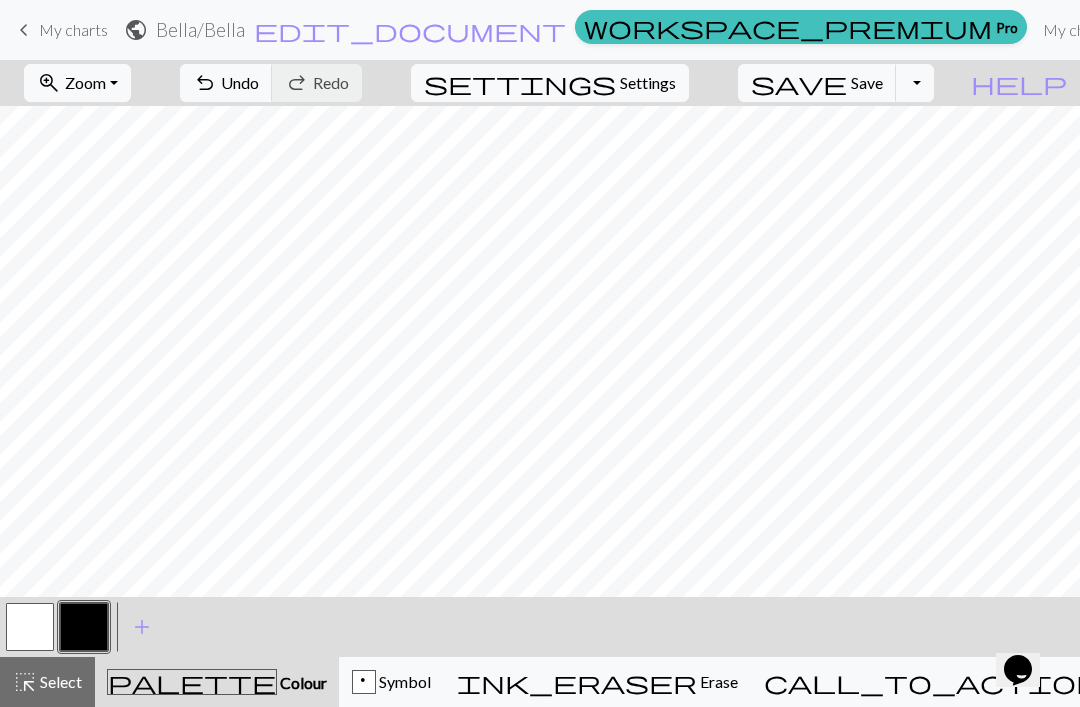 click on "Undo" at bounding box center (240, 82) 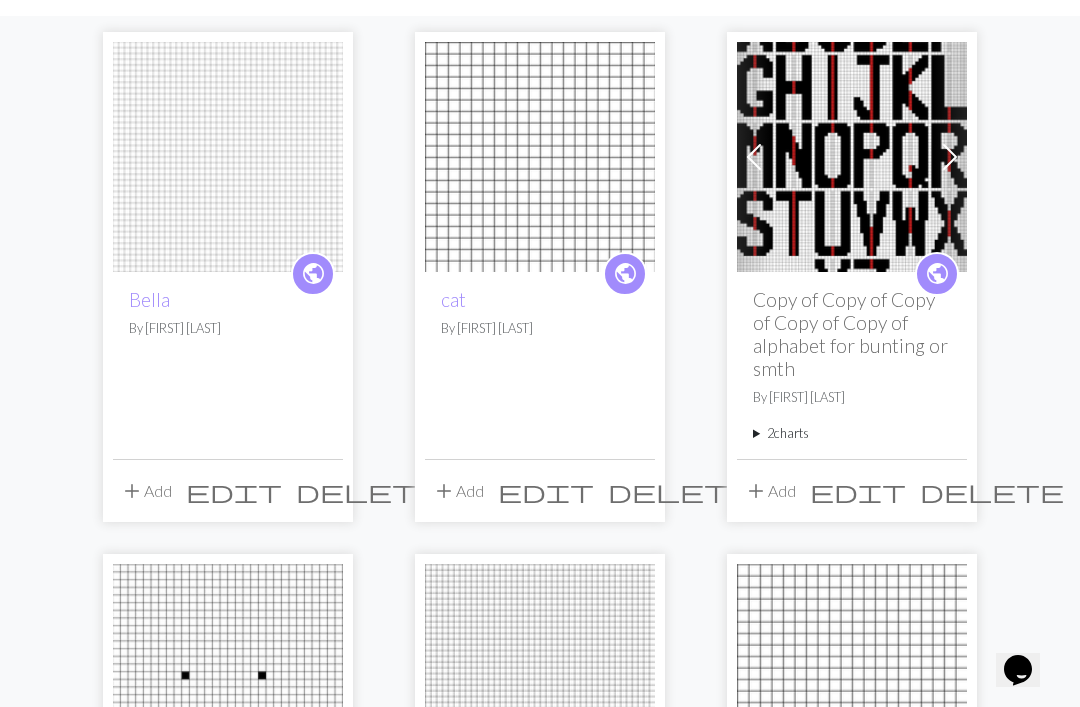 scroll, scrollTop: 167, scrollLeft: 0, axis: vertical 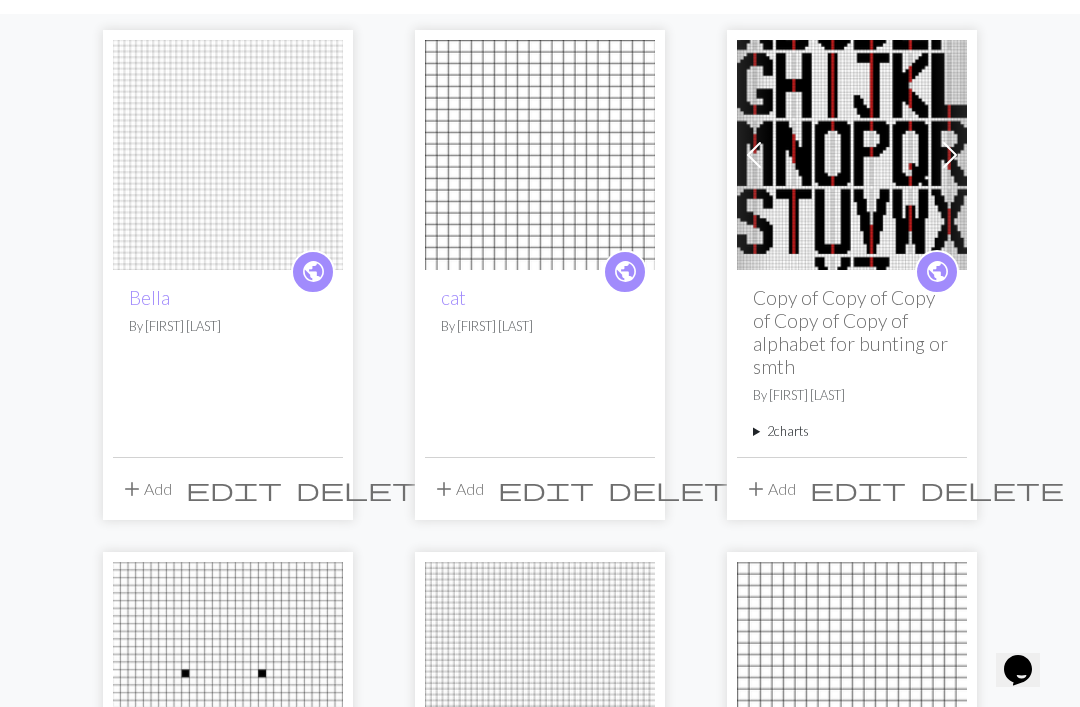 click at bounding box center (852, 155) 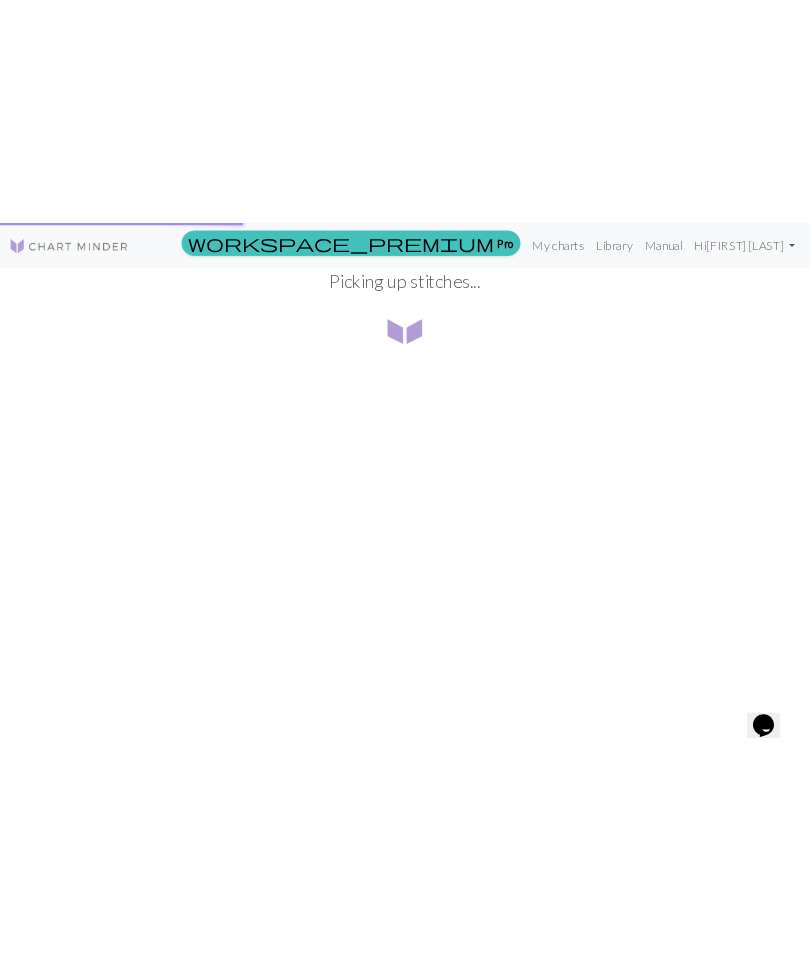 scroll, scrollTop: 0, scrollLeft: 0, axis: both 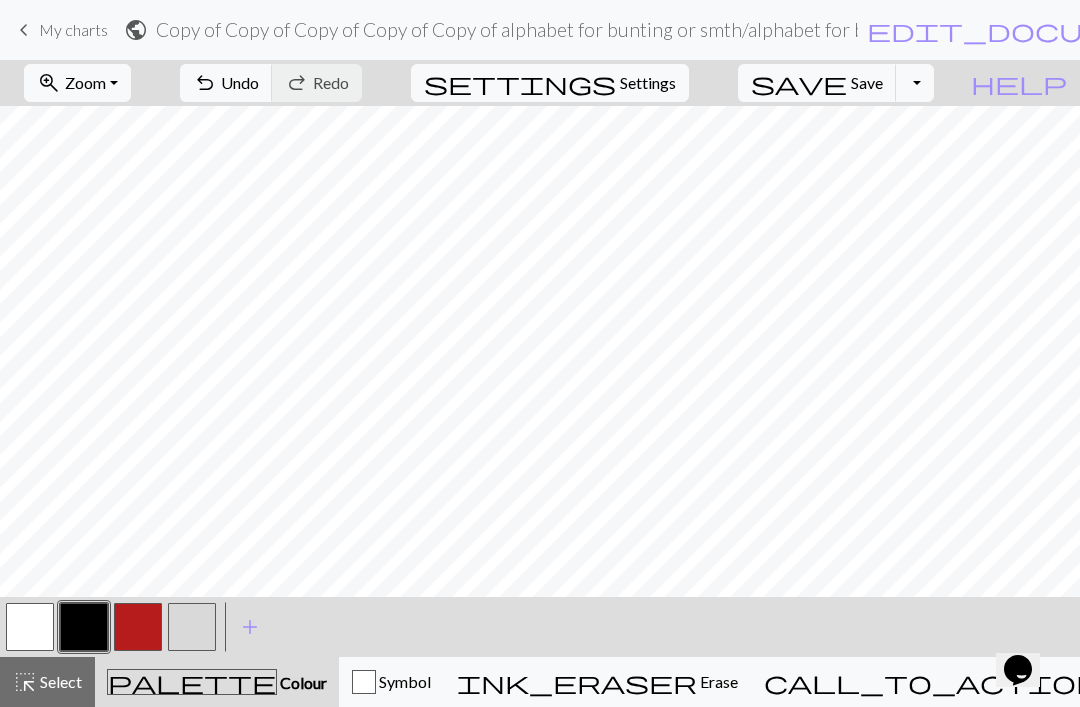 click on "undo" at bounding box center (205, 83) 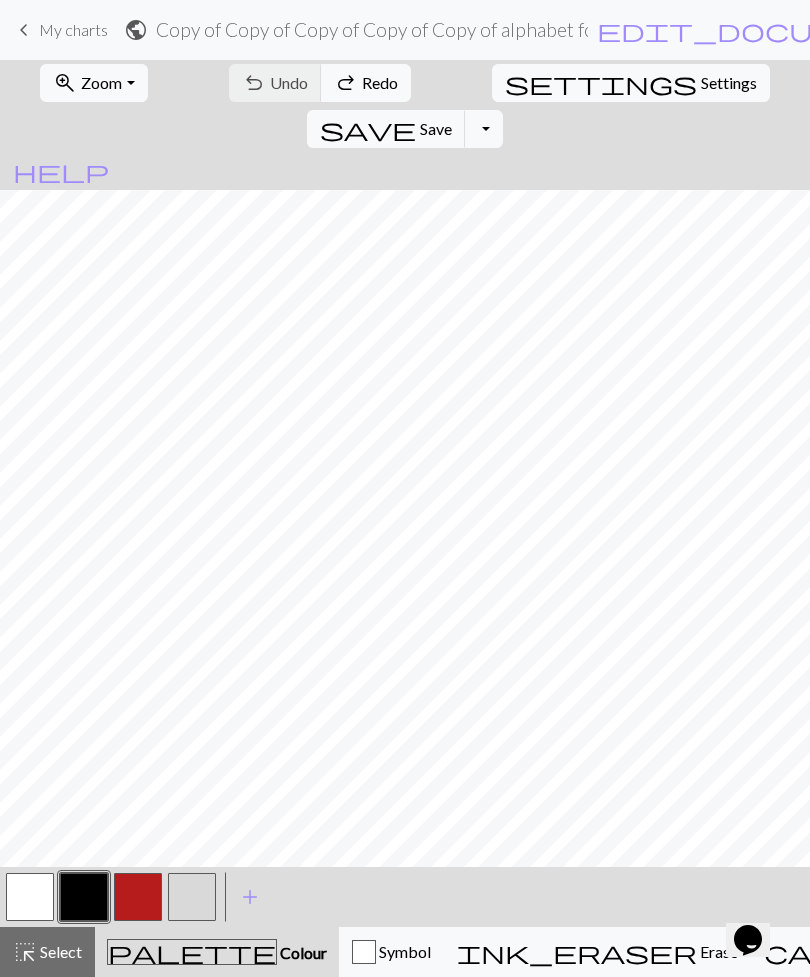 click on "call_to_action   Knitting mode   Knitting mode" at bounding box center [982, 952] 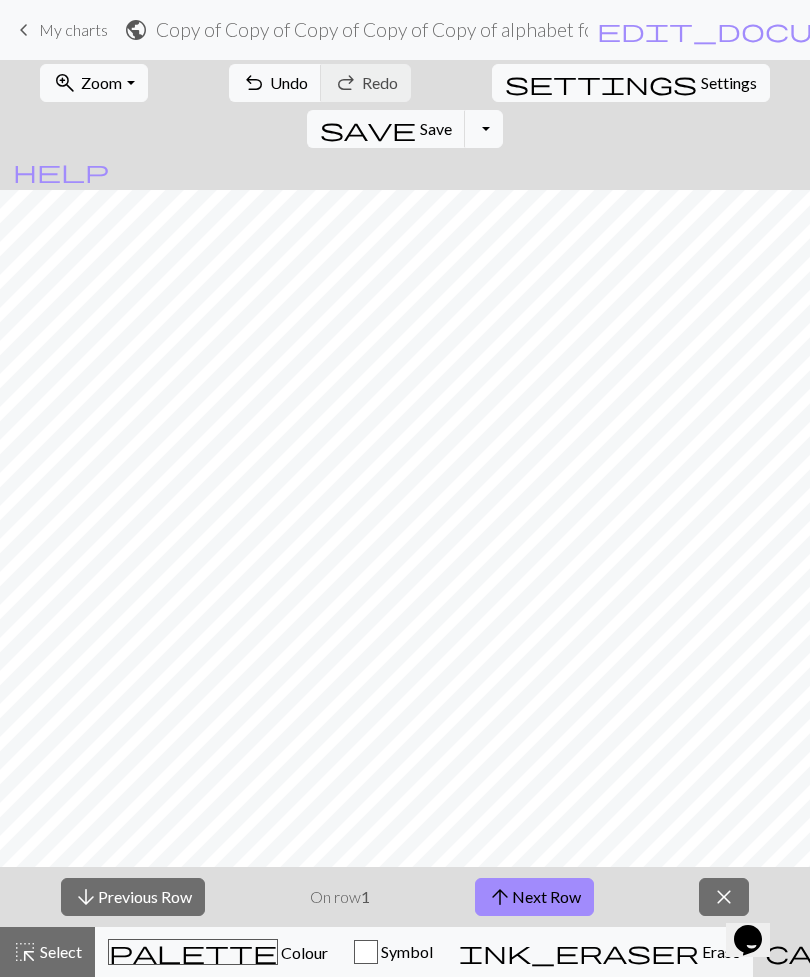 click on "arrow_upward  Next Row" at bounding box center [534, 897] 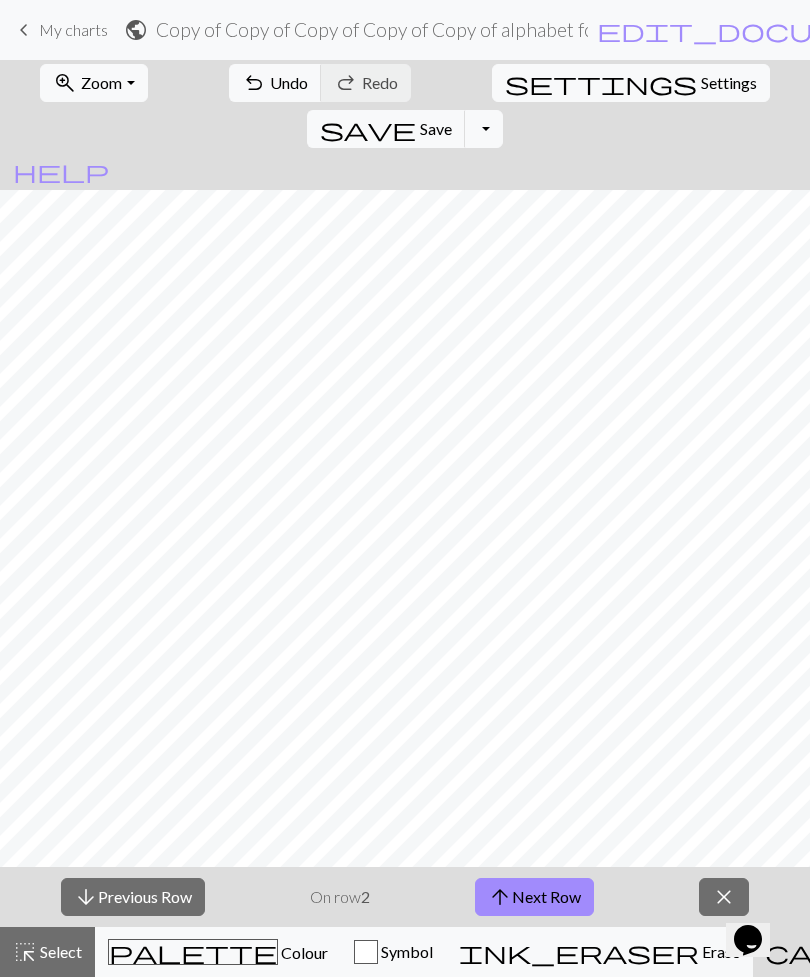 click on "close" at bounding box center [724, 897] 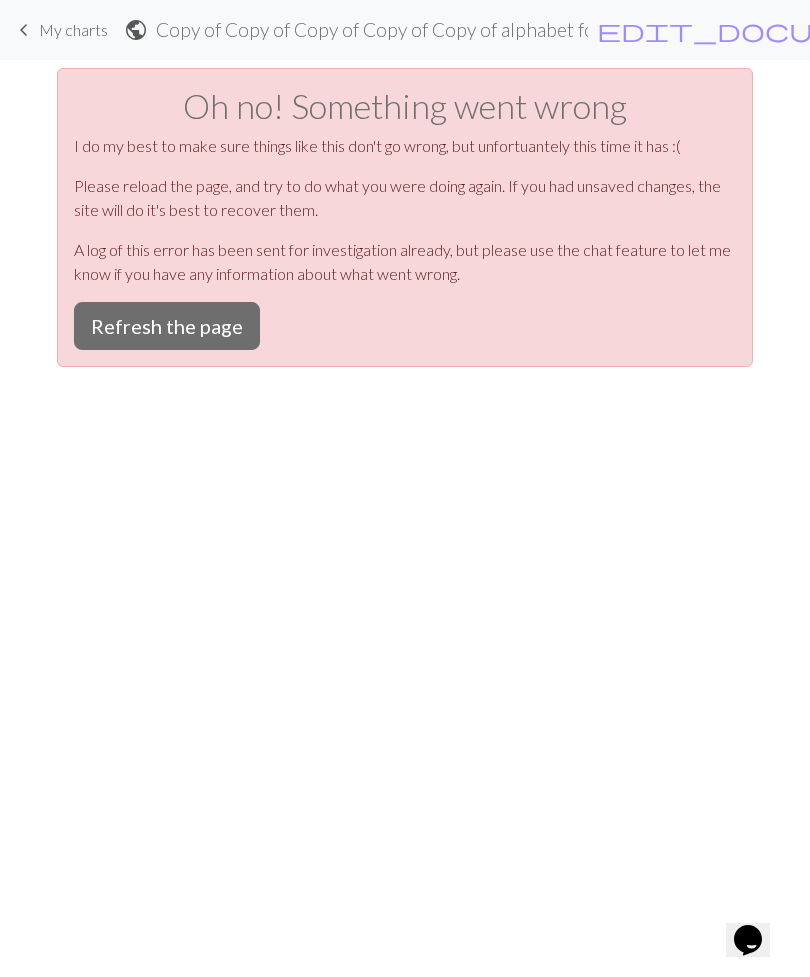 click on "Refresh the page" at bounding box center (167, 326) 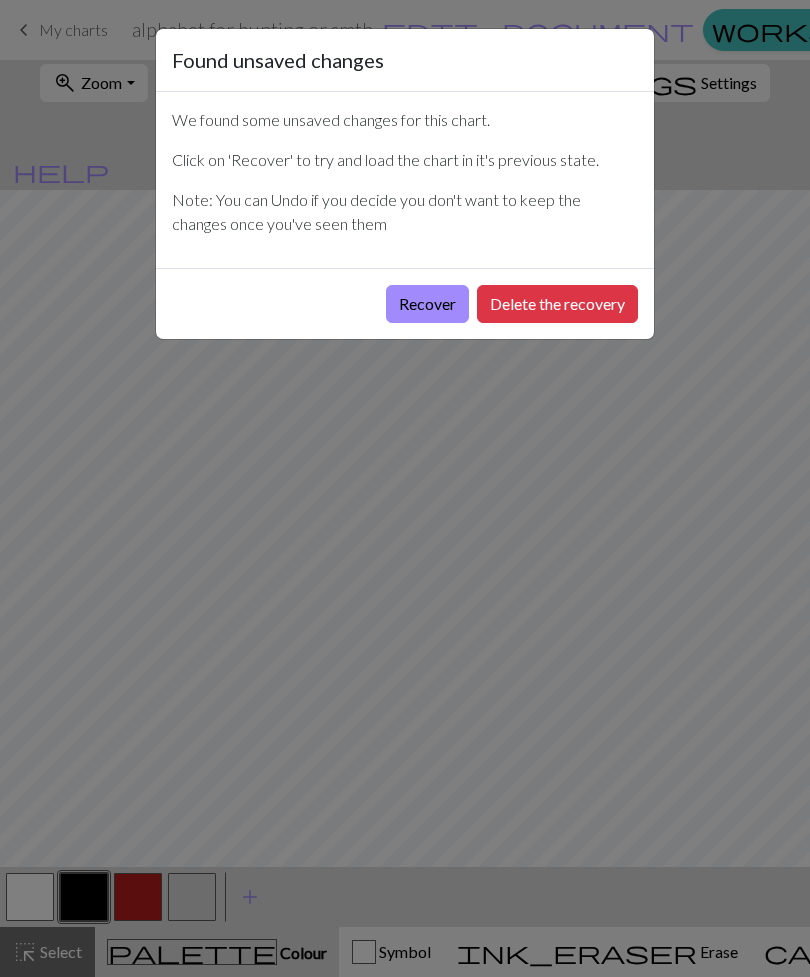 scroll, scrollTop: 0, scrollLeft: 0, axis: both 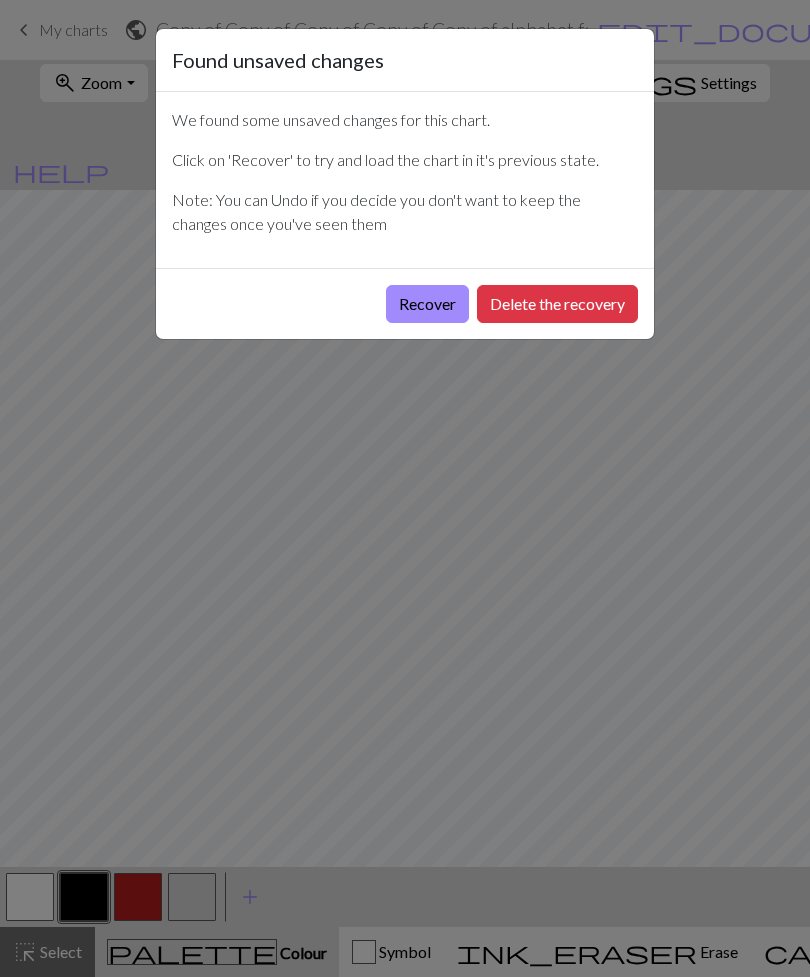 click on "Recover" at bounding box center [427, 304] 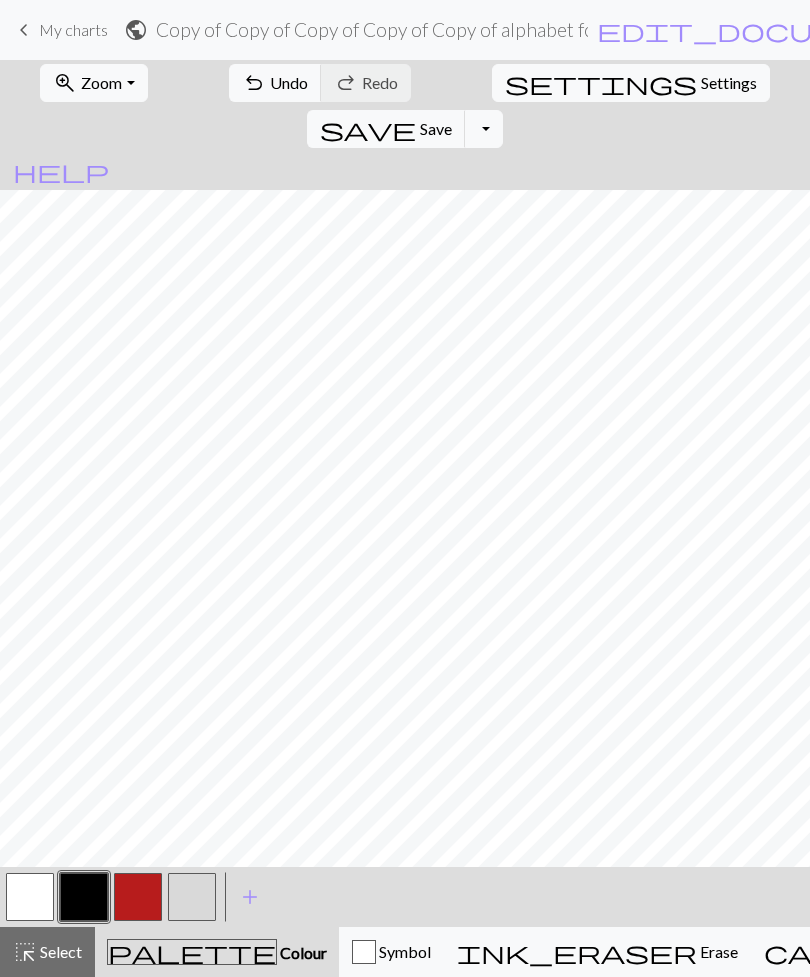 click on "keyboard_arrow_left" at bounding box center [24, 30] 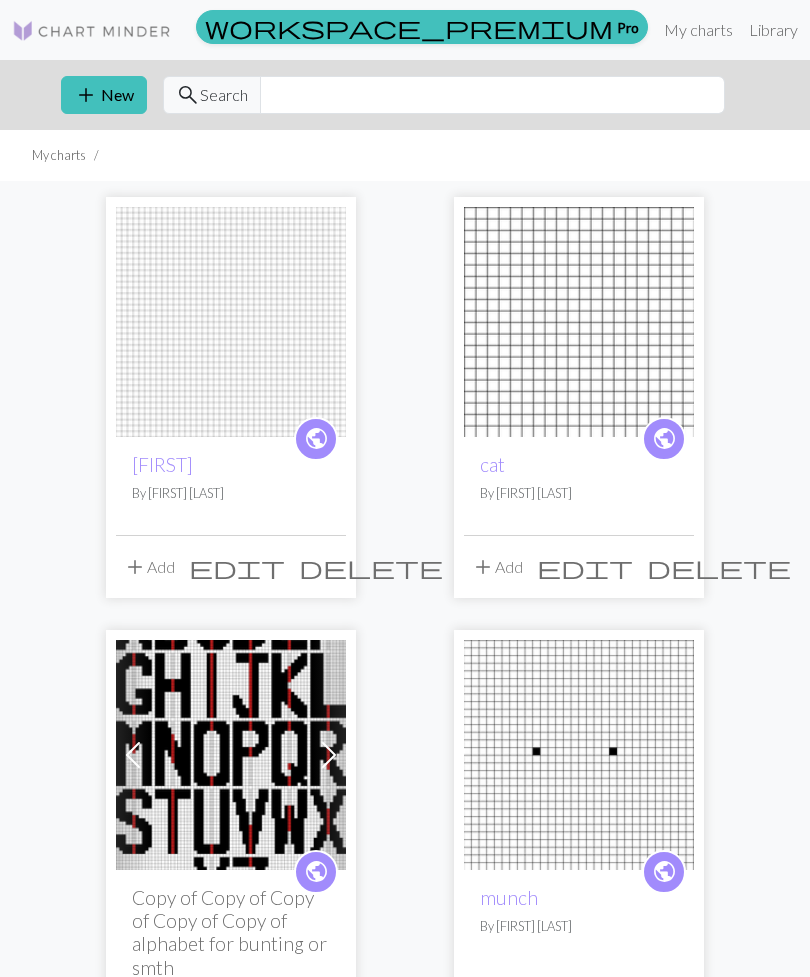 click at bounding box center [231, 322] 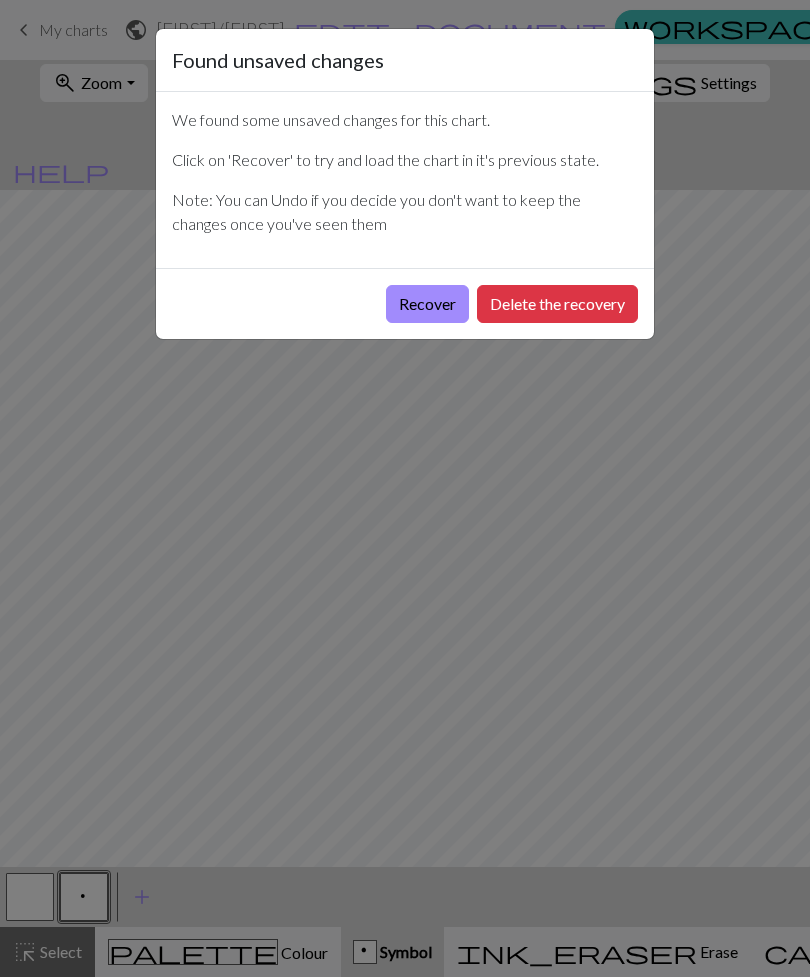 click on "Recover" at bounding box center (427, 304) 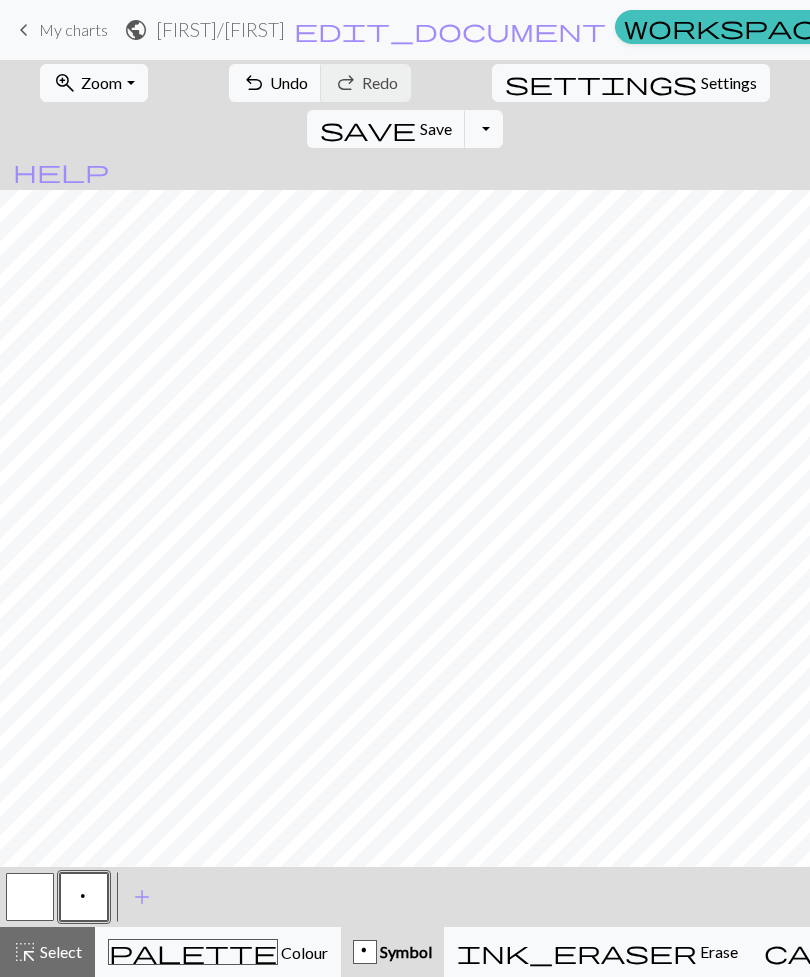 click on "Settings" at bounding box center (729, 83) 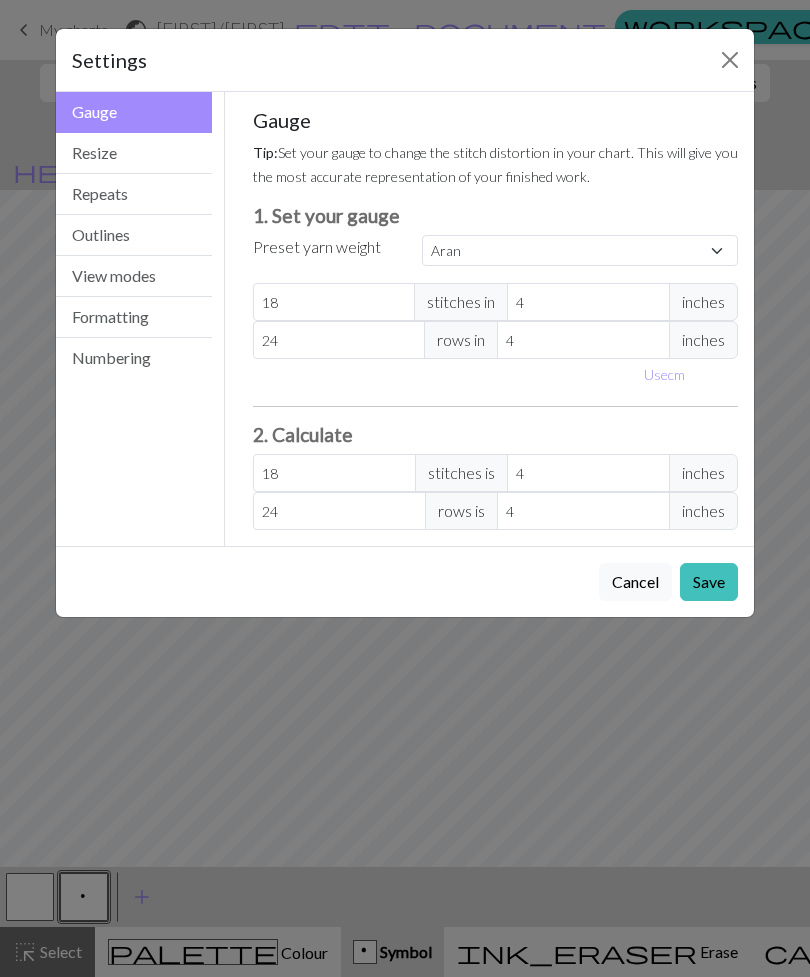 click on "Repeats" at bounding box center [134, 194] 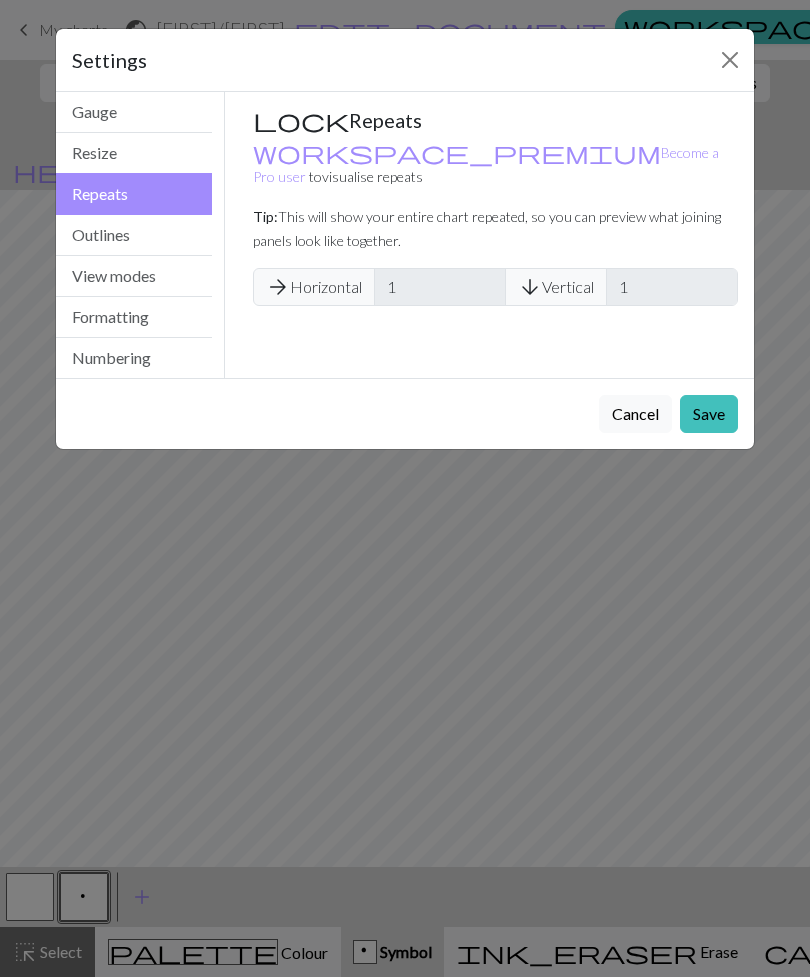 click on "Resize" at bounding box center (134, 153) 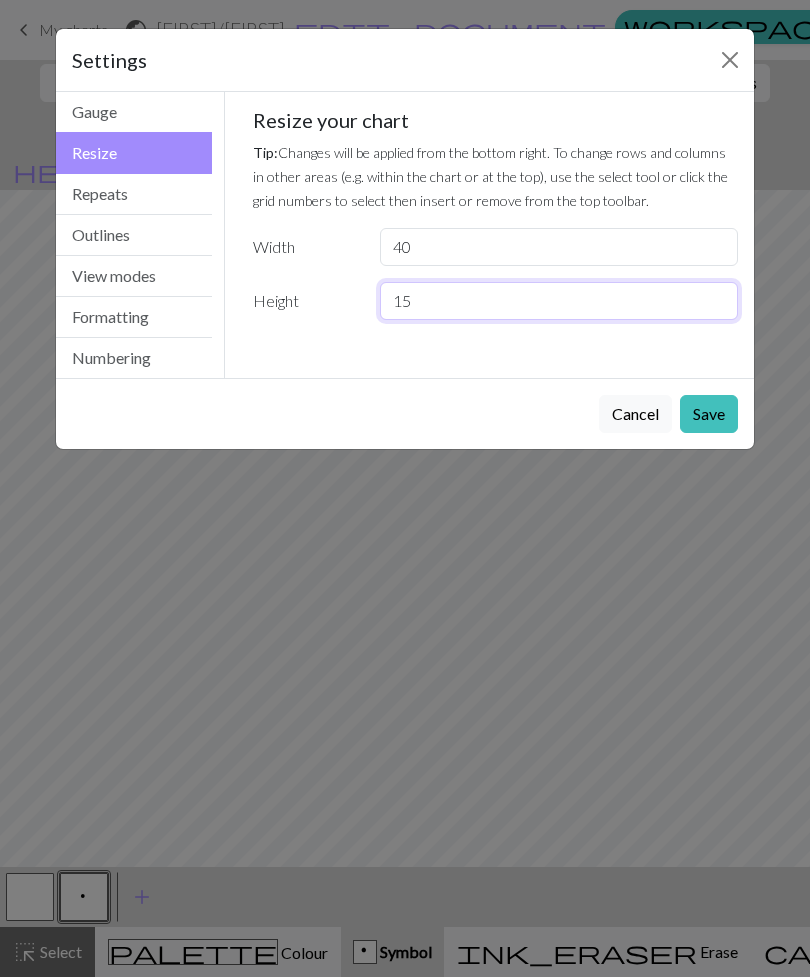 click on "15" at bounding box center (559, 301) 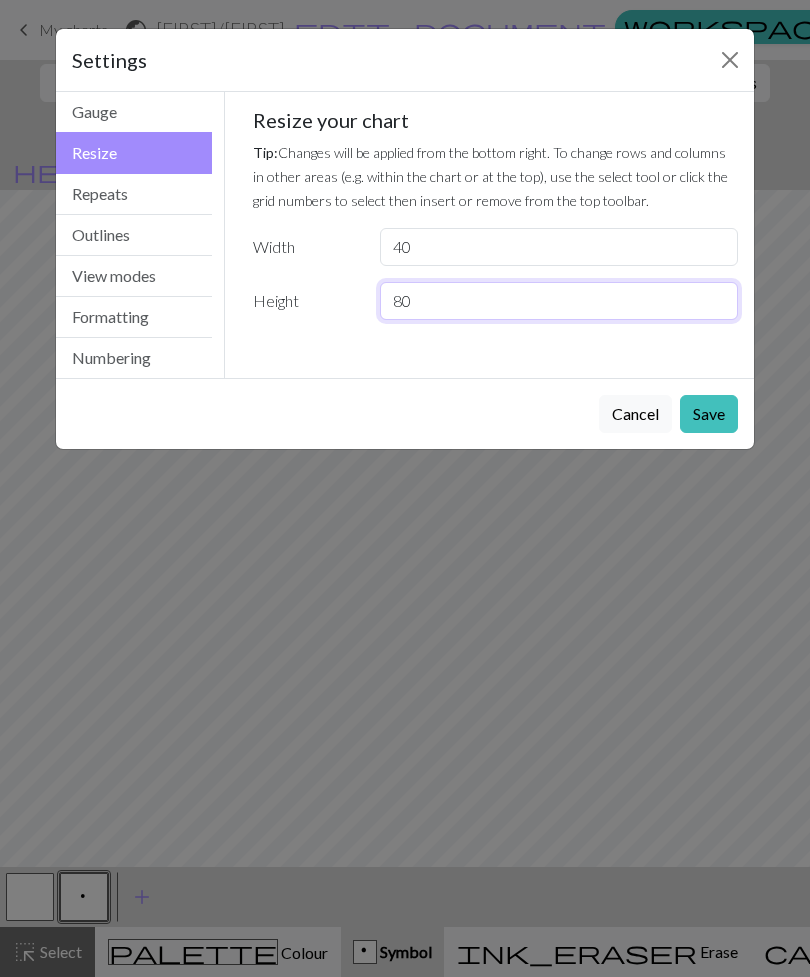 type on "80" 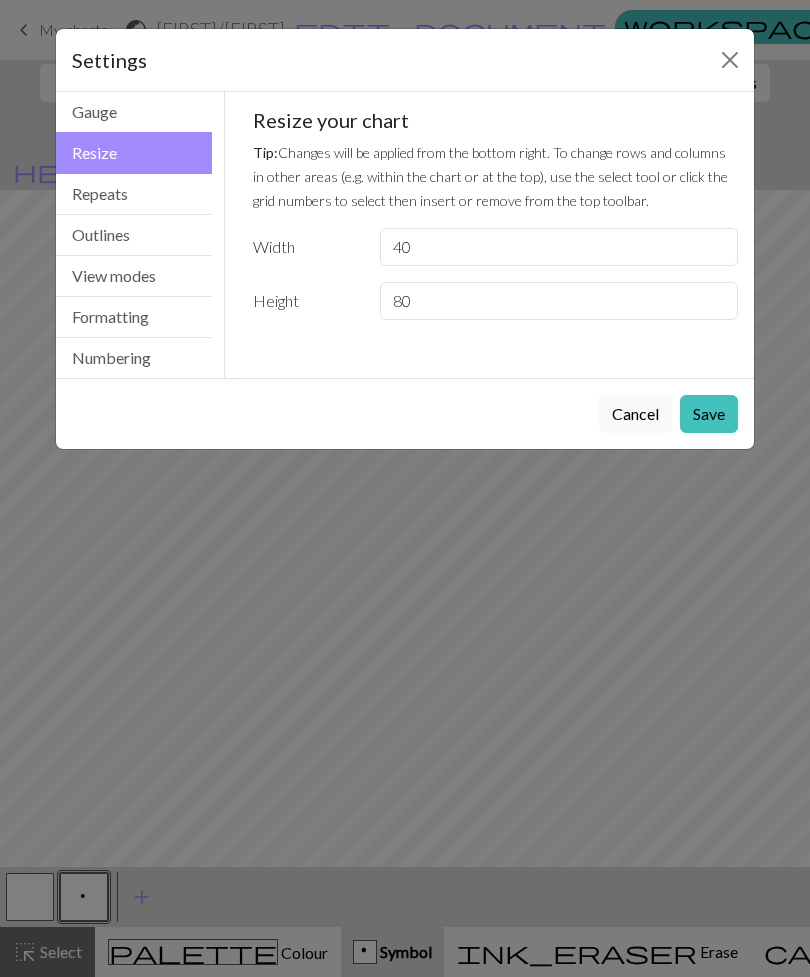 click on "Save" at bounding box center (709, 414) 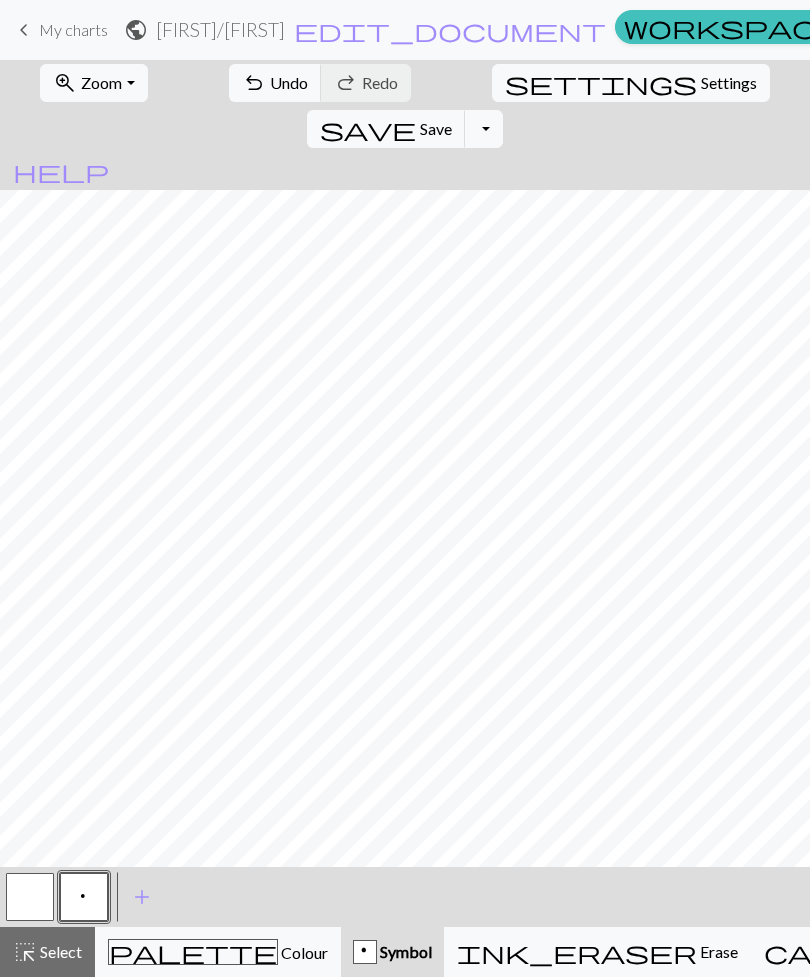 click on "Colour" at bounding box center (303, 952) 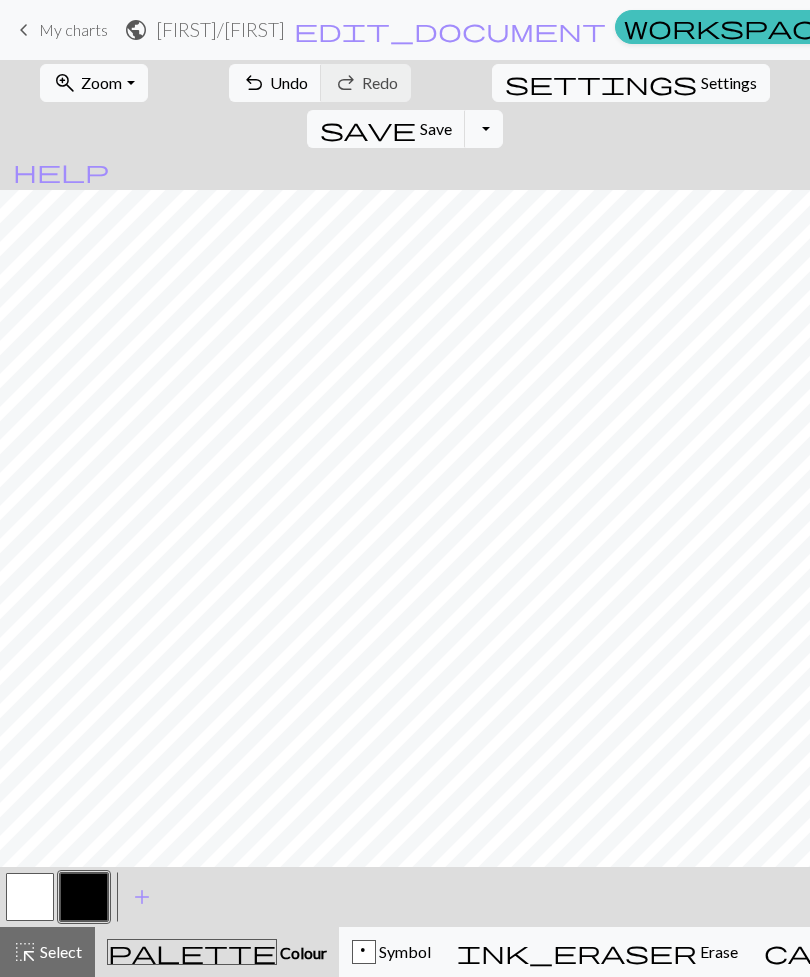 click at bounding box center [30, 897] 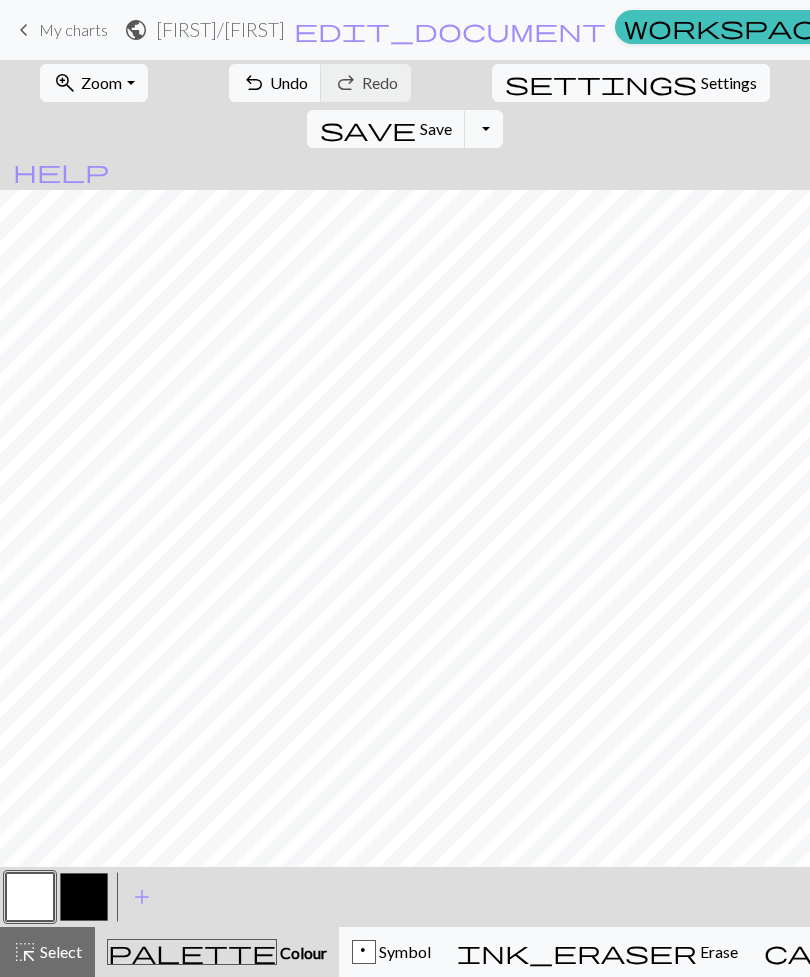 click on "add" at bounding box center [142, 897] 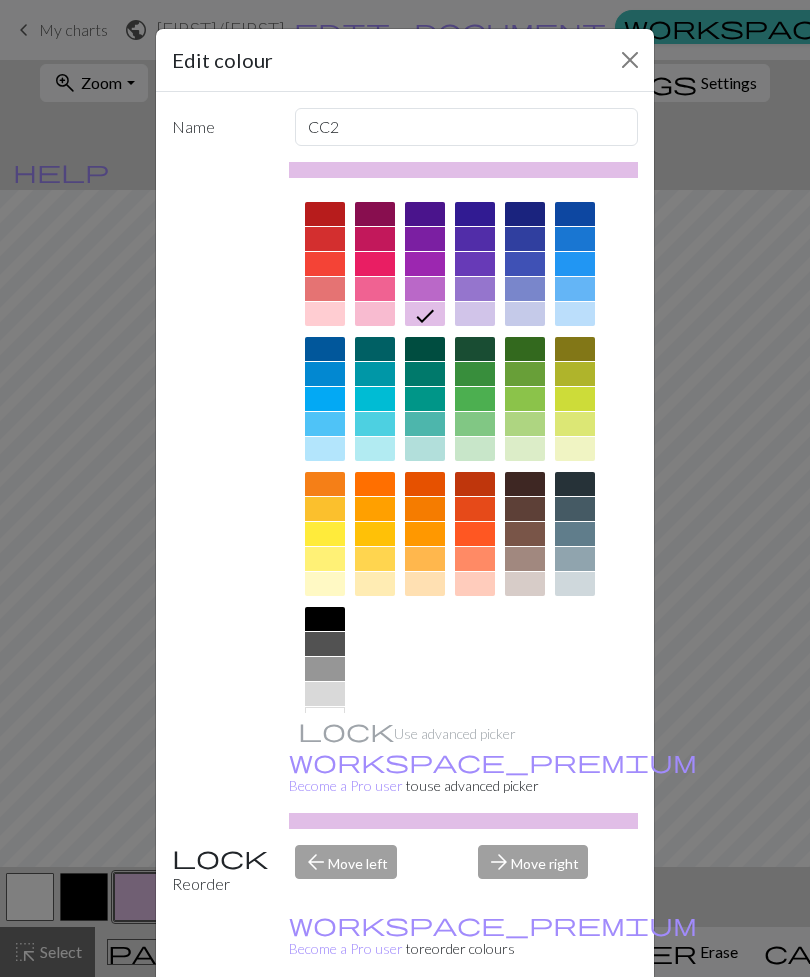 click at bounding box center (325, 214) 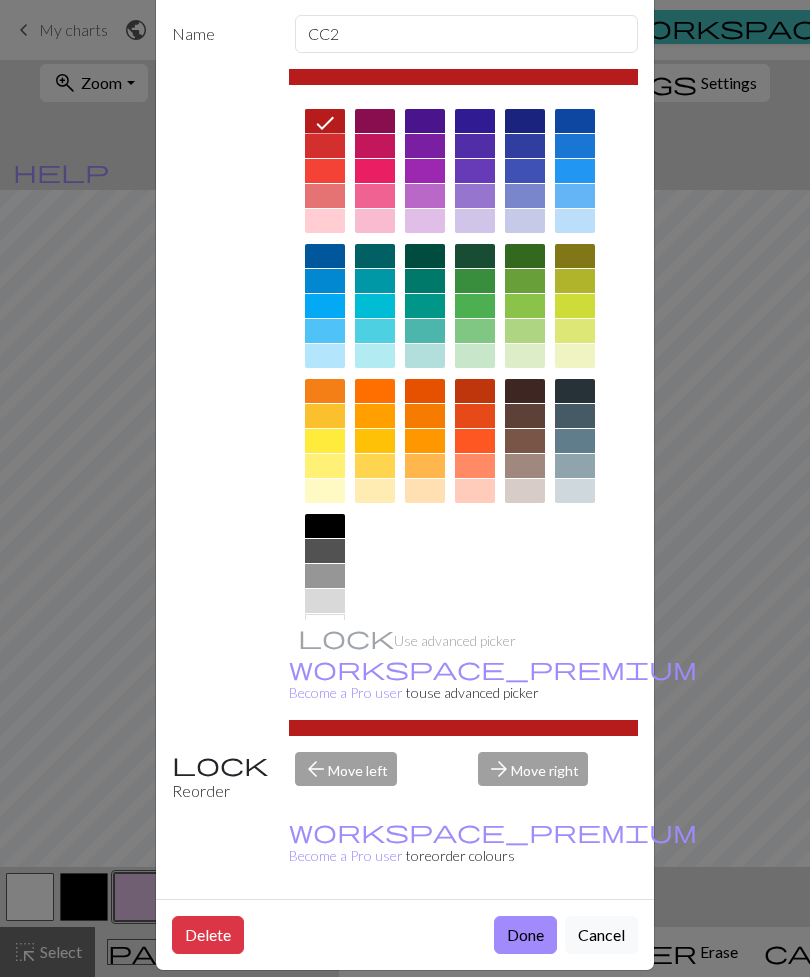 scroll, scrollTop: 91, scrollLeft: 0, axis: vertical 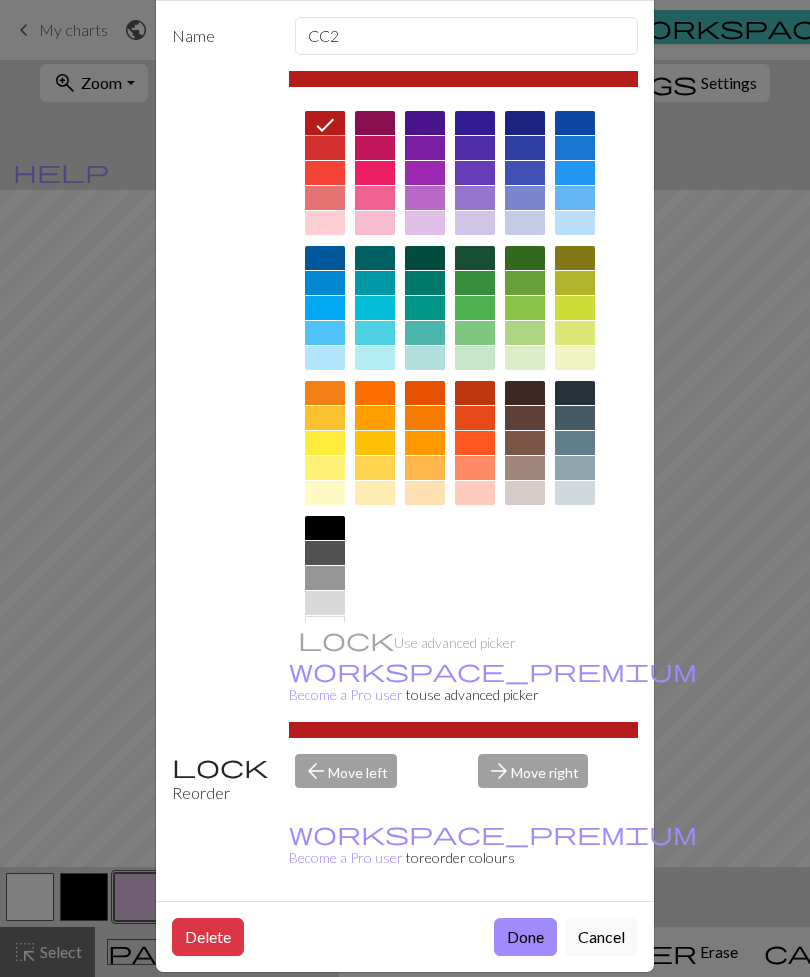 click on "Done" at bounding box center (525, 937) 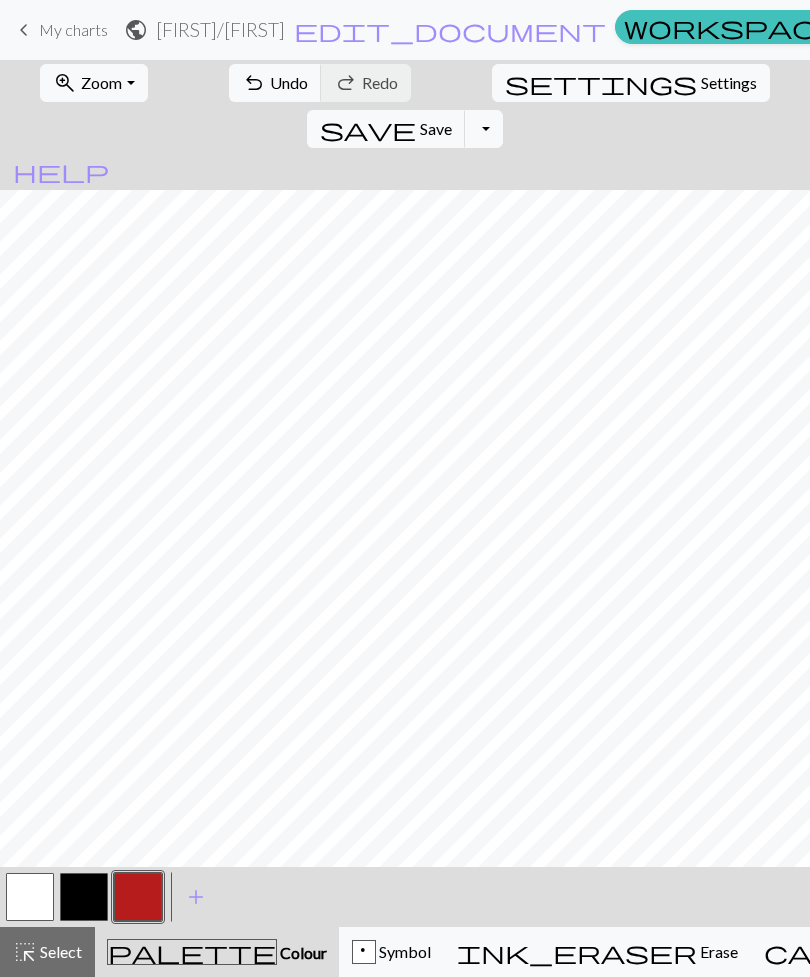 click on "Undo" at bounding box center [289, 82] 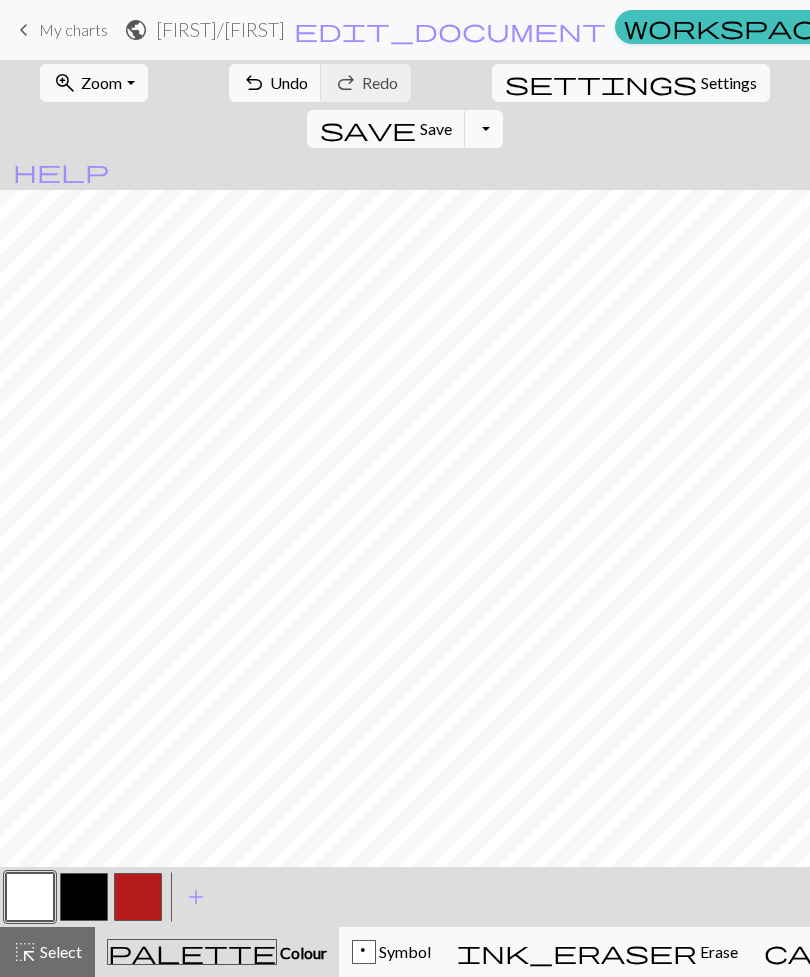 click at bounding box center [138, 897] 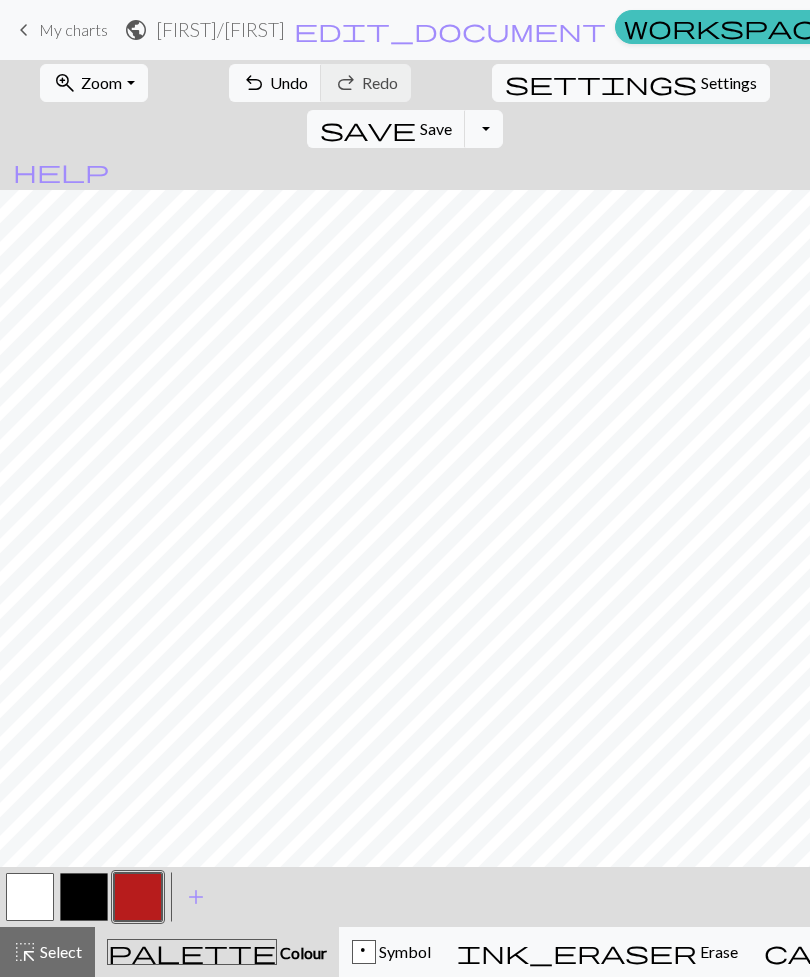 click at bounding box center [30, 897] 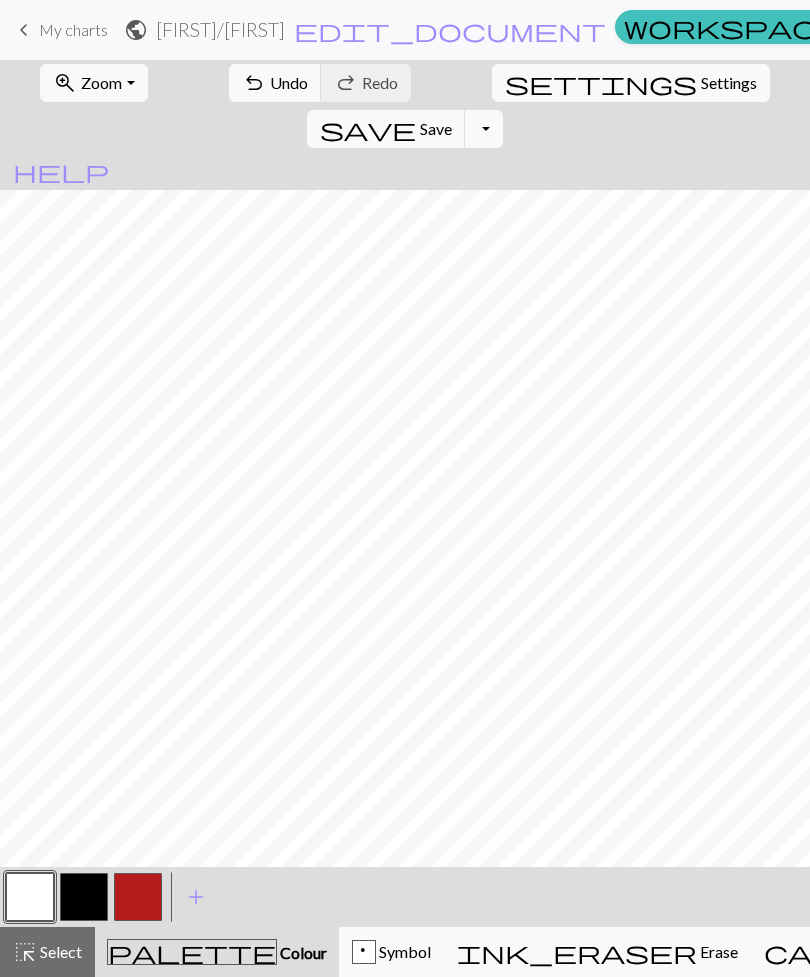 click at bounding box center [138, 897] 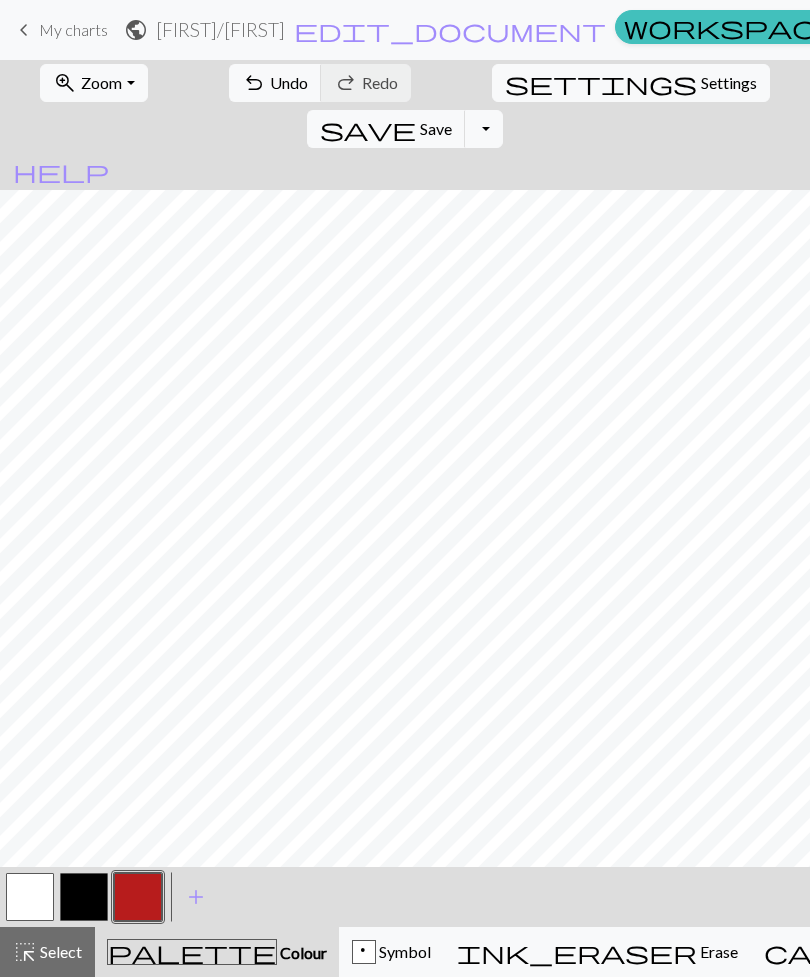 click on "Undo" at bounding box center [289, 82] 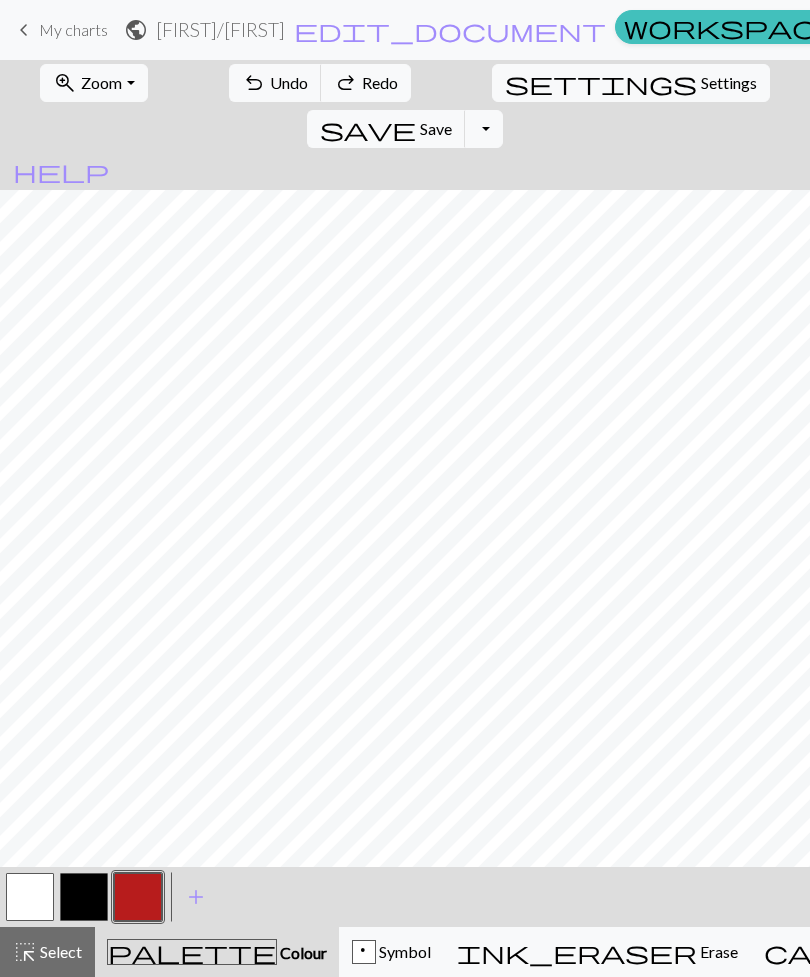 click on "undo Undo Undo" at bounding box center [275, 83] 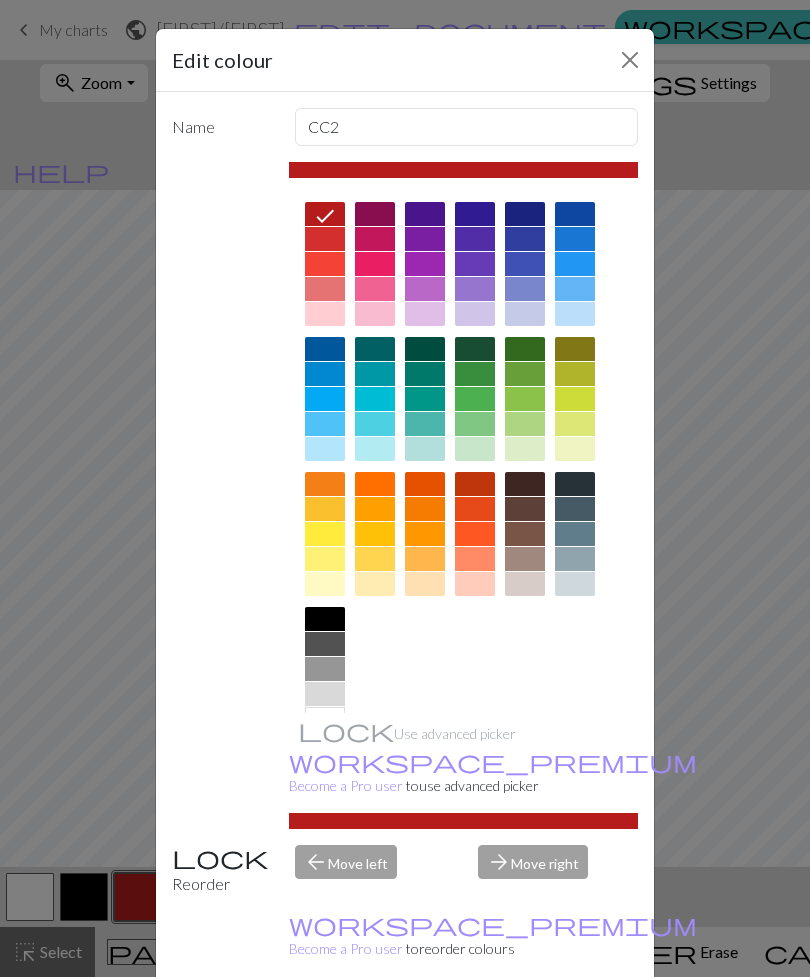 click at bounding box center (630, 60) 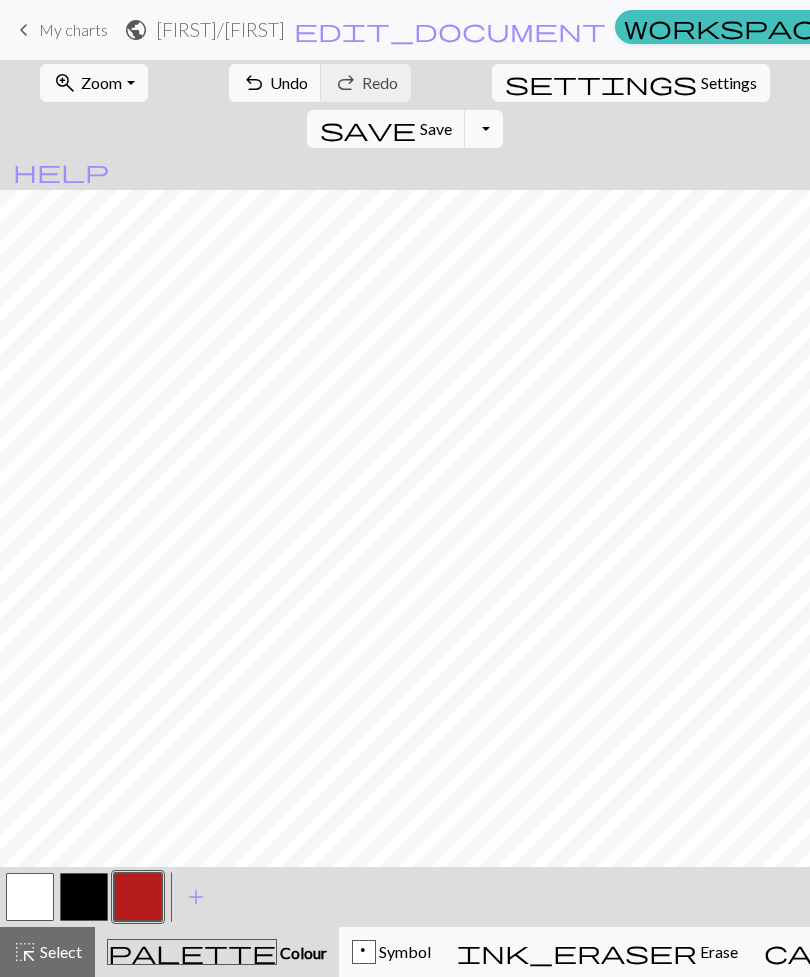 click on "undo Undo Undo" at bounding box center (275, 83) 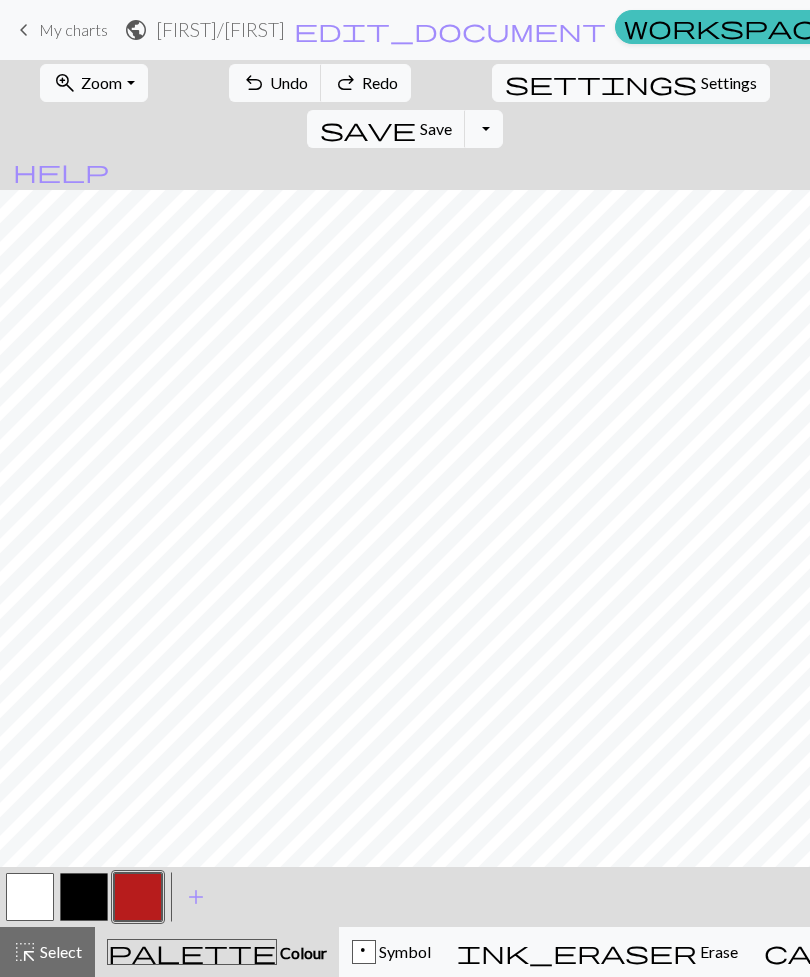 click on "undo" at bounding box center [254, 83] 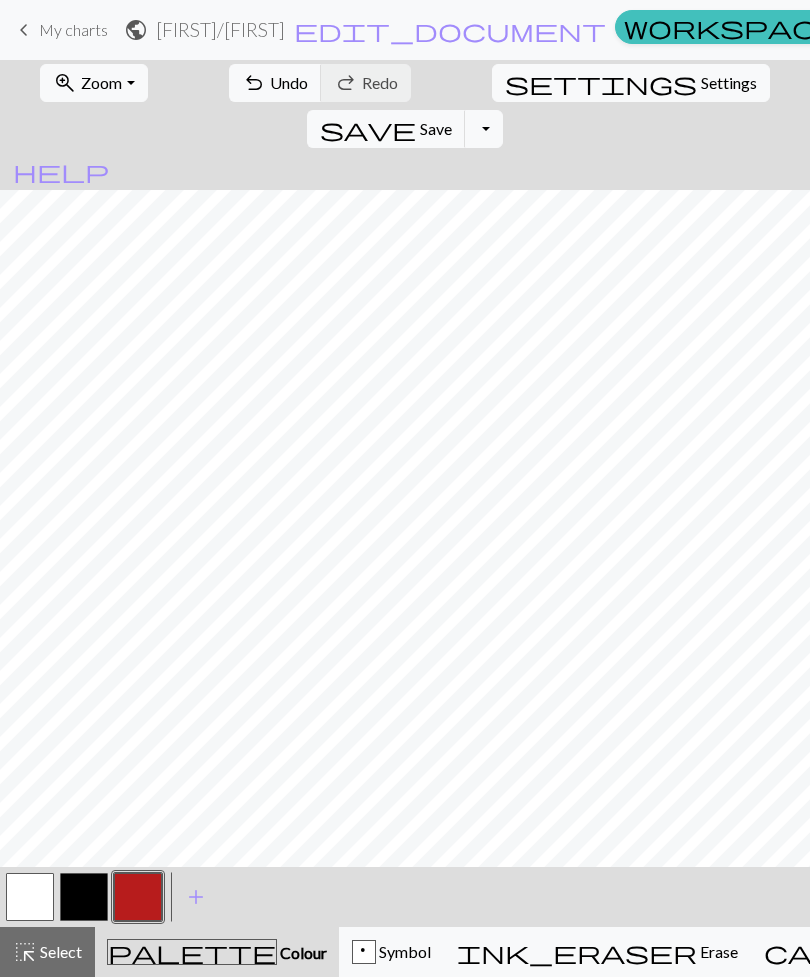 click at bounding box center [84, 897] 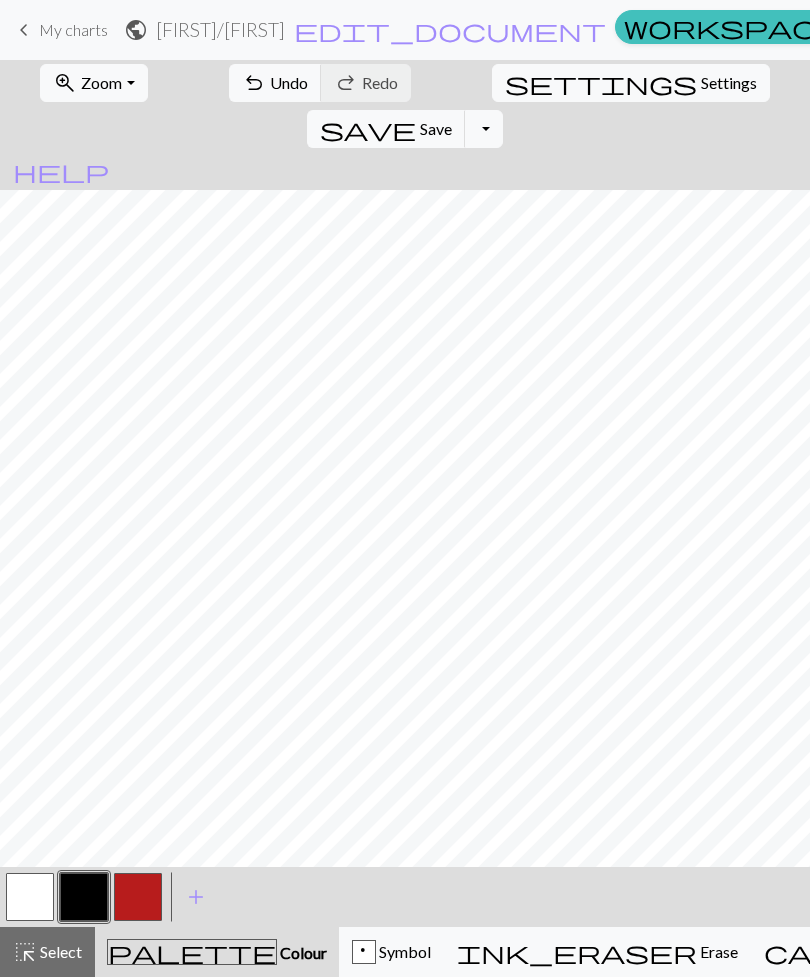 click on "Undo" at bounding box center (289, 82) 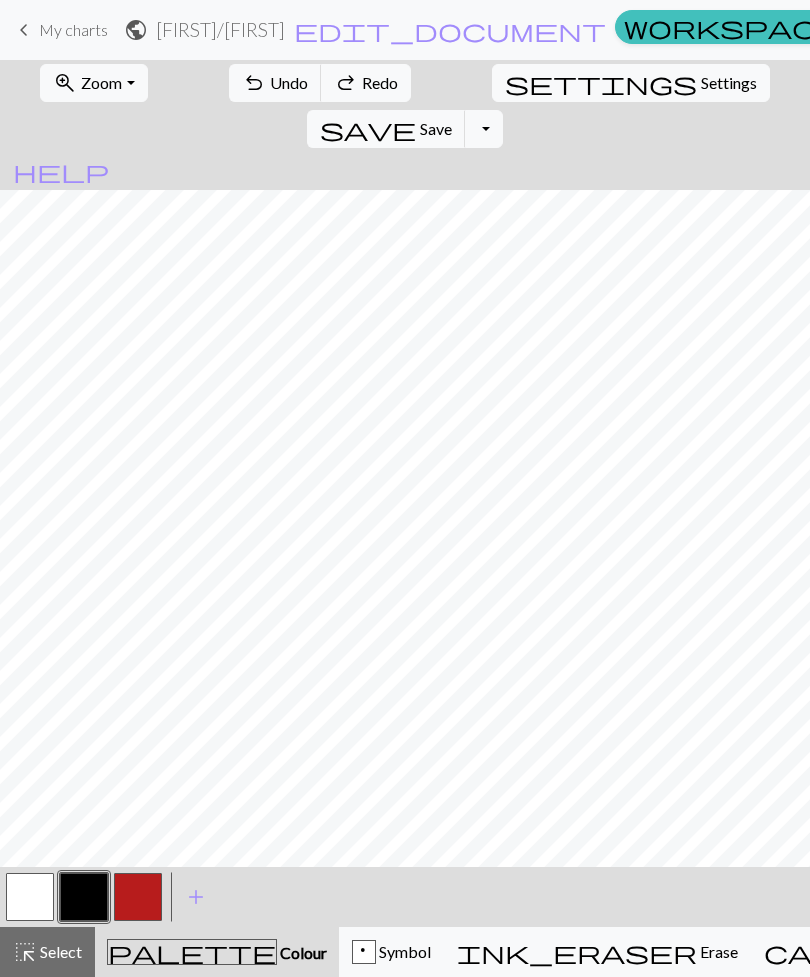 click on "Undo" at bounding box center (289, 82) 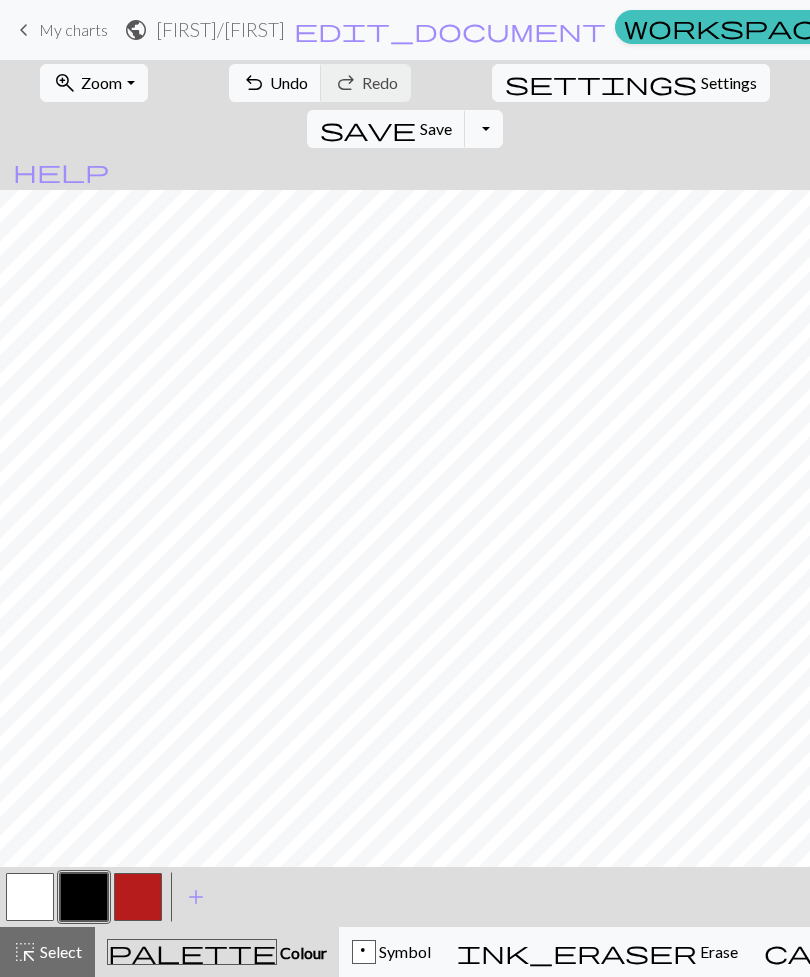 click on "undo" at bounding box center [254, 83] 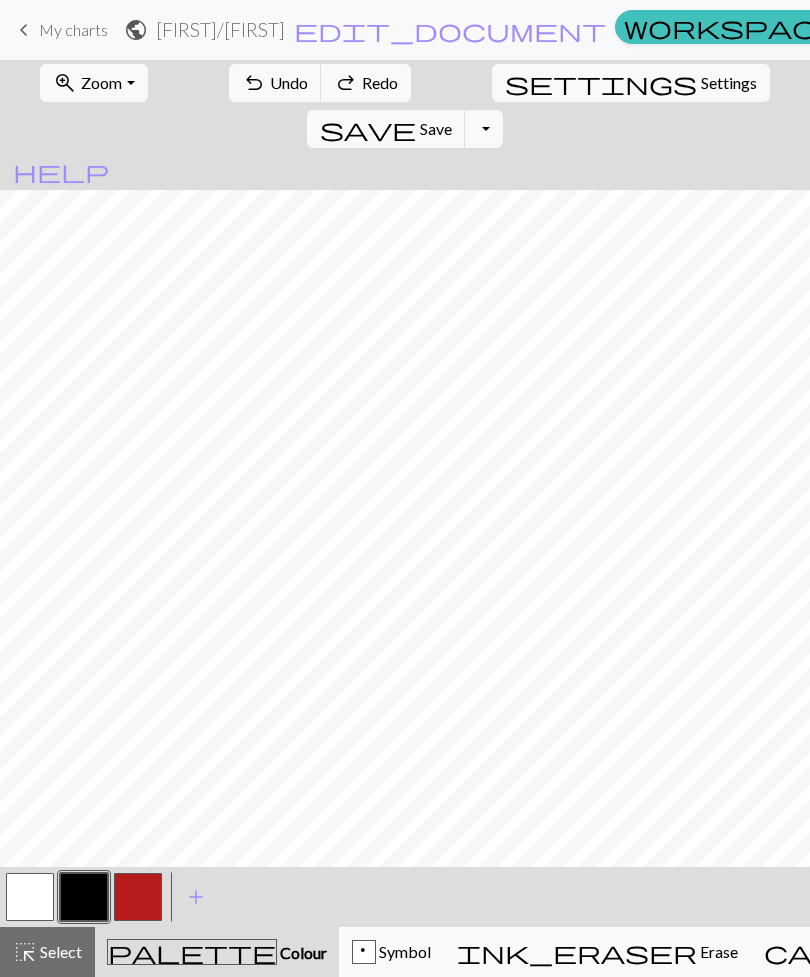 click on "undo" at bounding box center [254, 83] 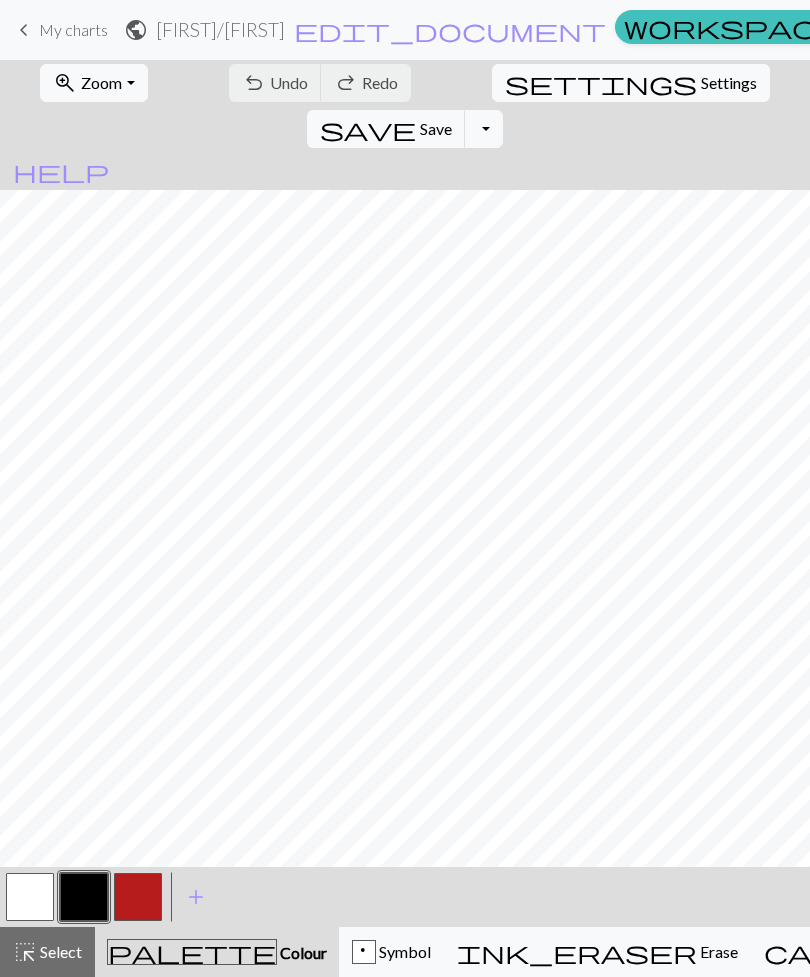 click on "save" at bounding box center [368, 129] 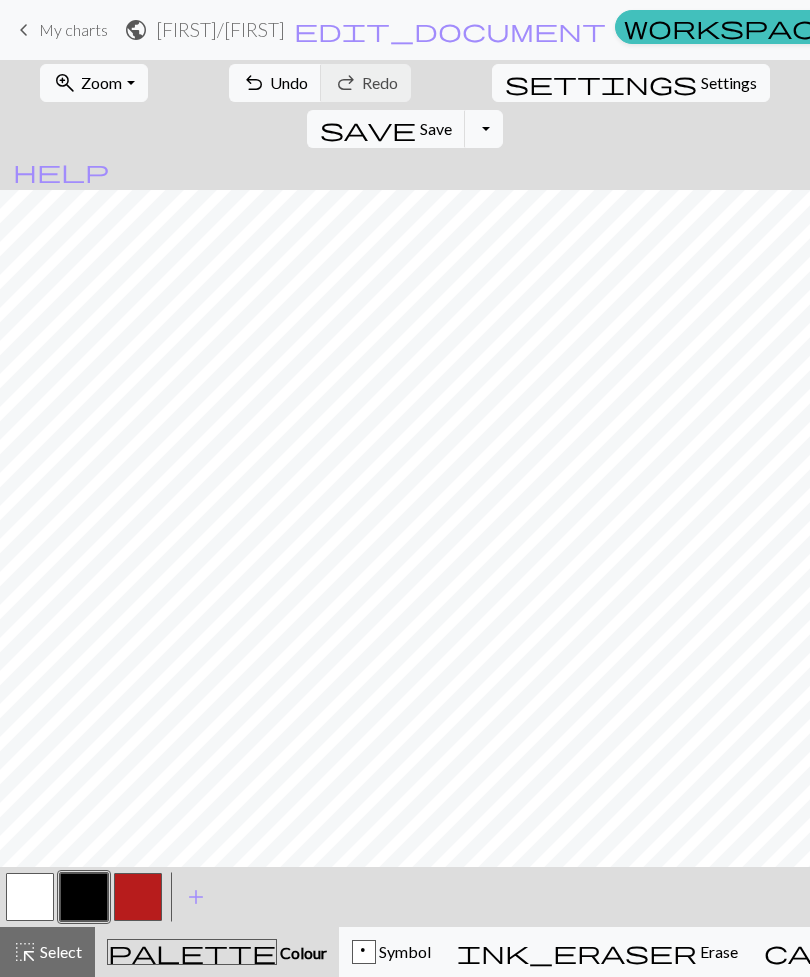 click on "Undo" at bounding box center [289, 82] 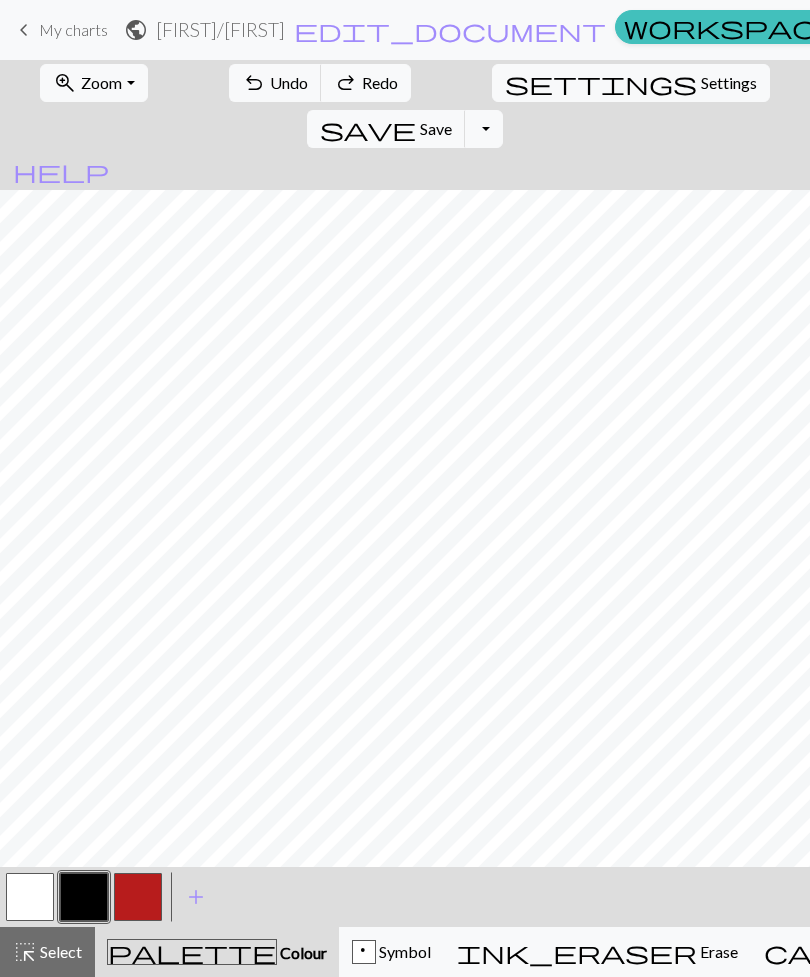 click on "undo" at bounding box center [254, 83] 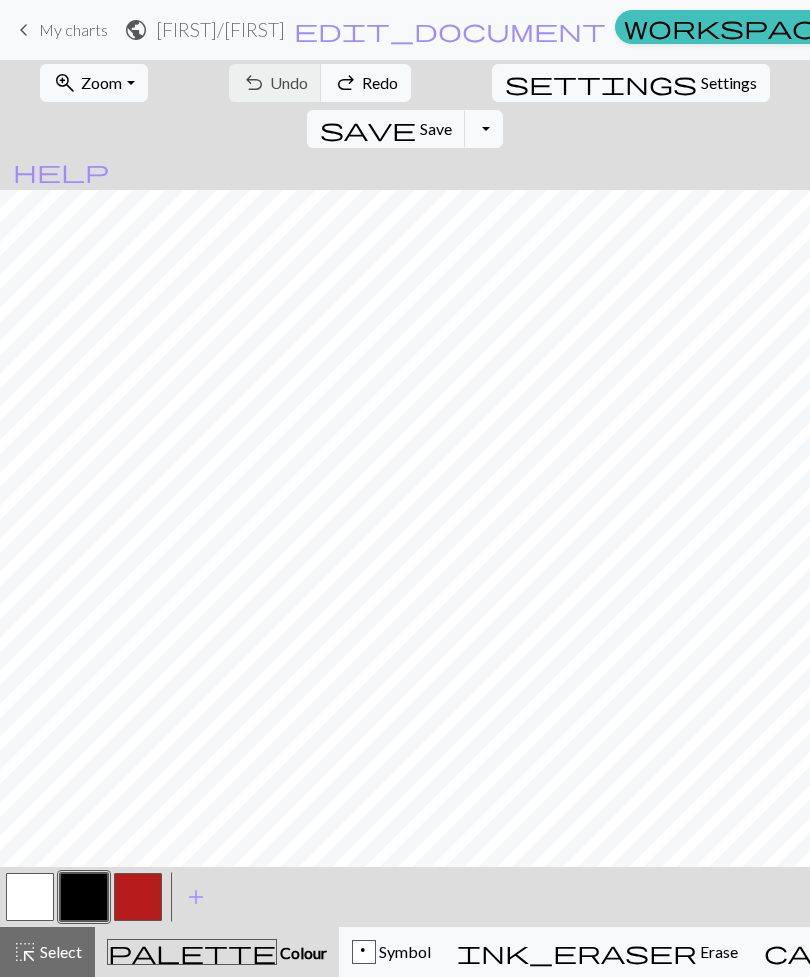click on "[FIRST]  /  [FIRST]" at bounding box center [220, 29] 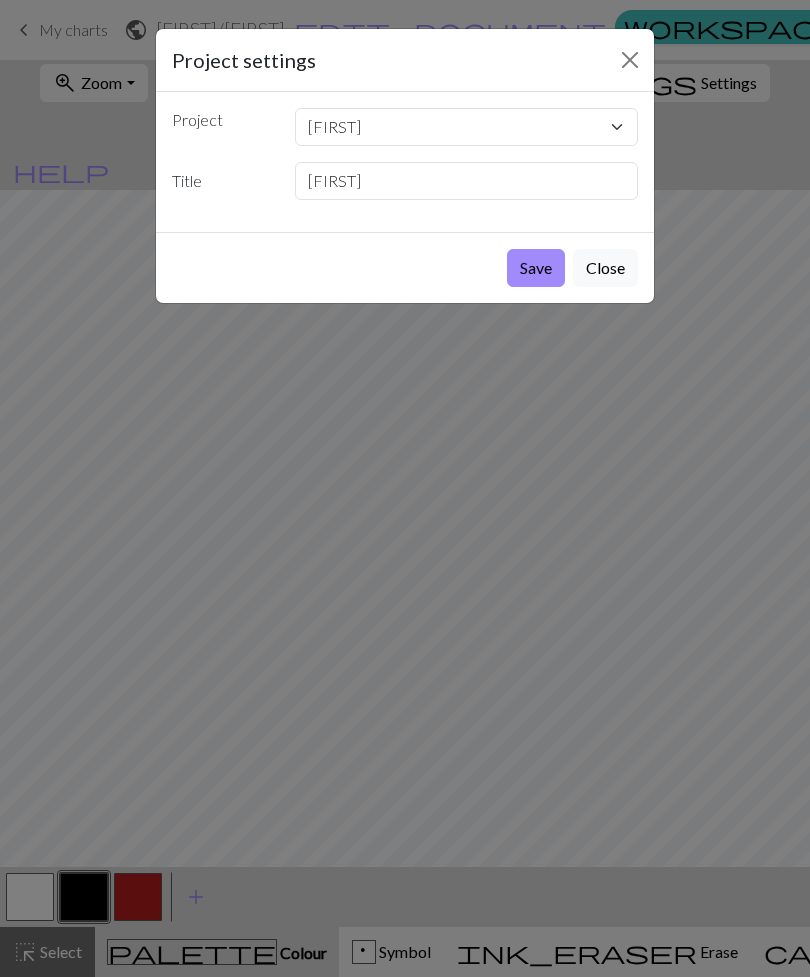 click at bounding box center [630, 60] 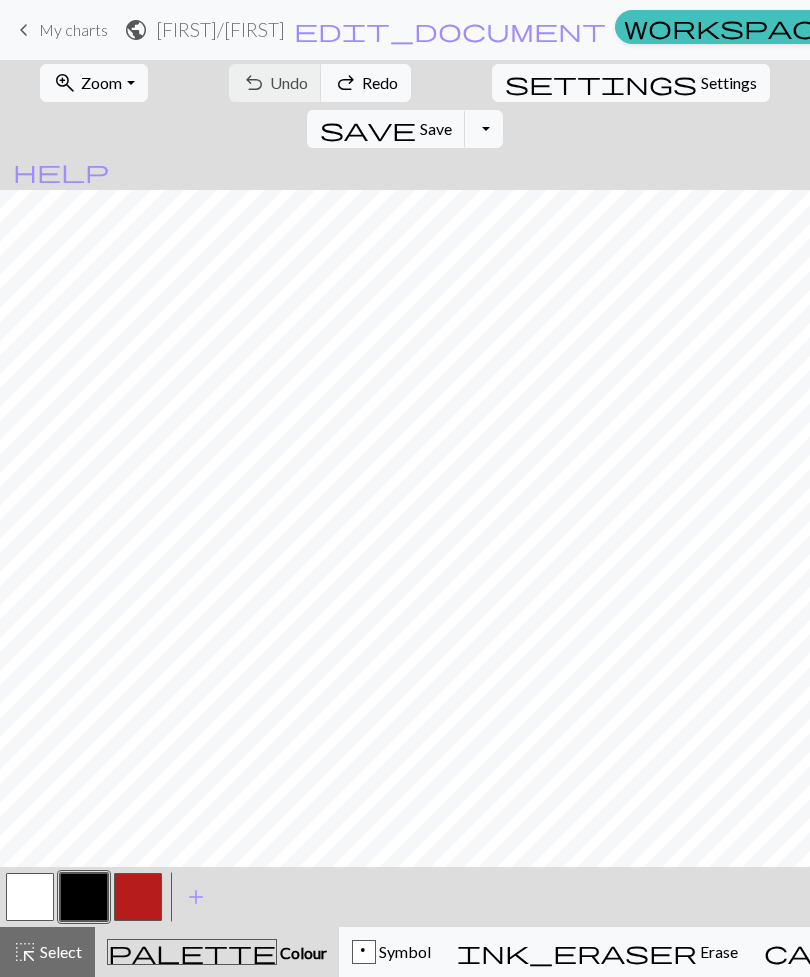 click on "undo Undo Undo redo Redo Redo" at bounding box center [320, 83] 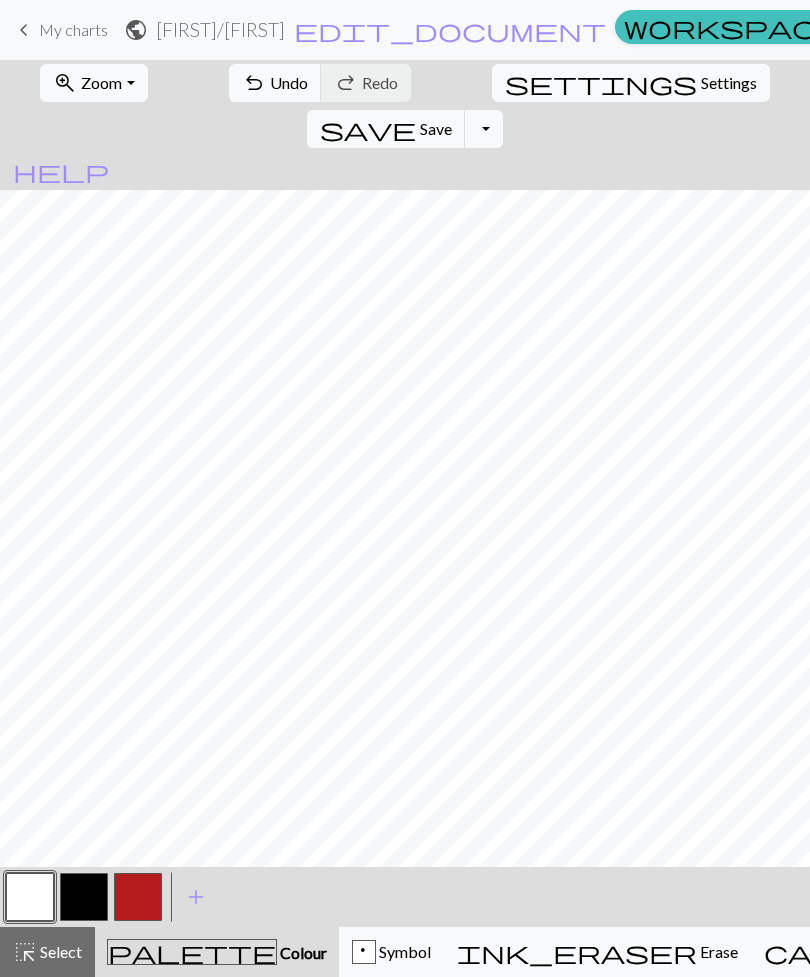 click at bounding box center [84, 897] 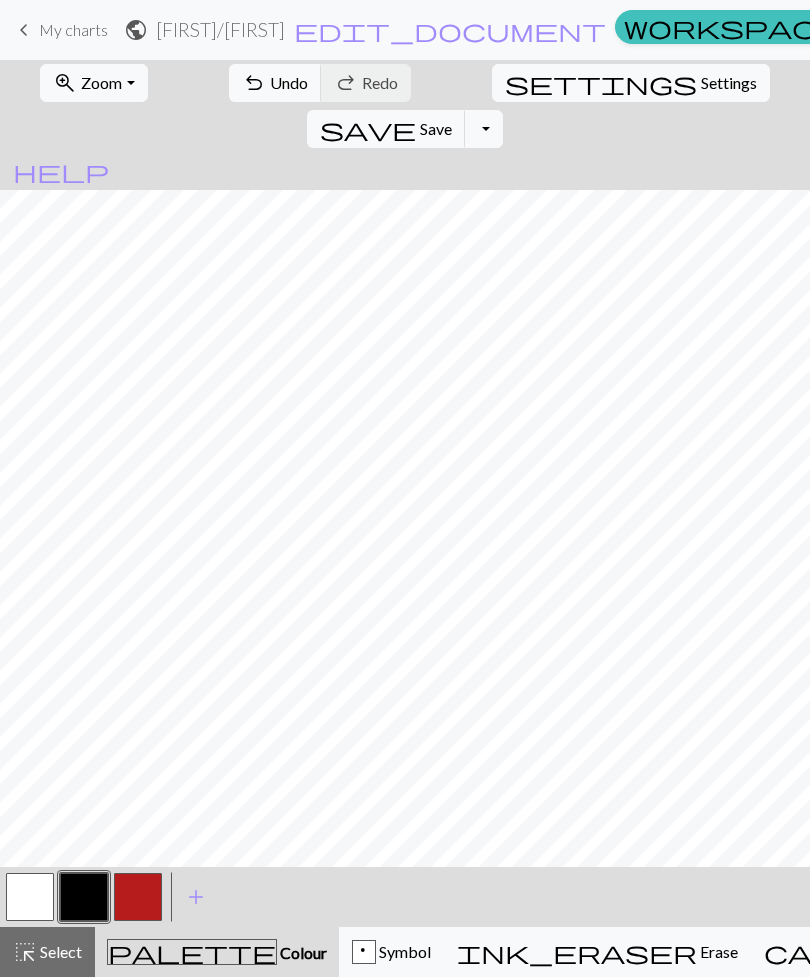 click on "Undo" at bounding box center (289, 82) 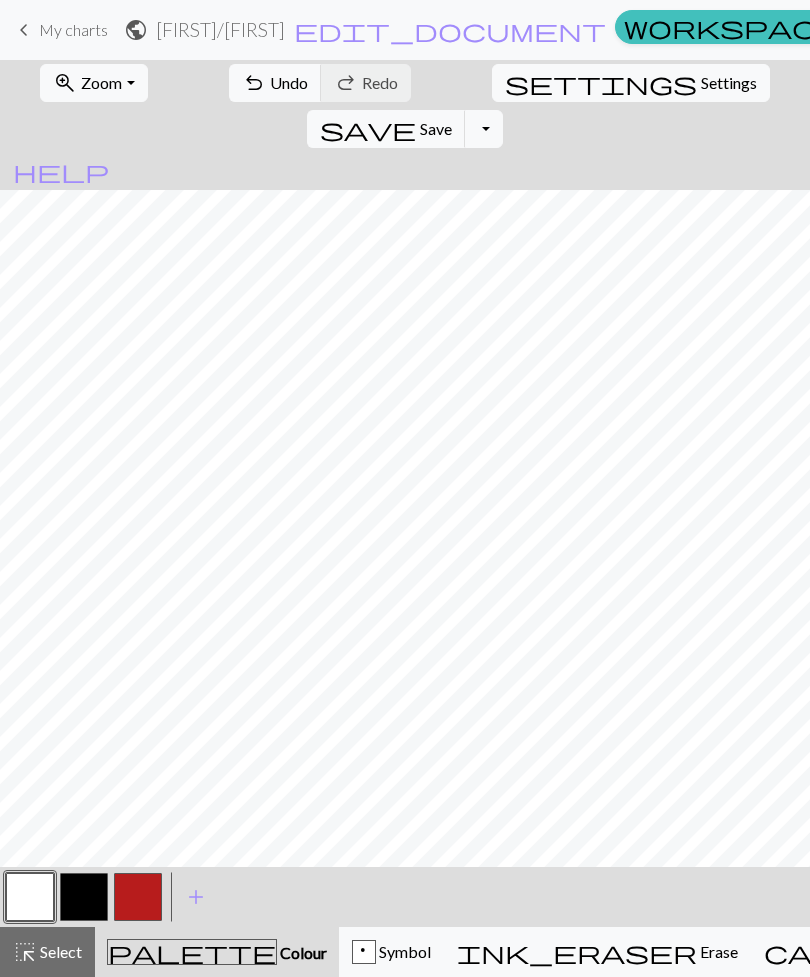 click at bounding box center [84, 897] 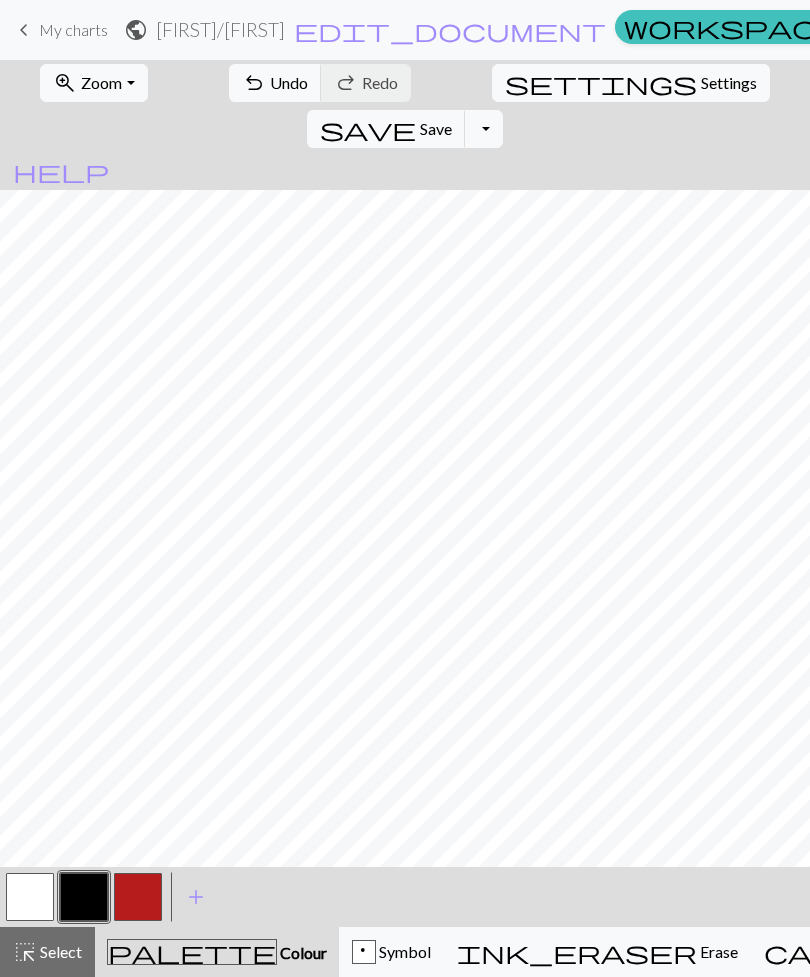 click on "Undo" at bounding box center (289, 82) 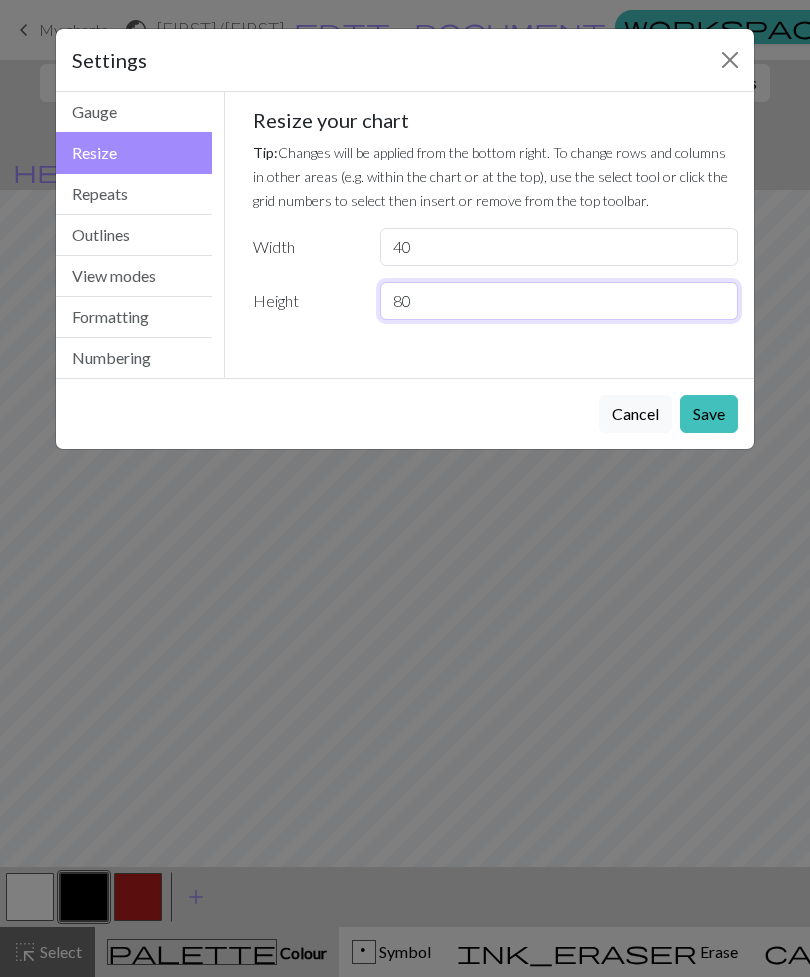 click on "80" at bounding box center [559, 301] 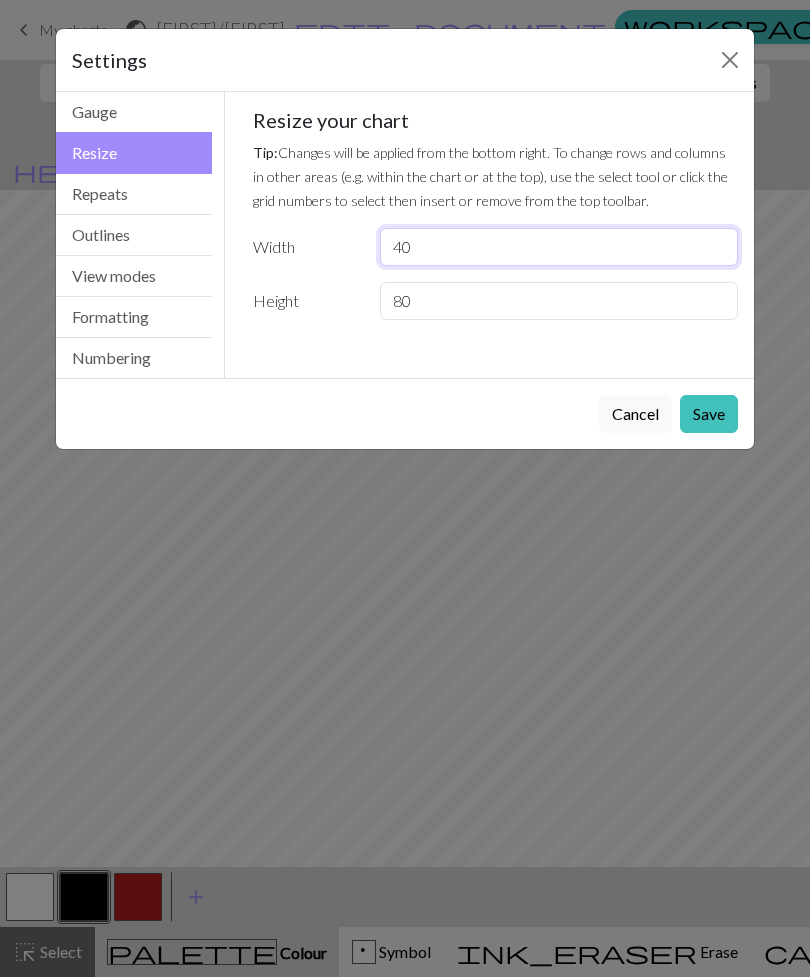 click on "40" at bounding box center (559, 247) 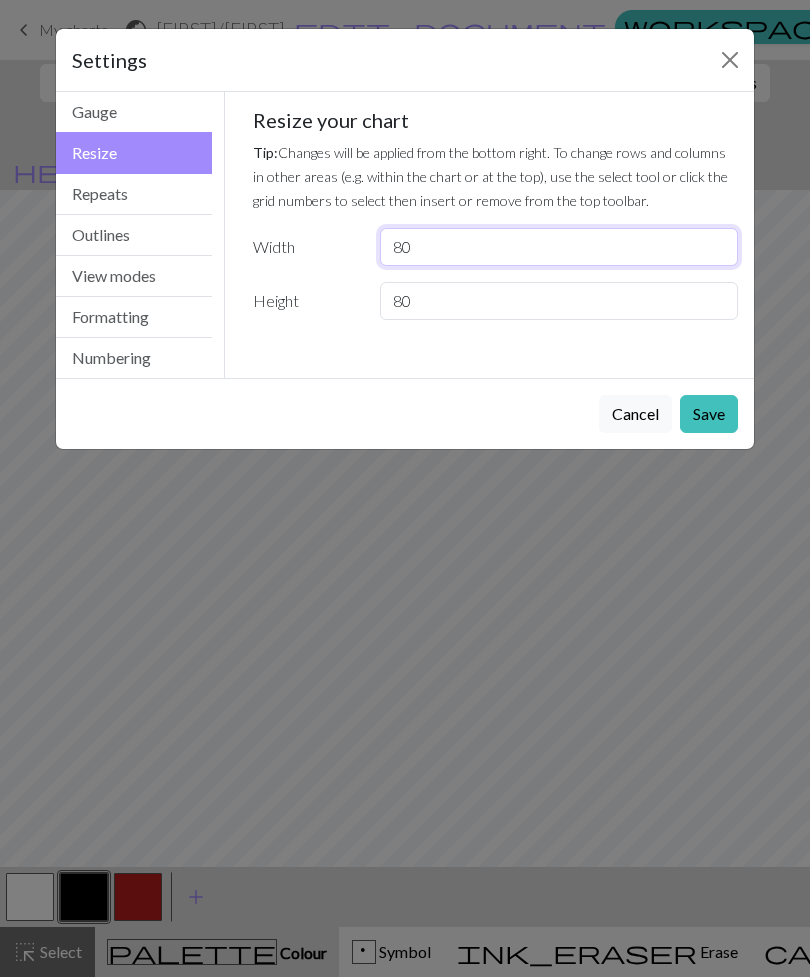 type on "80" 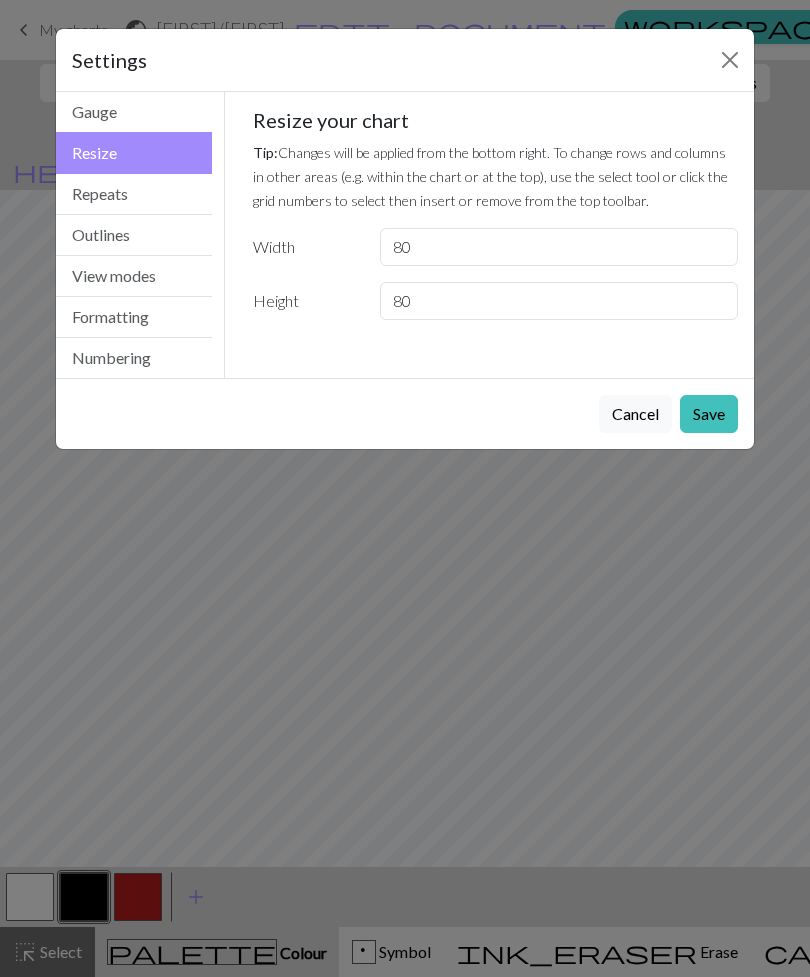click on "Save" at bounding box center [709, 414] 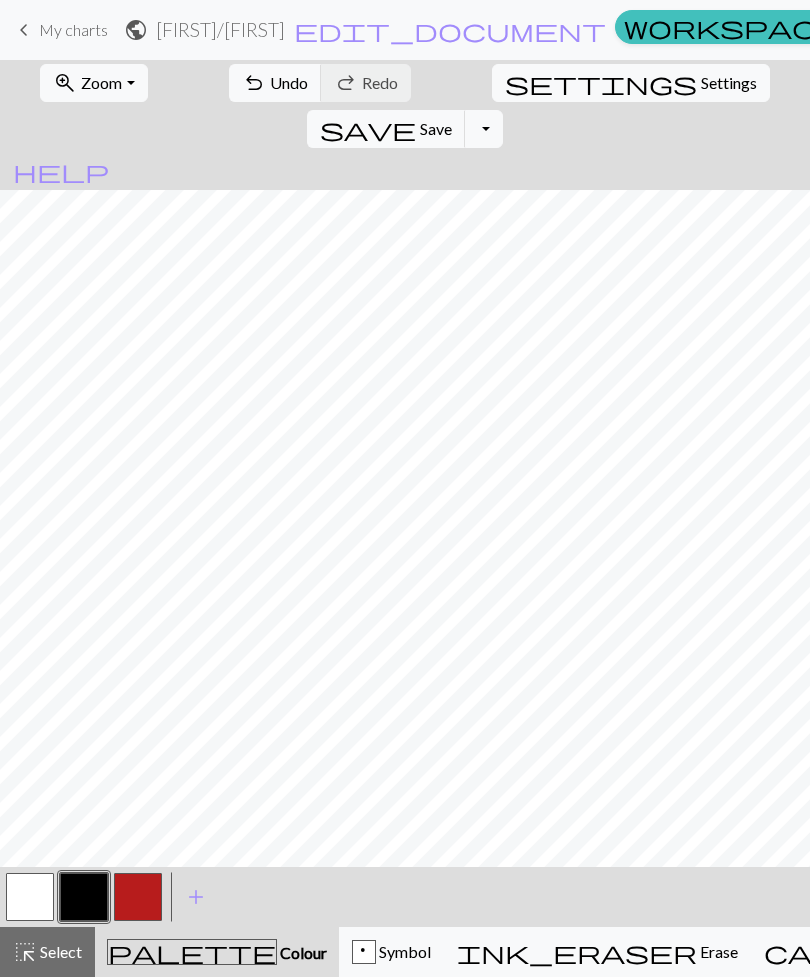 click on "settings  Settings" at bounding box center (631, 83) 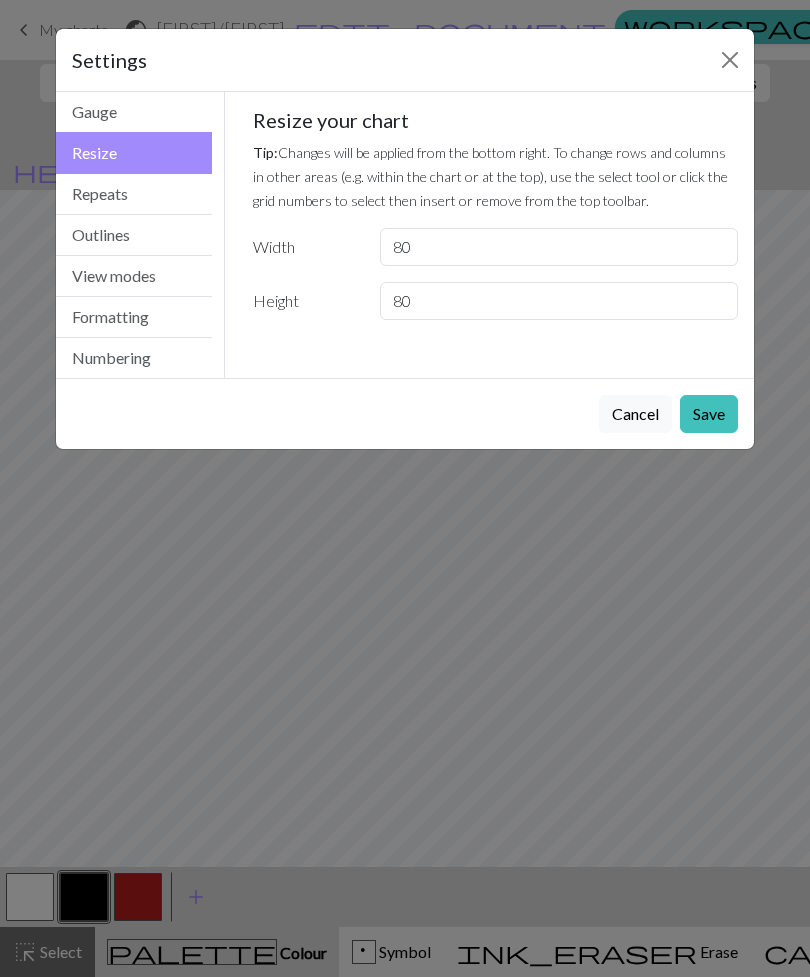 click at bounding box center (730, 60) 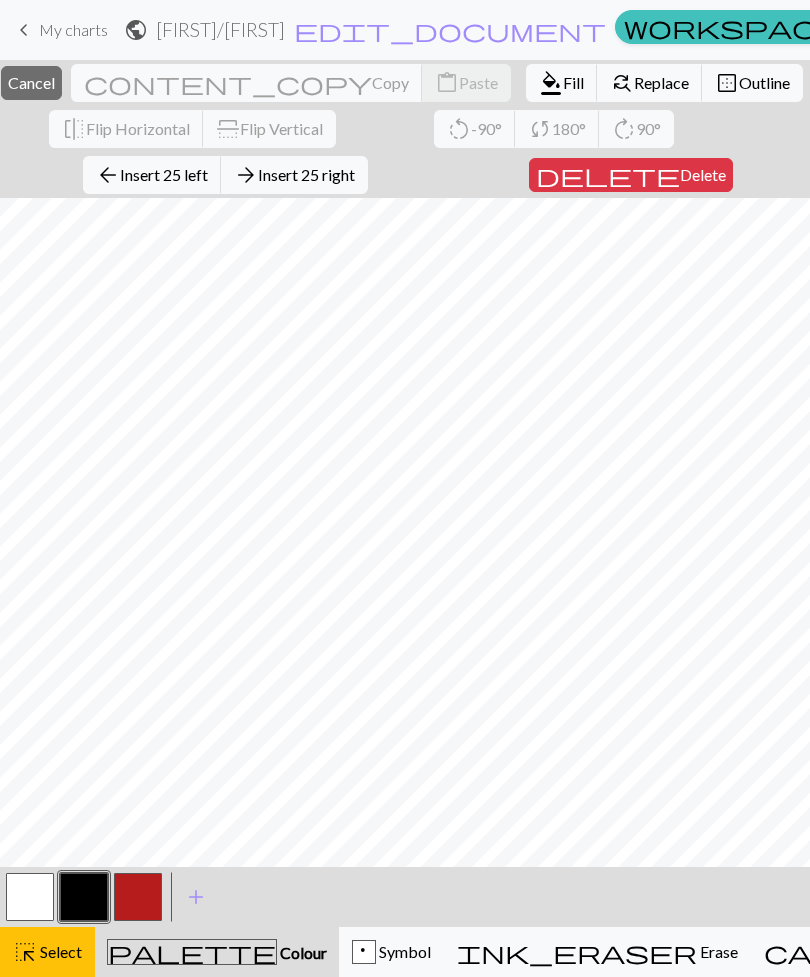click on "Cancel" at bounding box center [31, 82] 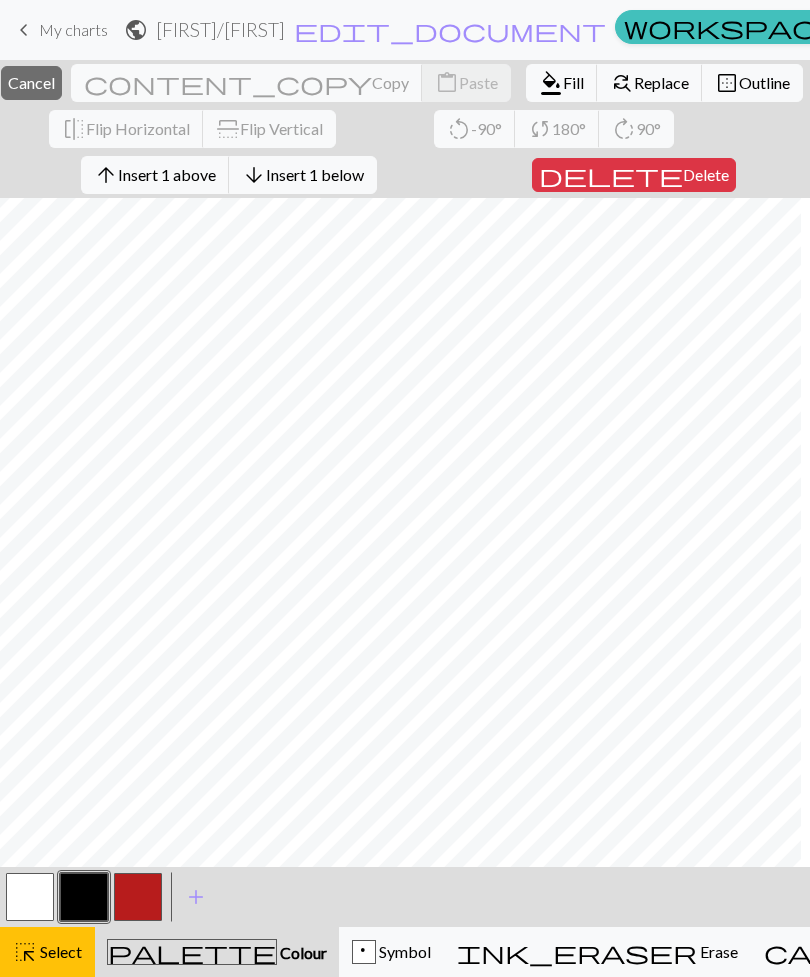 scroll, scrollTop: 0, scrollLeft: 0, axis: both 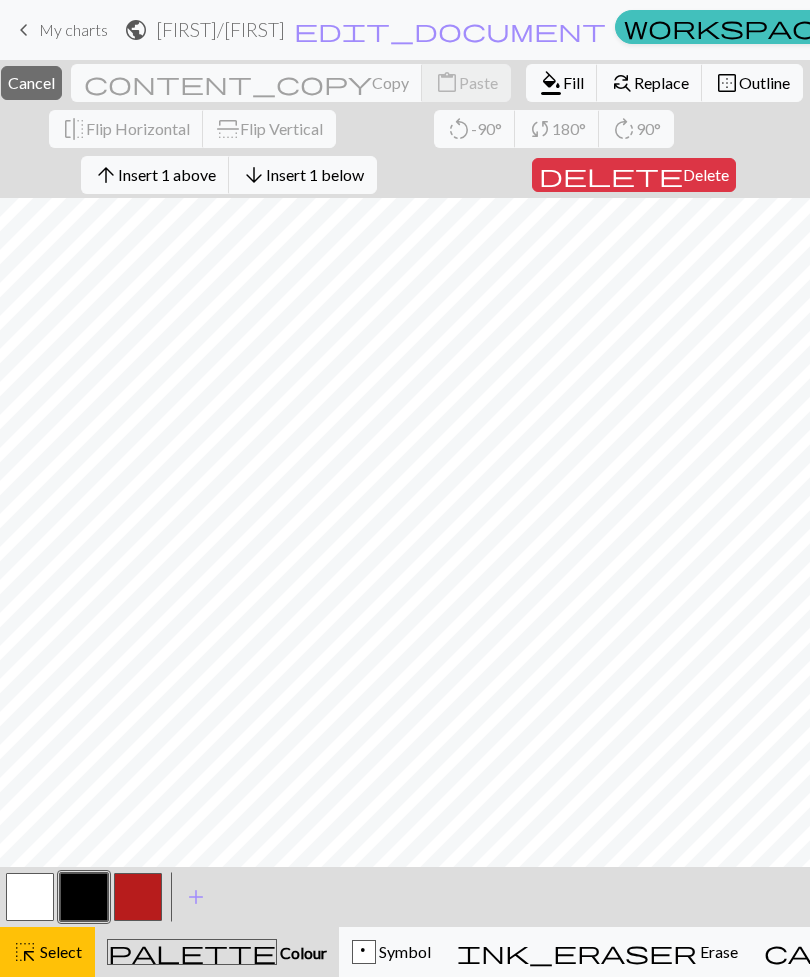 click on "Cancel" at bounding box center (31, 82) 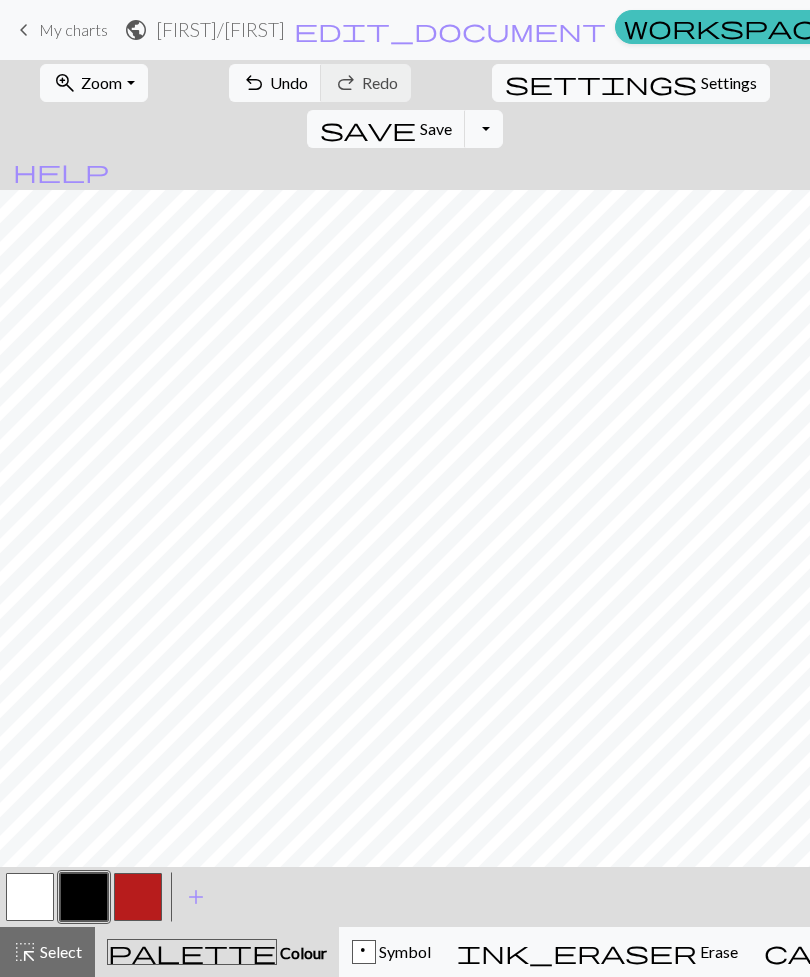 click on "undo Undo Undo" at bounding box center [275, 83] 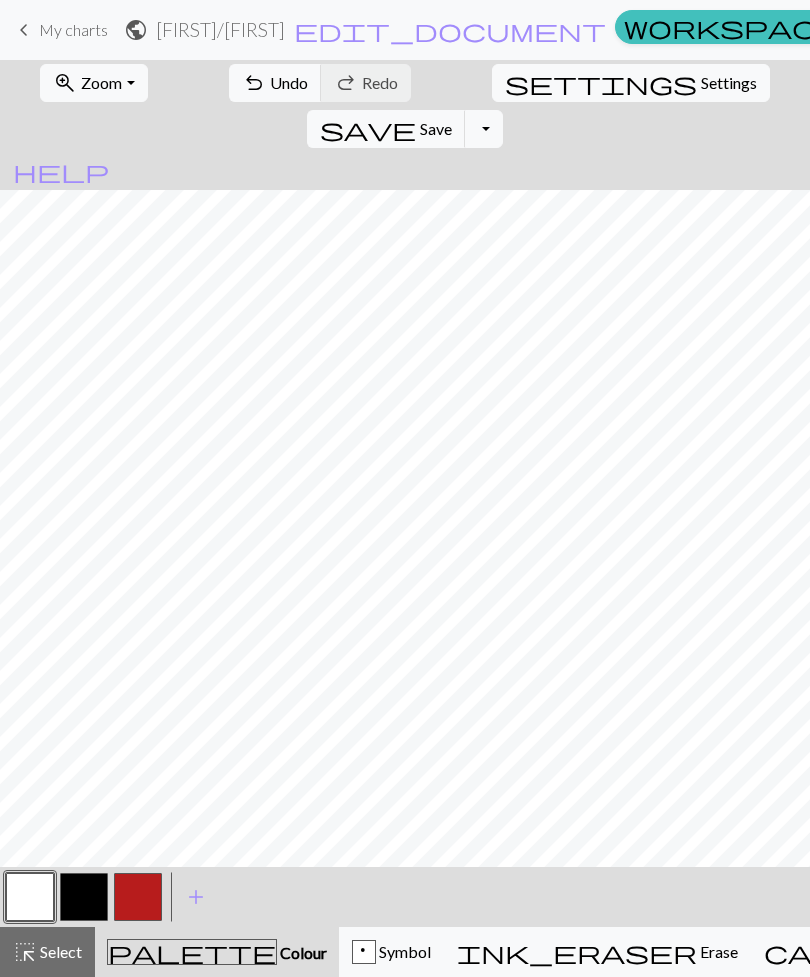 click at bounding box center (84, 897) 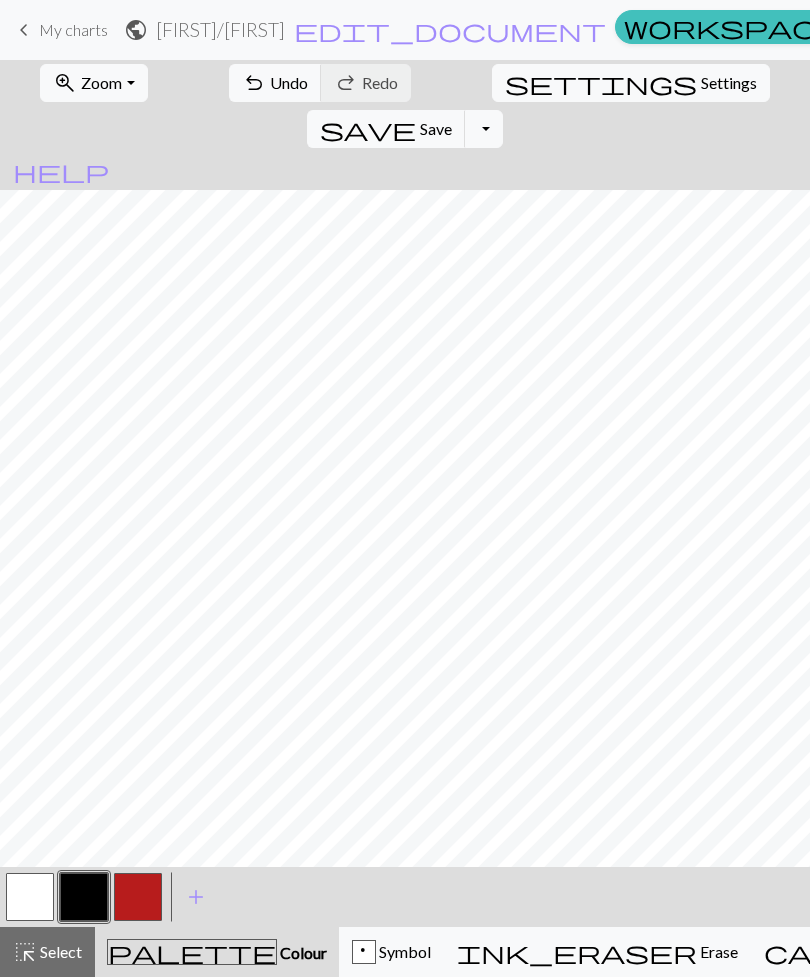 click on "undo" at bounding box center [254, 83] 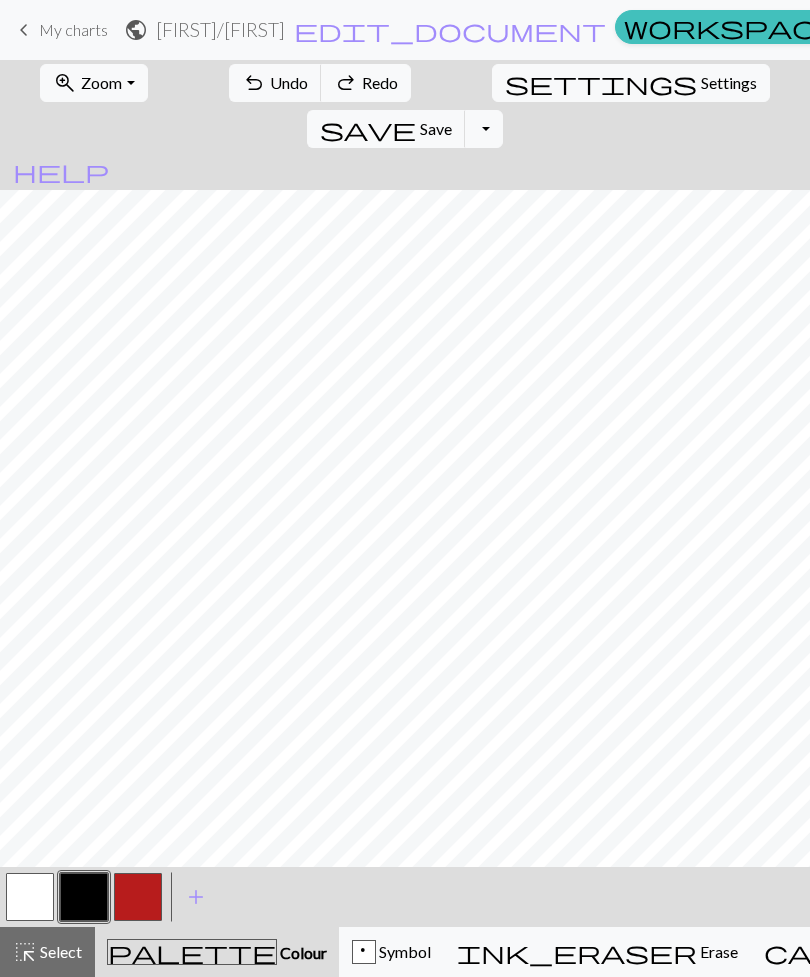 click on "undo Undo Undo" at bounding box center (275, 83) 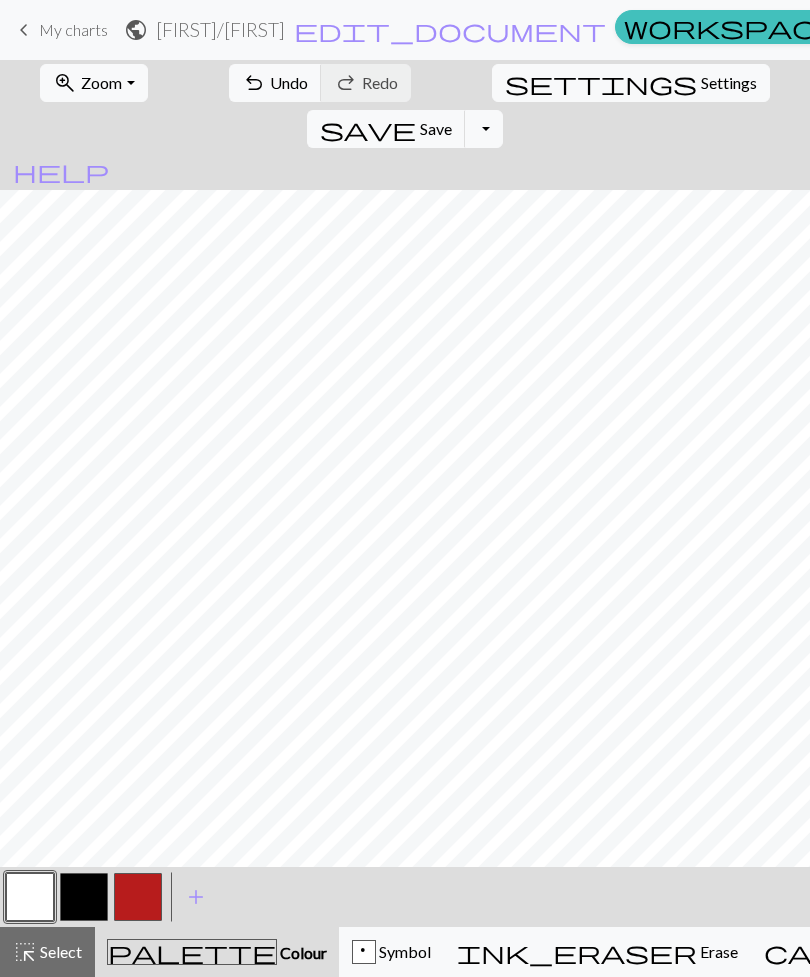 scroll, scrollTop: 0, scrollLeft: 0, axis: both 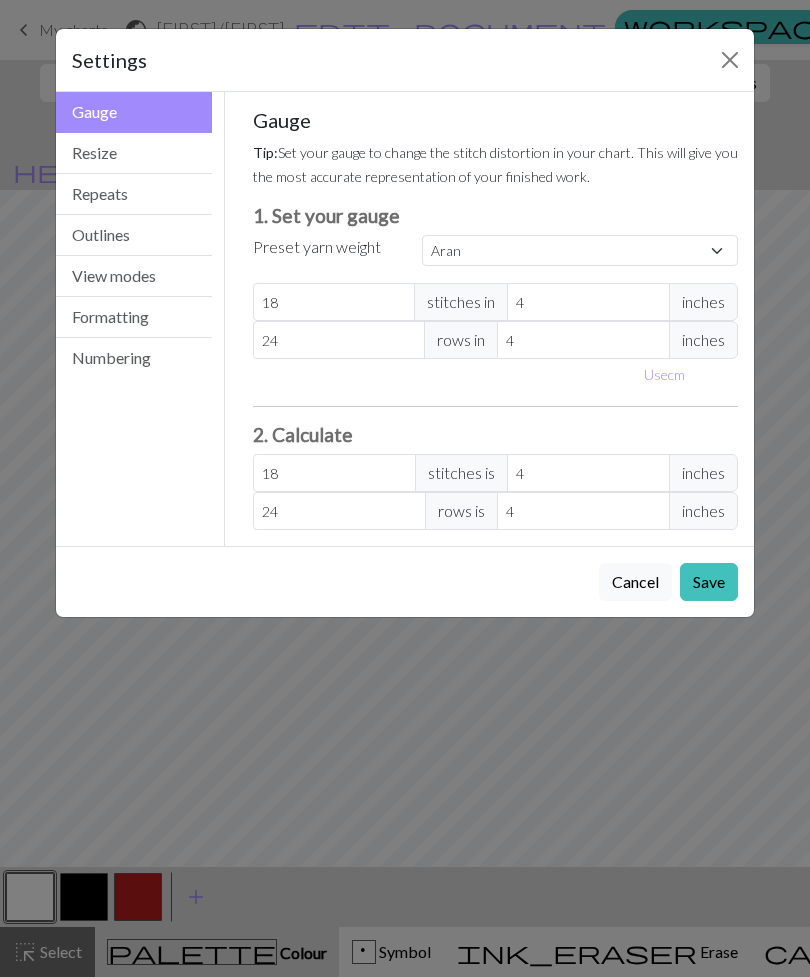 click on "Resize" at bounding box center (134, 153) 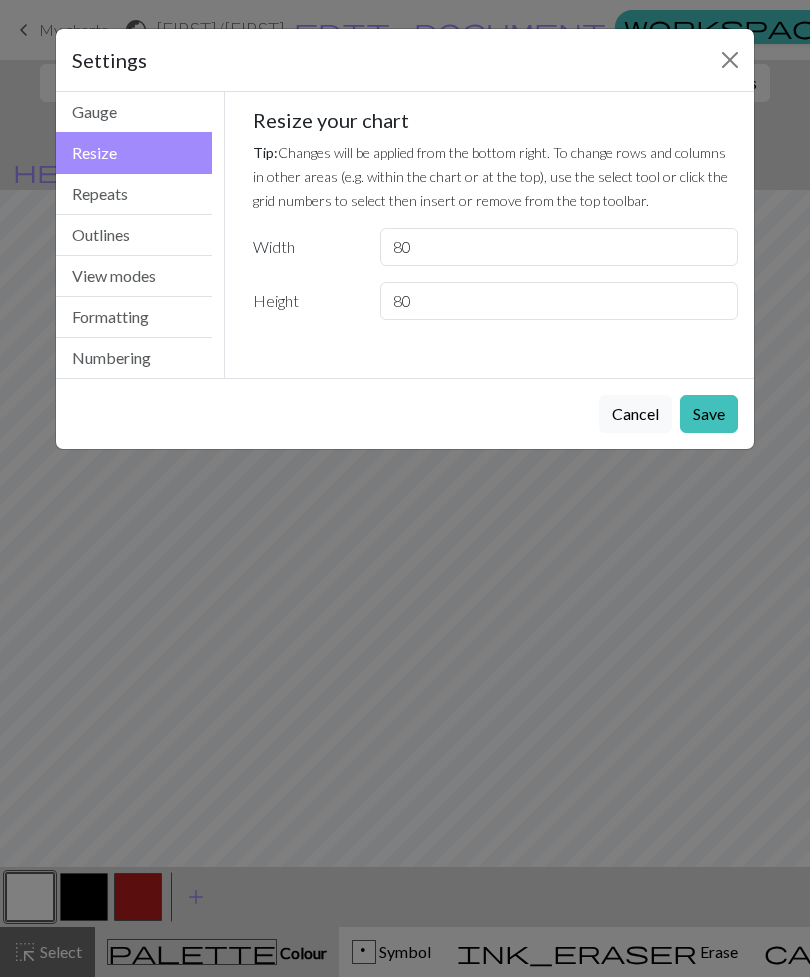 click at bounding box center [730, 60] 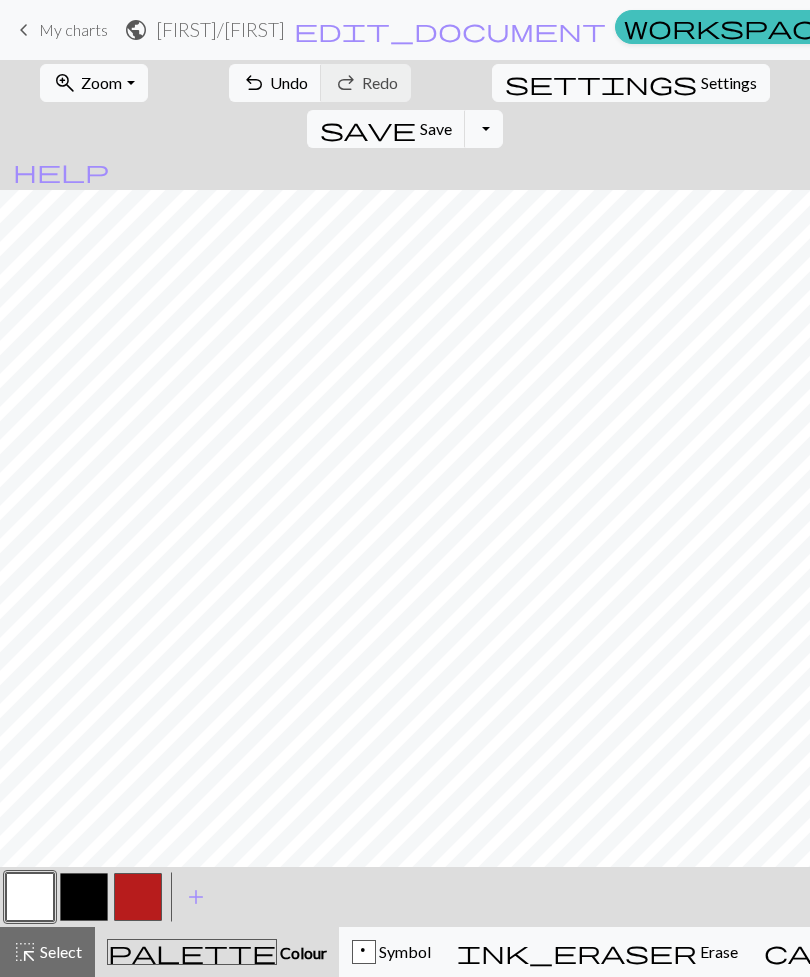 click on "Knitting mode" at bounding box center [1150, 951] 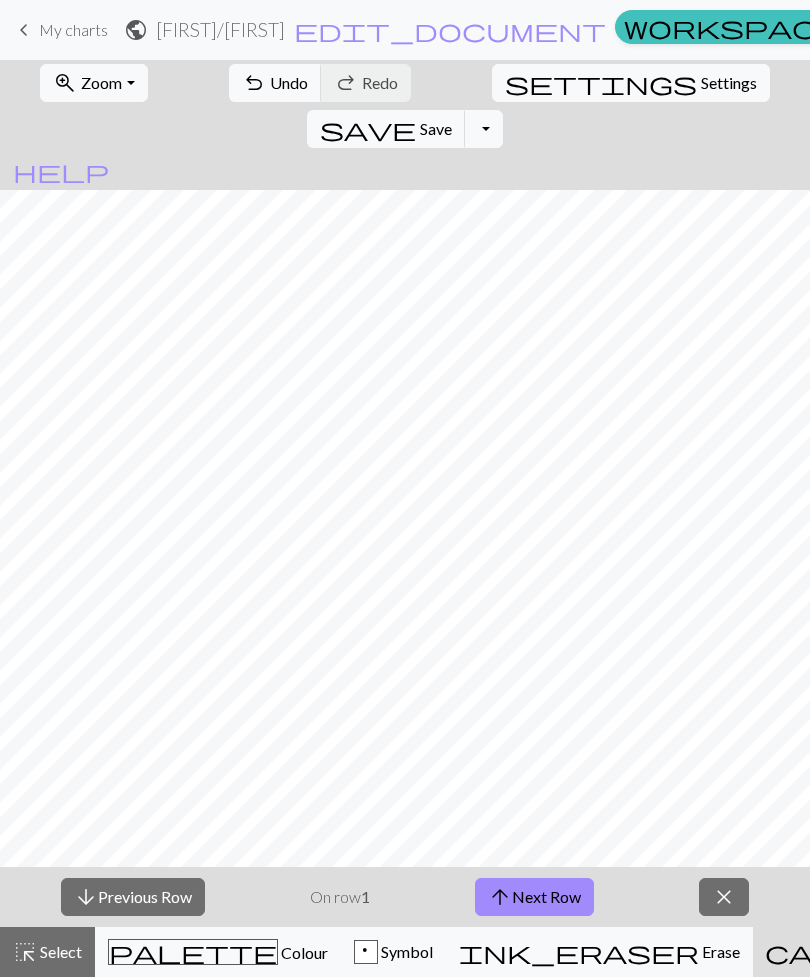 click on "highlight_alt   Select   Select" at bounding box center (47, 952) 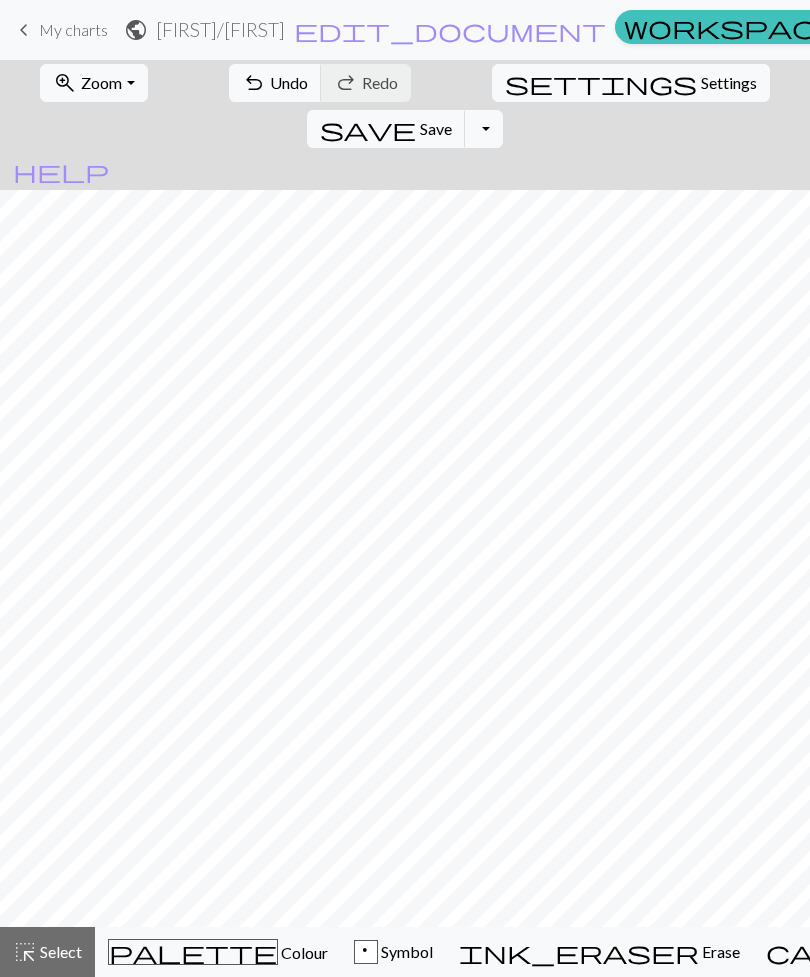 click on "highlight_alt   Select   Select" at bounding box center (47, 952) 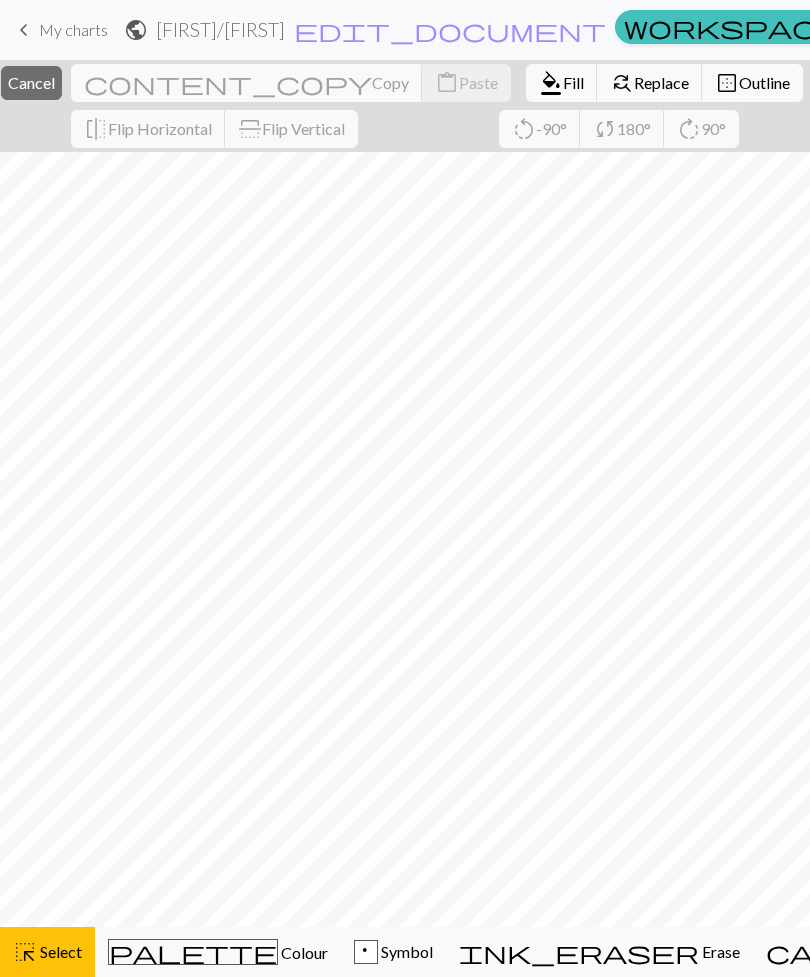 click on "Copy" at bounding box center [390, 82] 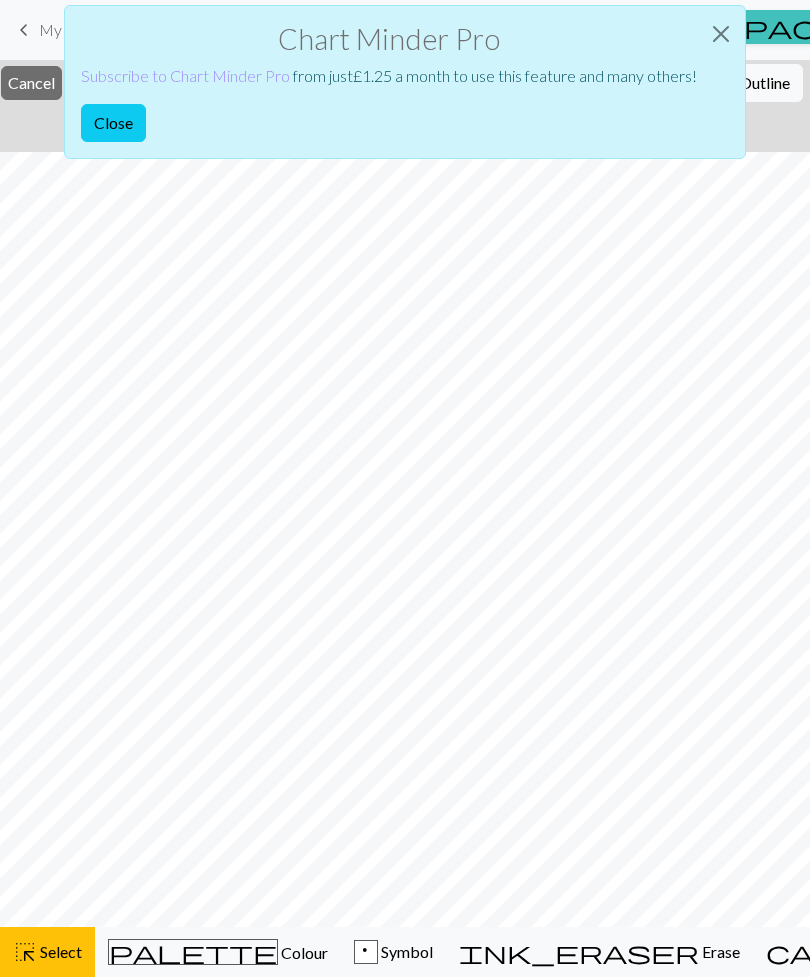 click at bounding box center (721, 34) 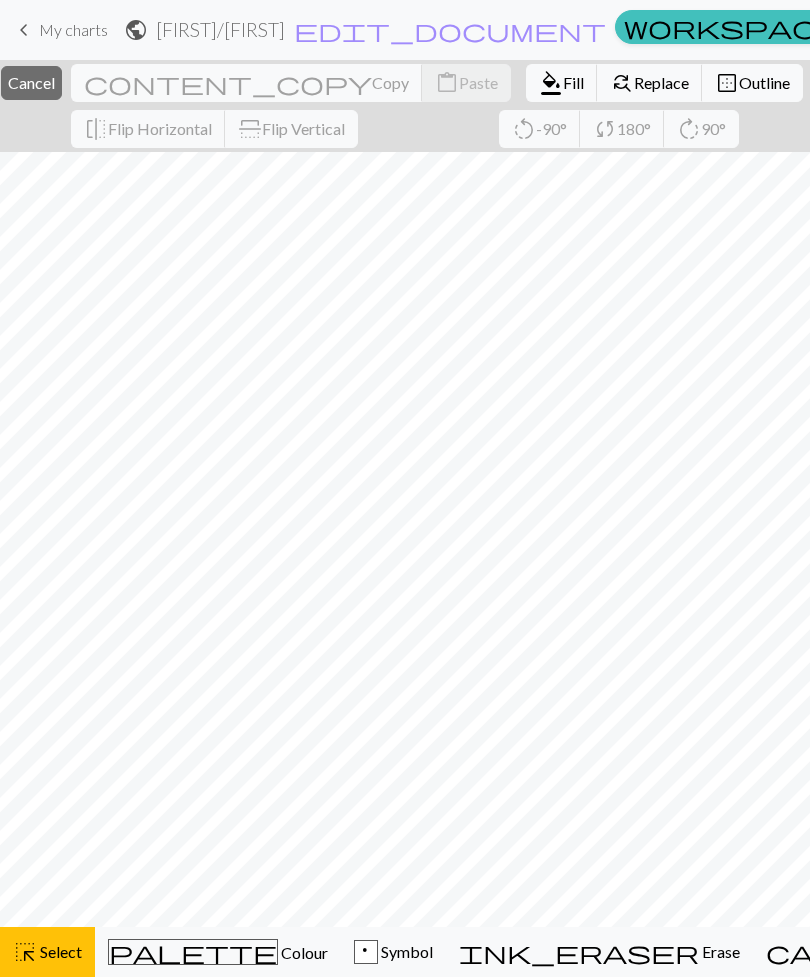 click on "Cancel" at bounding box center (31, 82) 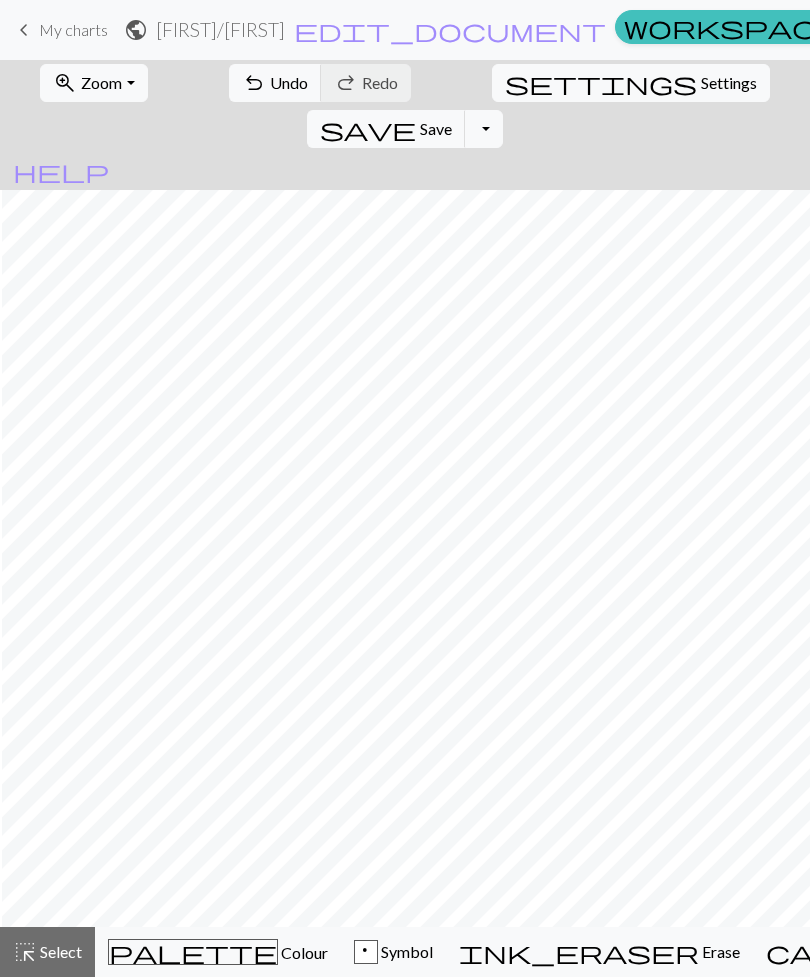 scroll, scrollTop: 0, scrollLeft: 2, axis: horizontal 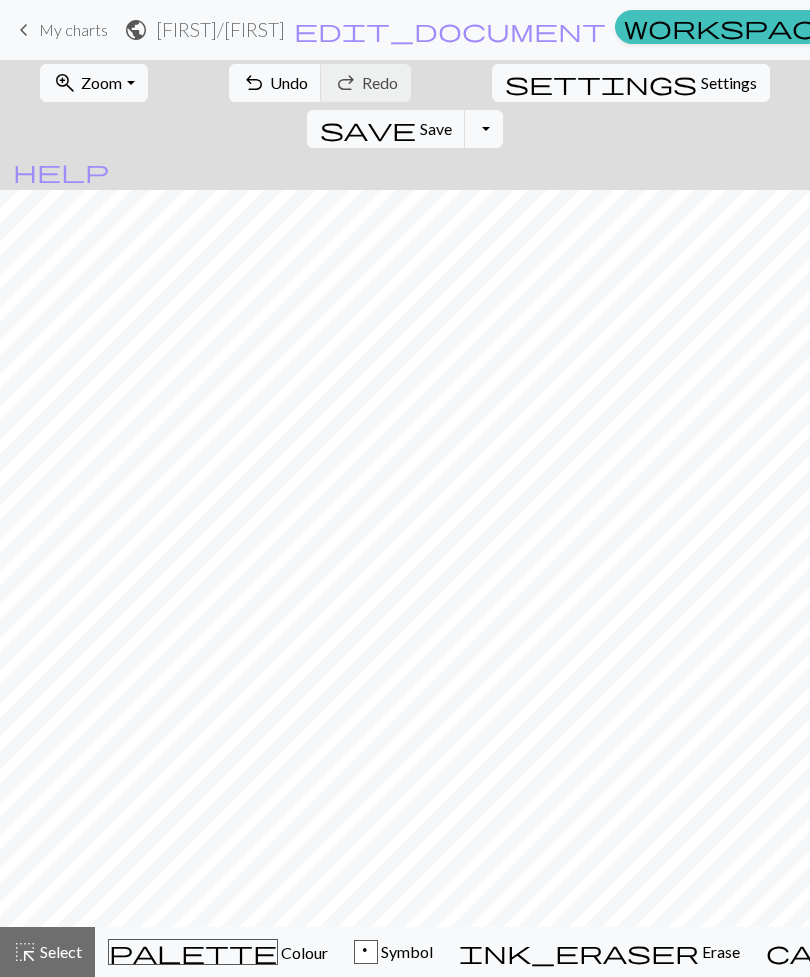 click on "p   Symbol" at bounding box center [393, 952] 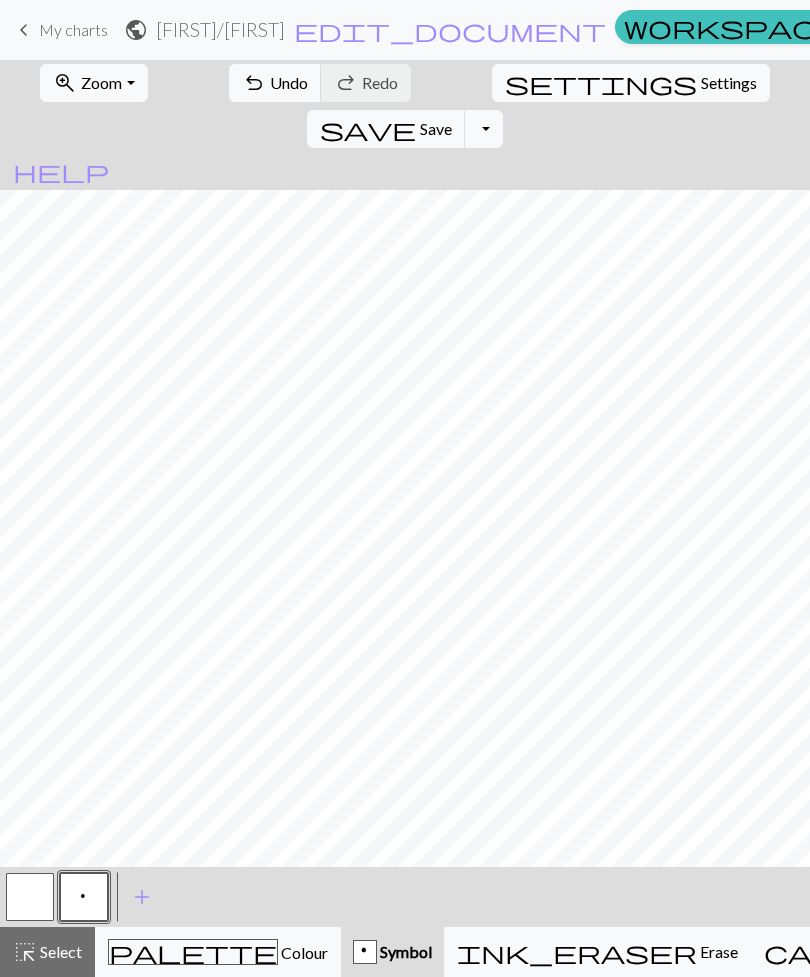 click on "Knitting mode" at bounding box center (1150, 951) 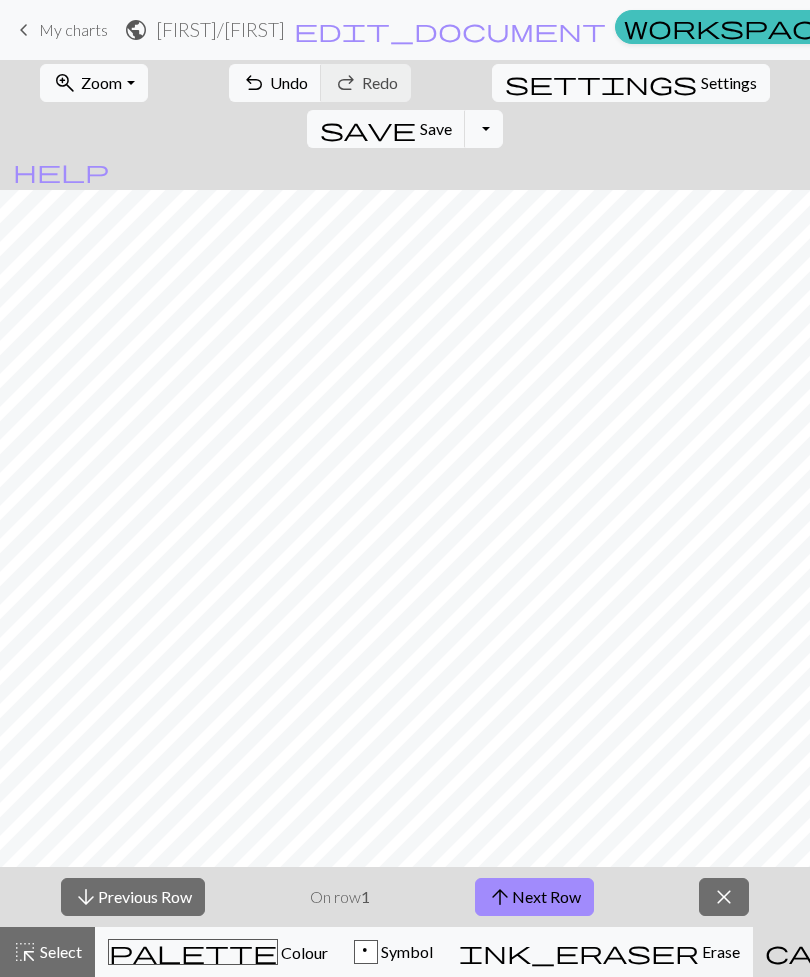 click on "arrow_downward Previous Row" at bounding box center [133, 897] 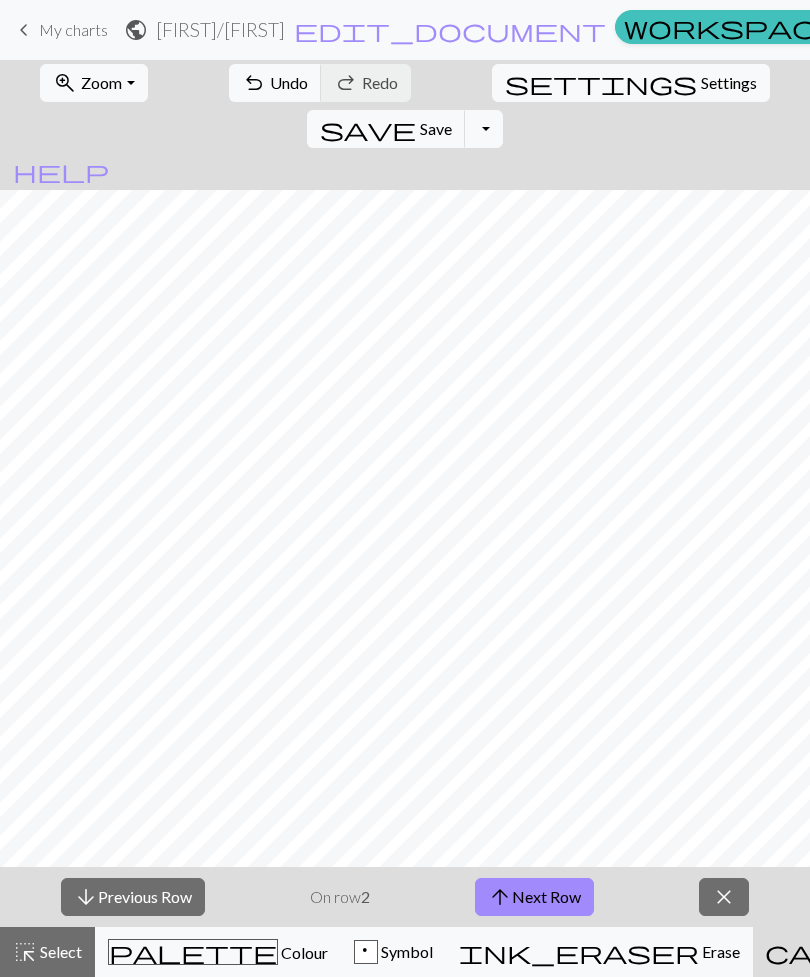 click on "arrow_upward  Next Row" at bounding box center (534, 897) 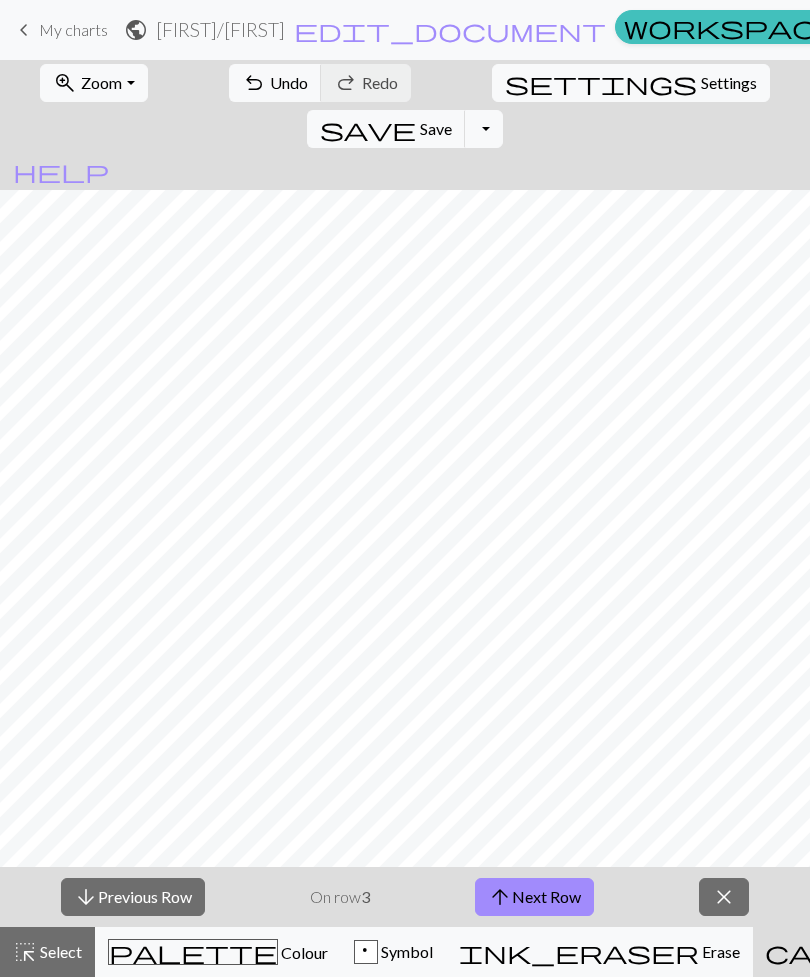 click on "arrow_upward  Next Row" at bounding box center [534, 897] 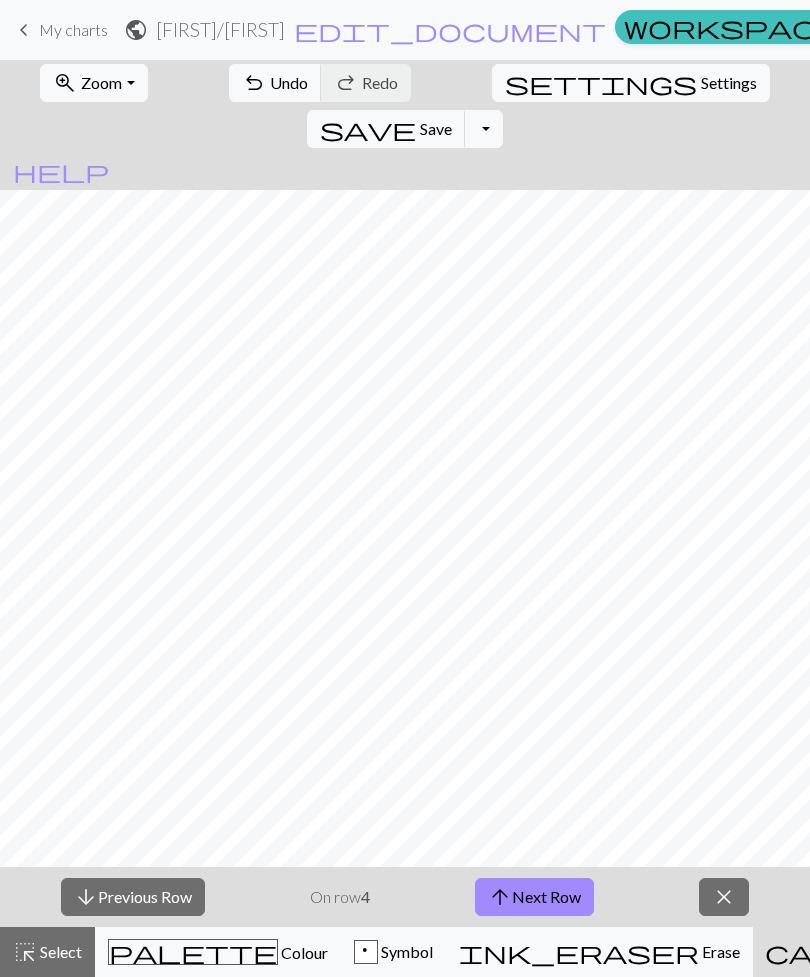 click on "arrow_upward  Next Row" at bounding box center (534, 897) 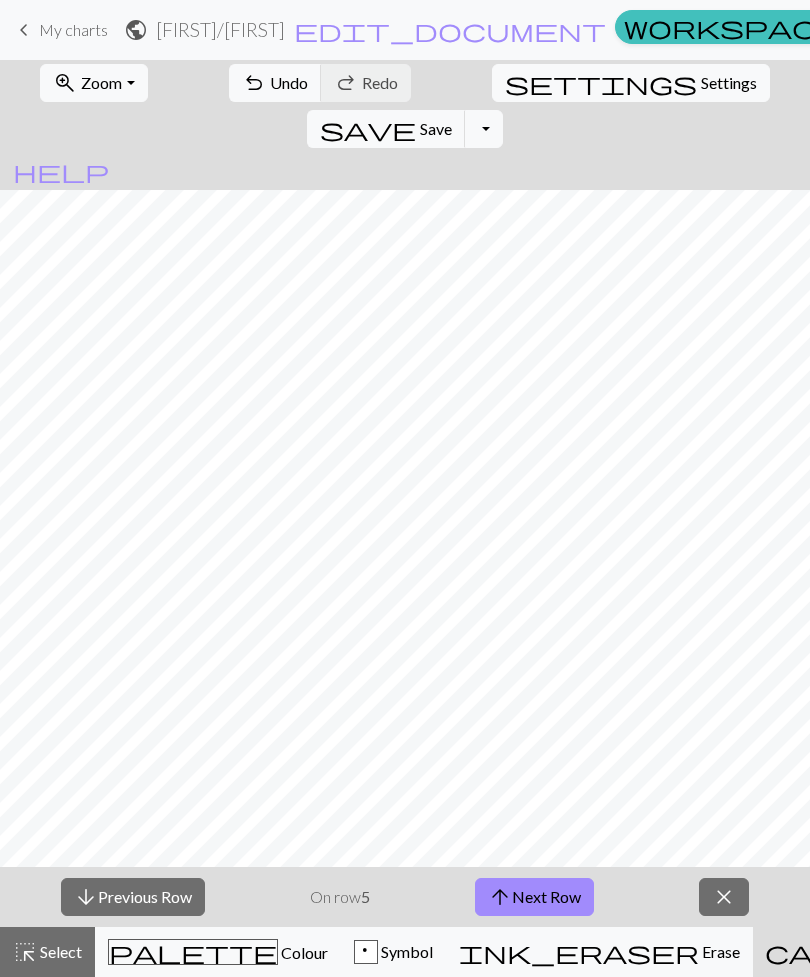 click on "arrow_upward  Next Row" at bounding box center [534, 897] 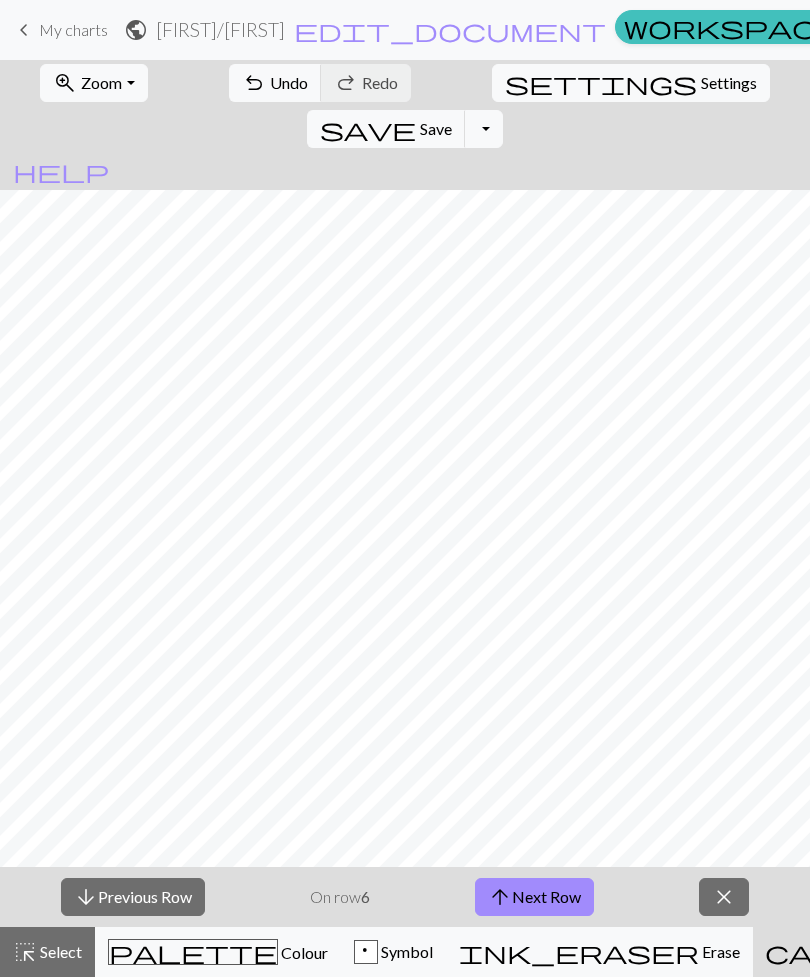 click on "arrow_upward  Next Row" at bounding box center (534, 897) 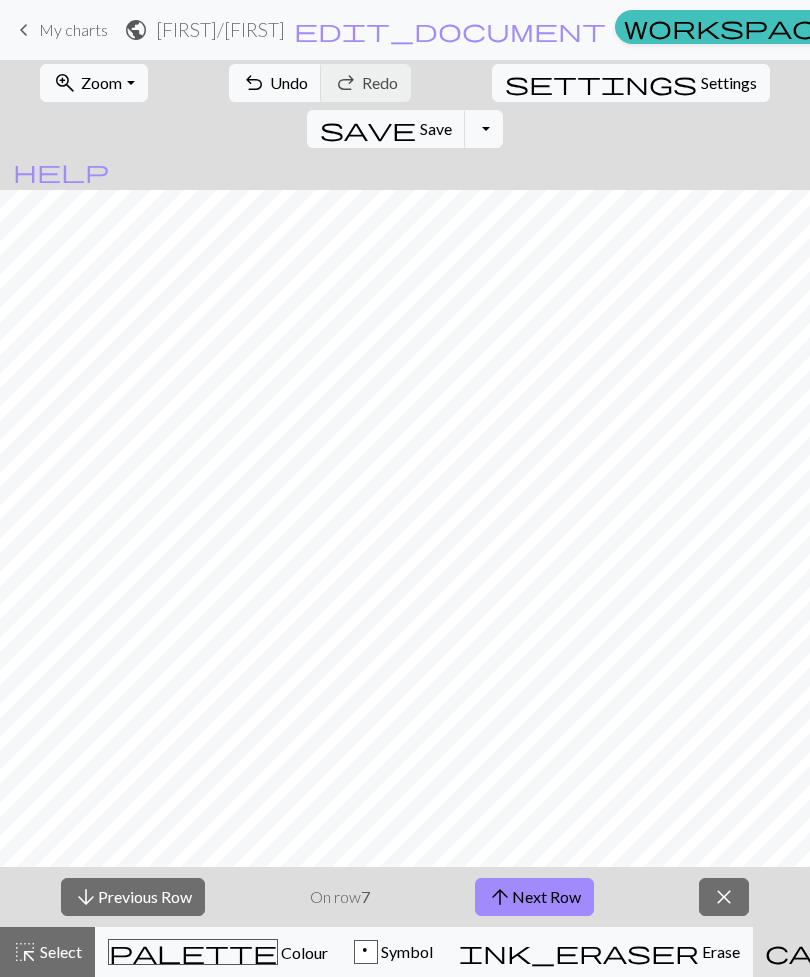 click on "arrow_upward  Next Row" at bounding box center (534, 897) 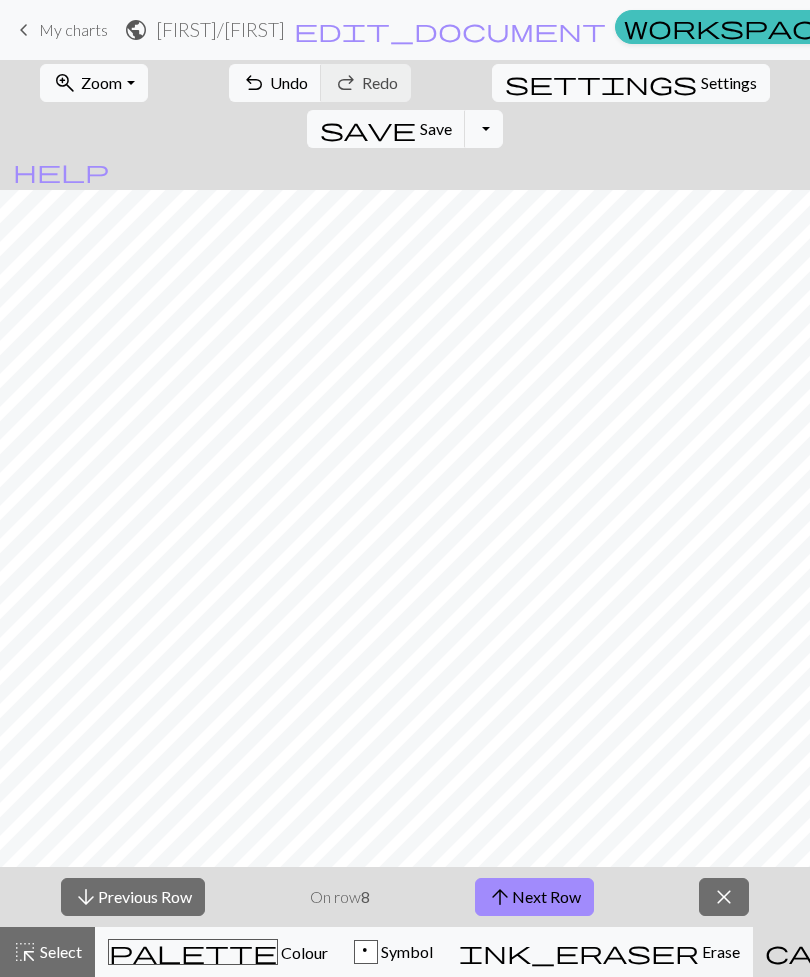 click on "arrow_upward  Next Row" at bounding box center [534, 897] 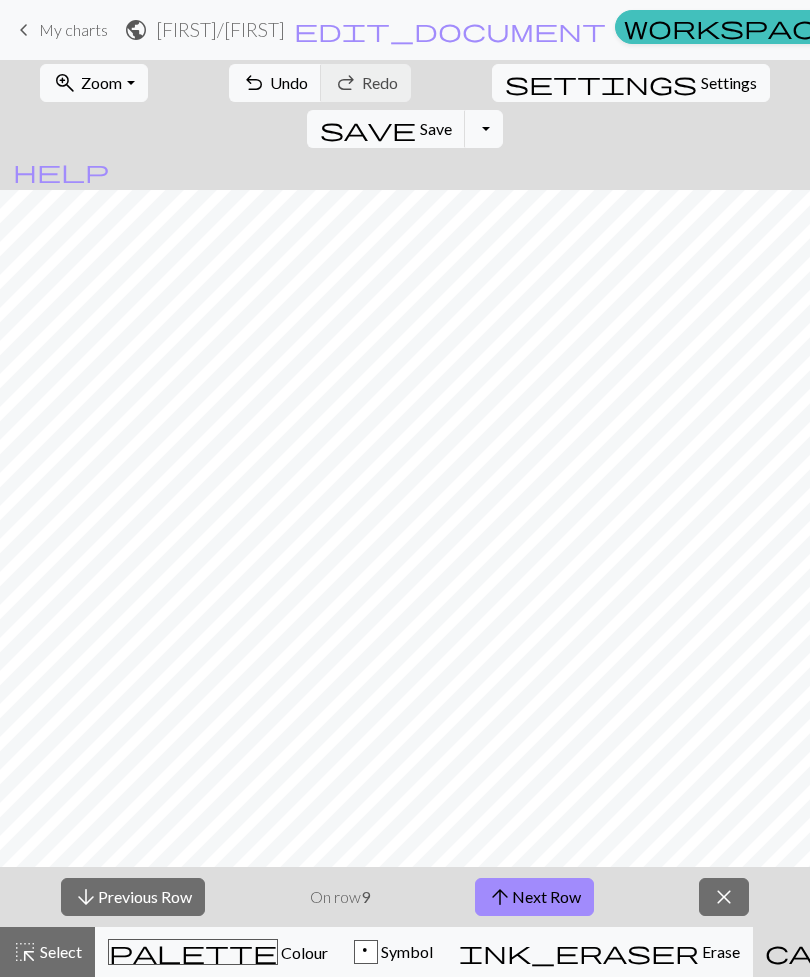 click on "arrow_upward  Next Row" at bounding box center (534, 897) 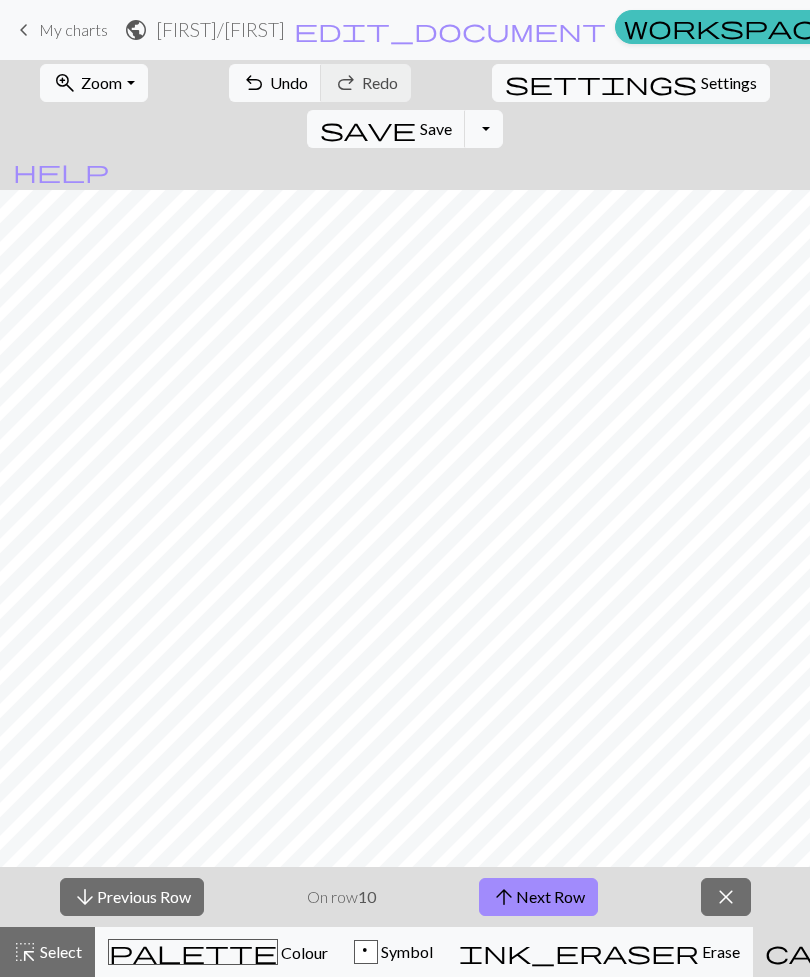 click on "arrow_downward Previous Row On row  10 arrow_upward  Next Row close" at bounding box center [405, 897] 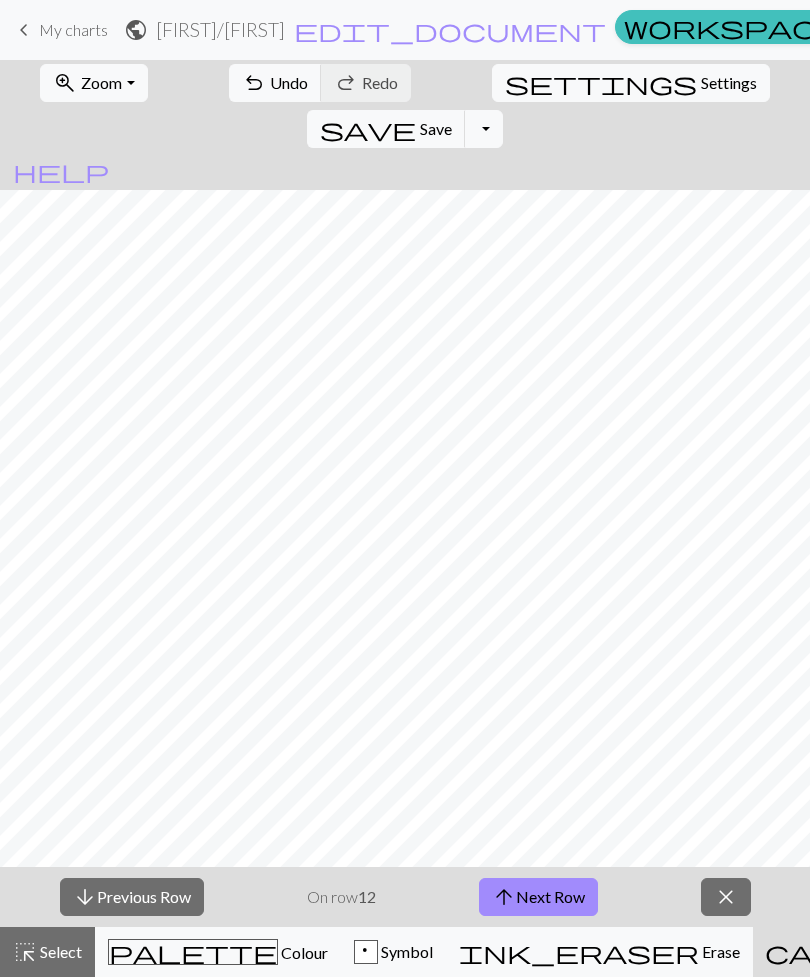 click on "arrow_upward  Next Row" at bounding box center (538, 897) 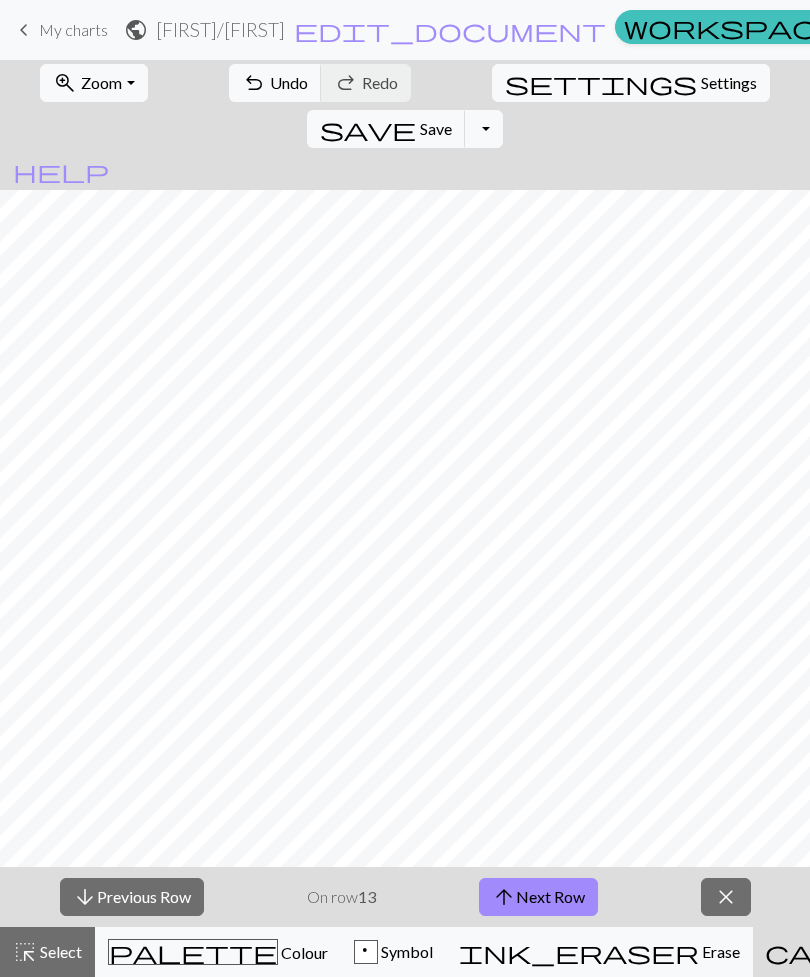 click on "arrow_upward  Next Row" at bounding box center (538, 897) 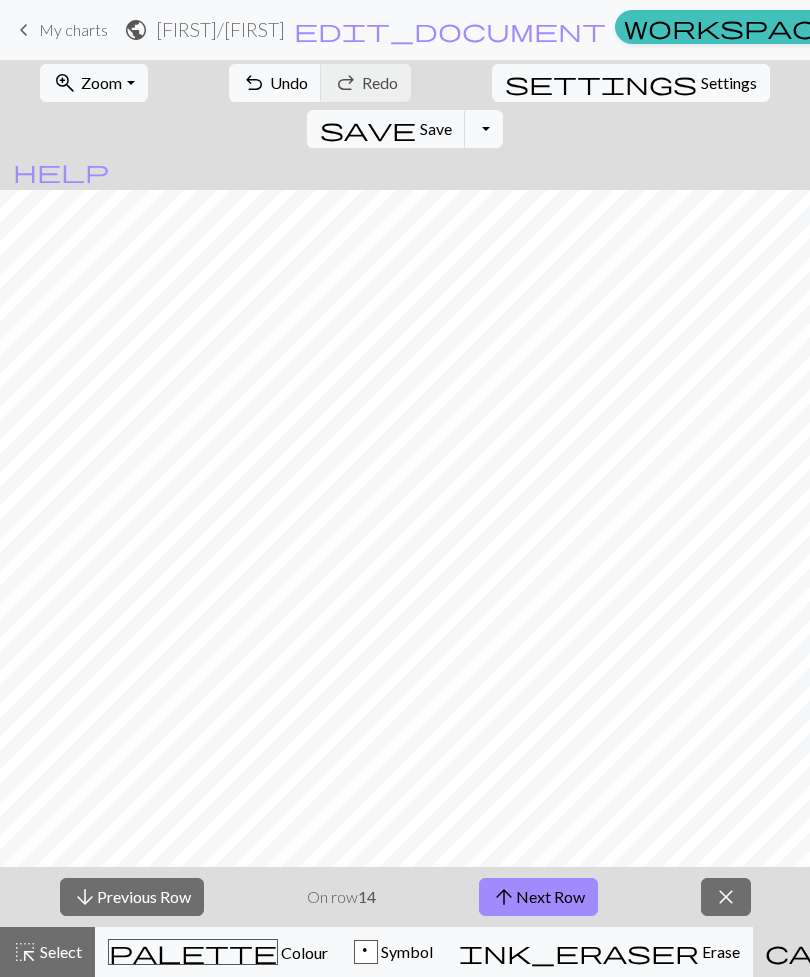 click on "arrow_upward  Next Row" at bounding box center (538, 897) 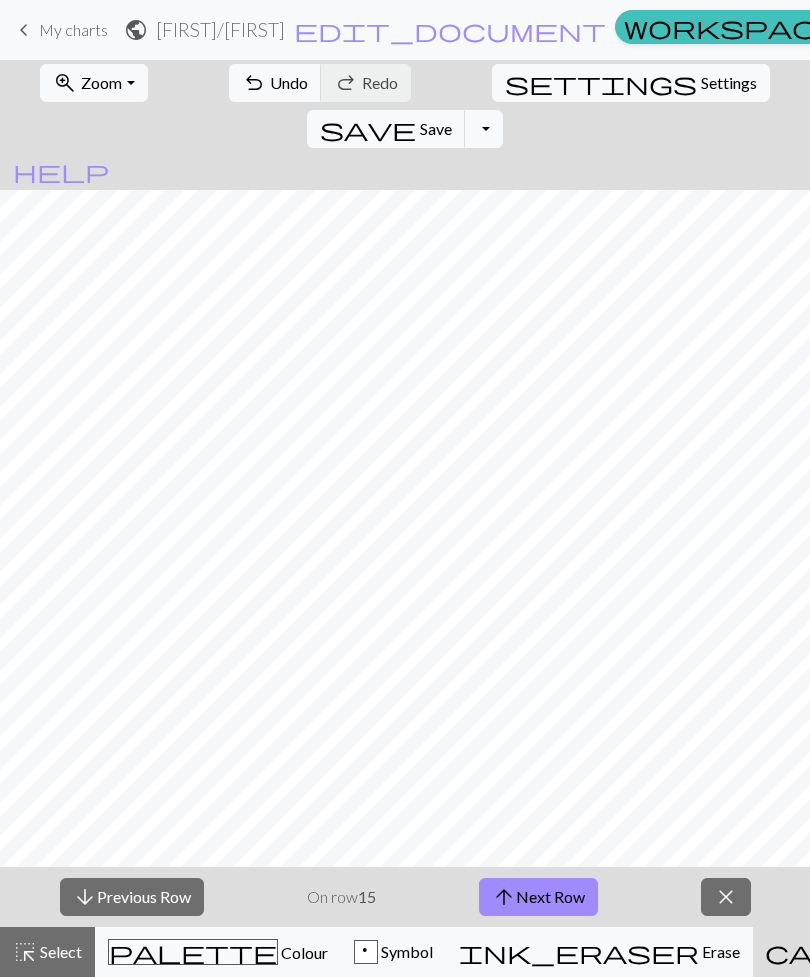 click on "arrow_upward  Next Row" at bounding box center (538, 897) 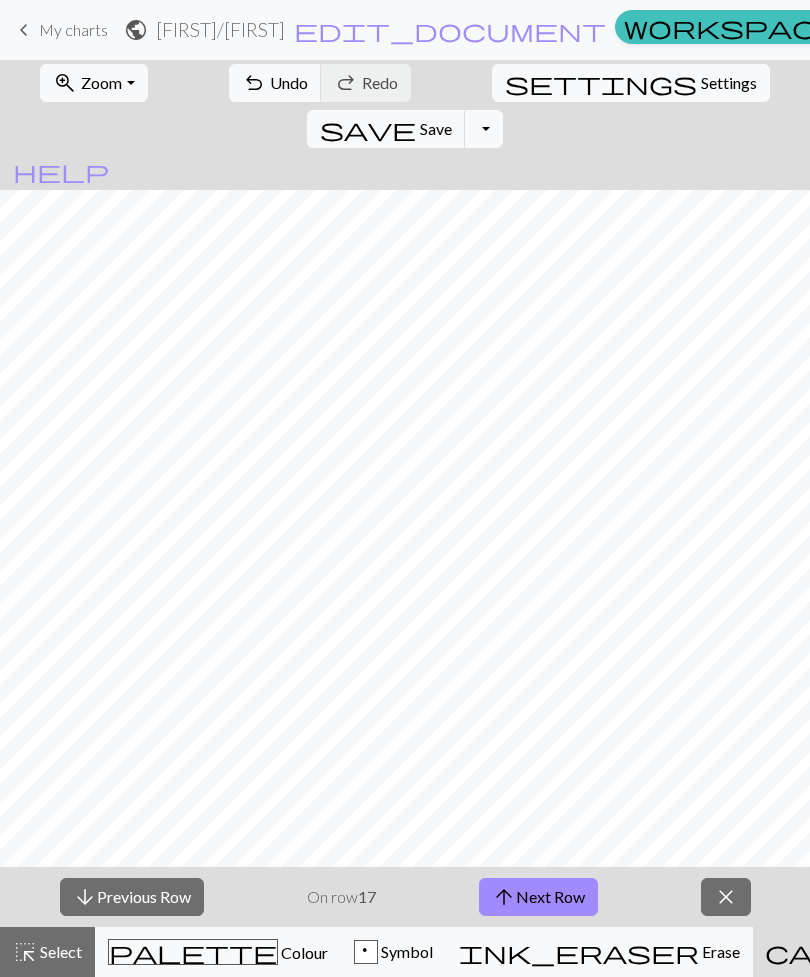 click on "arrow_upward  Next Row" at bounding box center [538, 897] 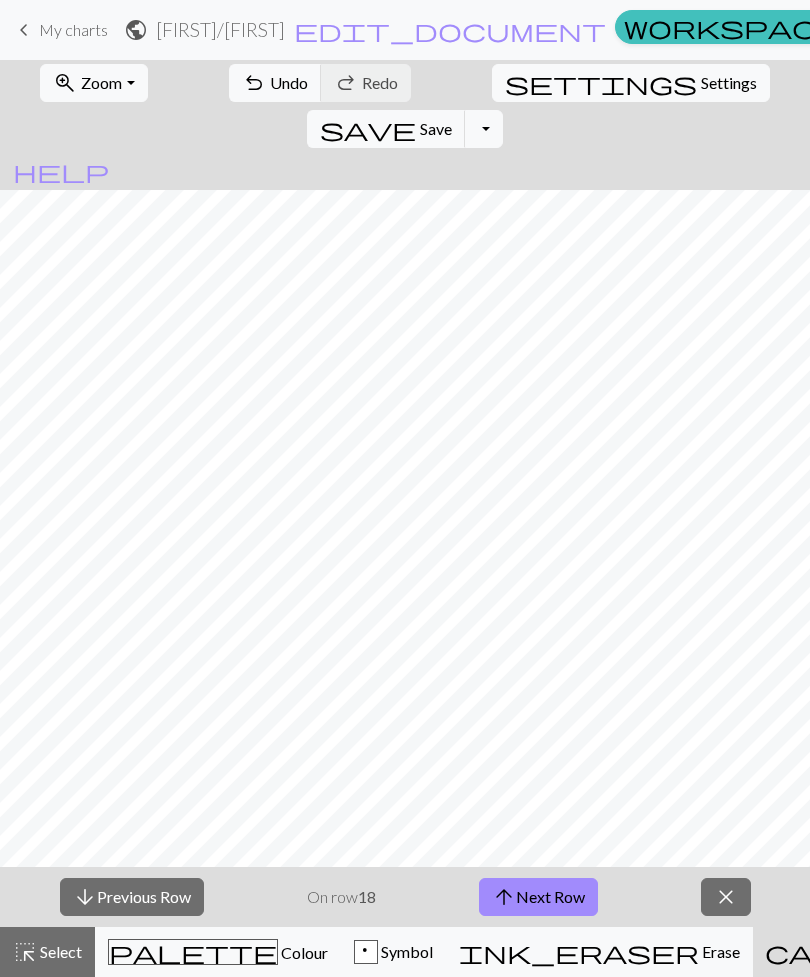 click on "arrow_upward  Next Row" at bounding box center [538, 897] 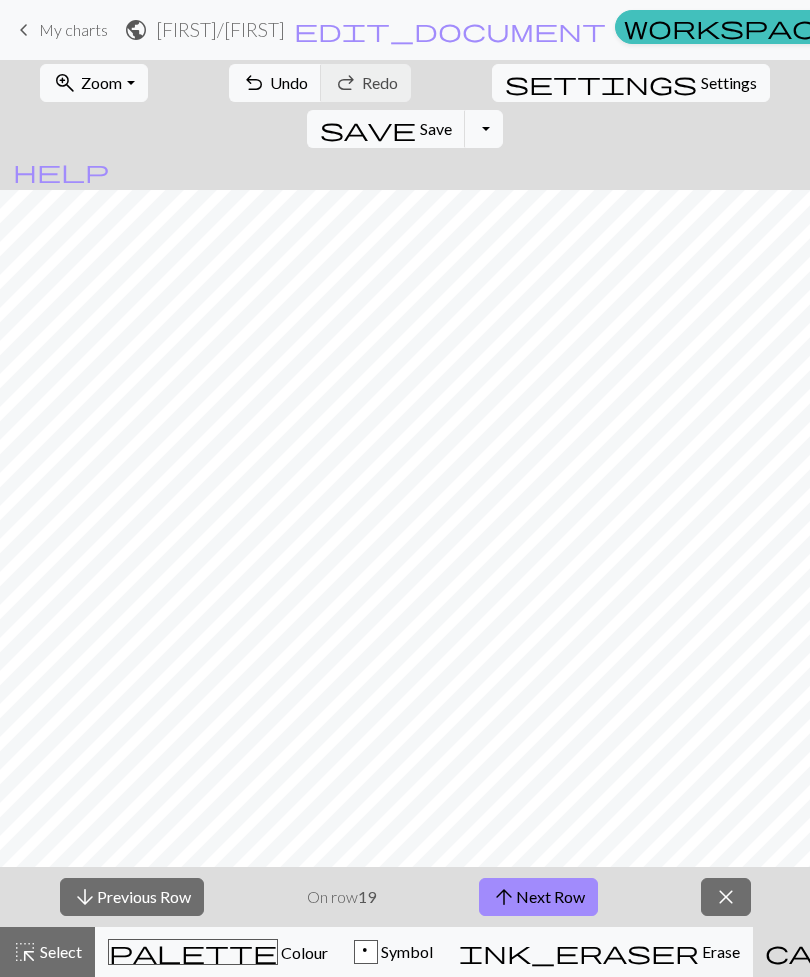 click on "arrow_upward  Next Row" at bounding box center (538, 897) 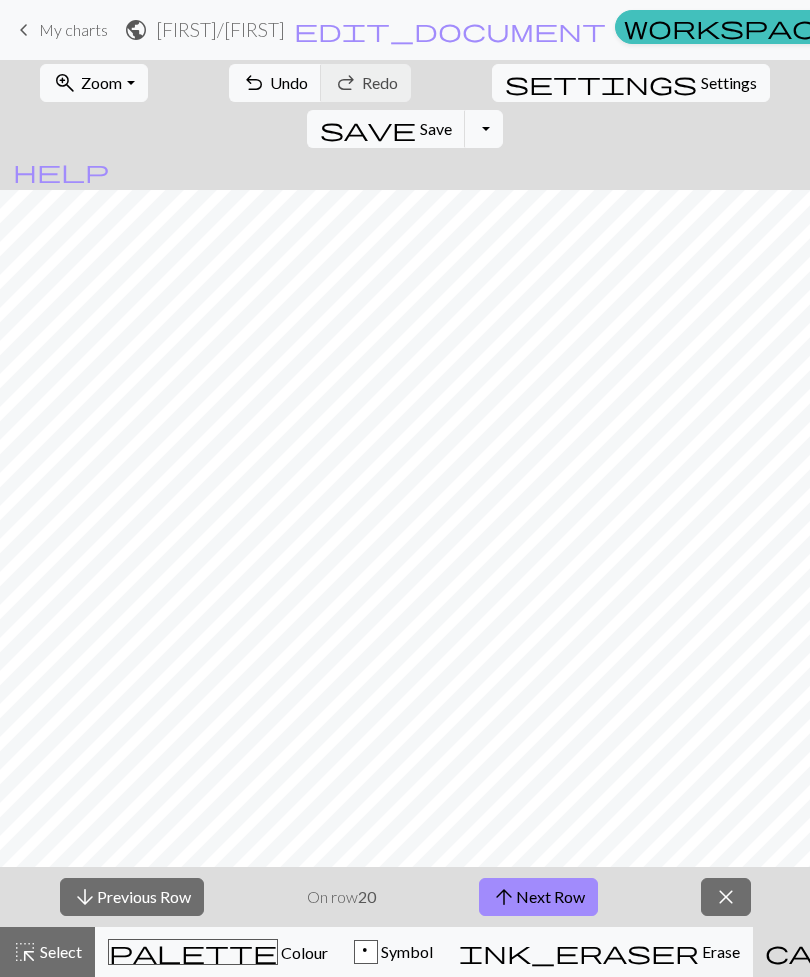 click on "arrow_upward  Next Row" at bounding box center (538, 897) 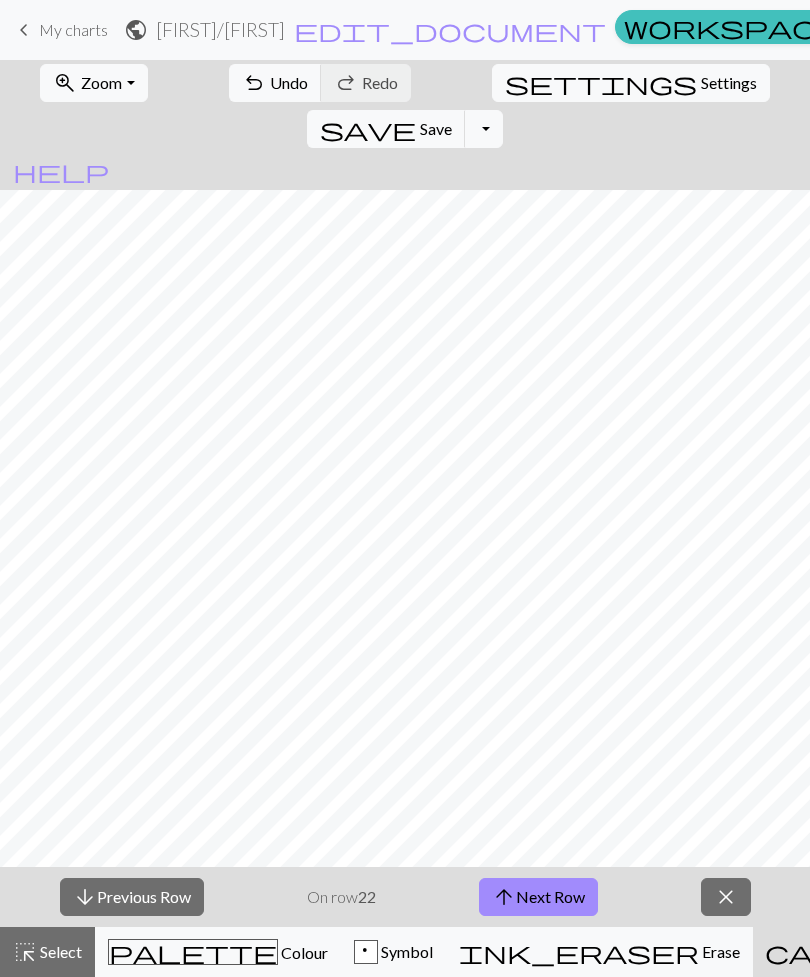 click on "arrow_upward  Next Row" at bounding box center [538, 897] 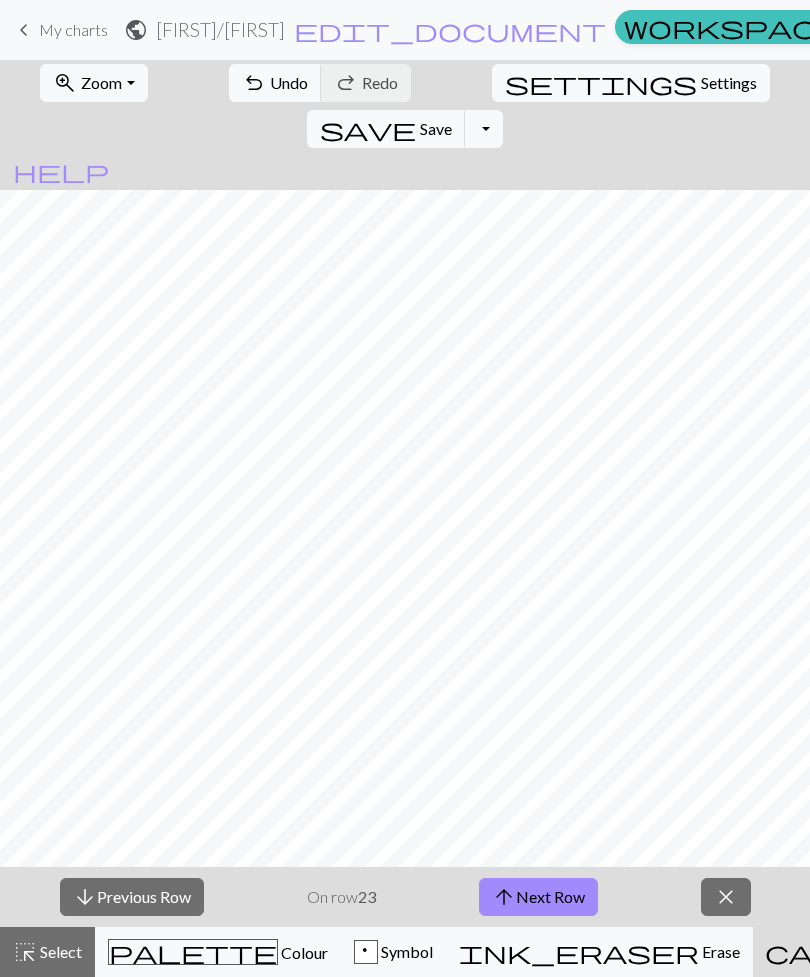 click on "arrow_upward  Next Row" at bounding box center (538, 897) 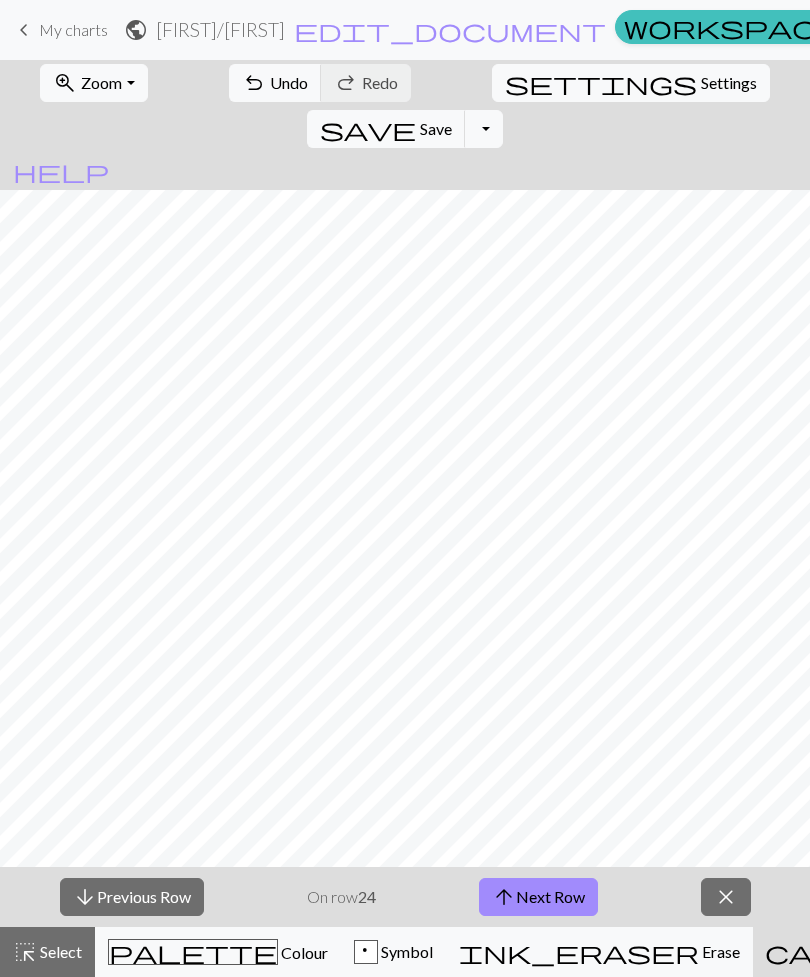 click on "arrow_upward  Next Row" at bounding box center [538, 897] 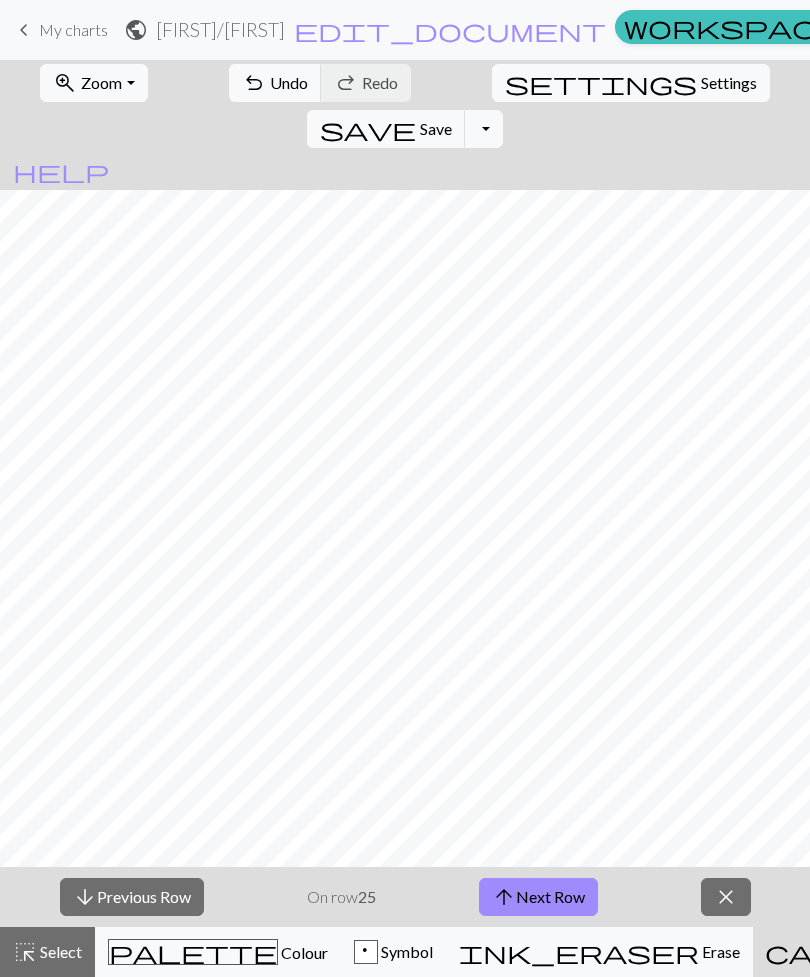 click on "arrow_upward  Next Row" at bounding box center [538, 897] 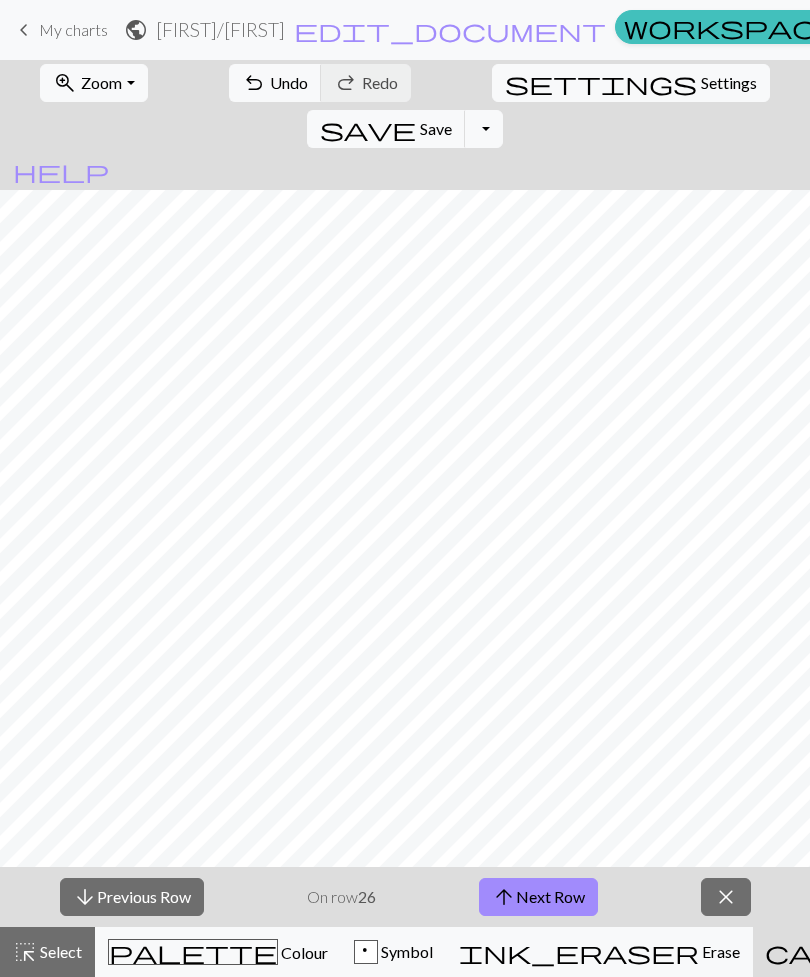 click on "arrow_upward  Next Row" at bounding box center (538, 897) 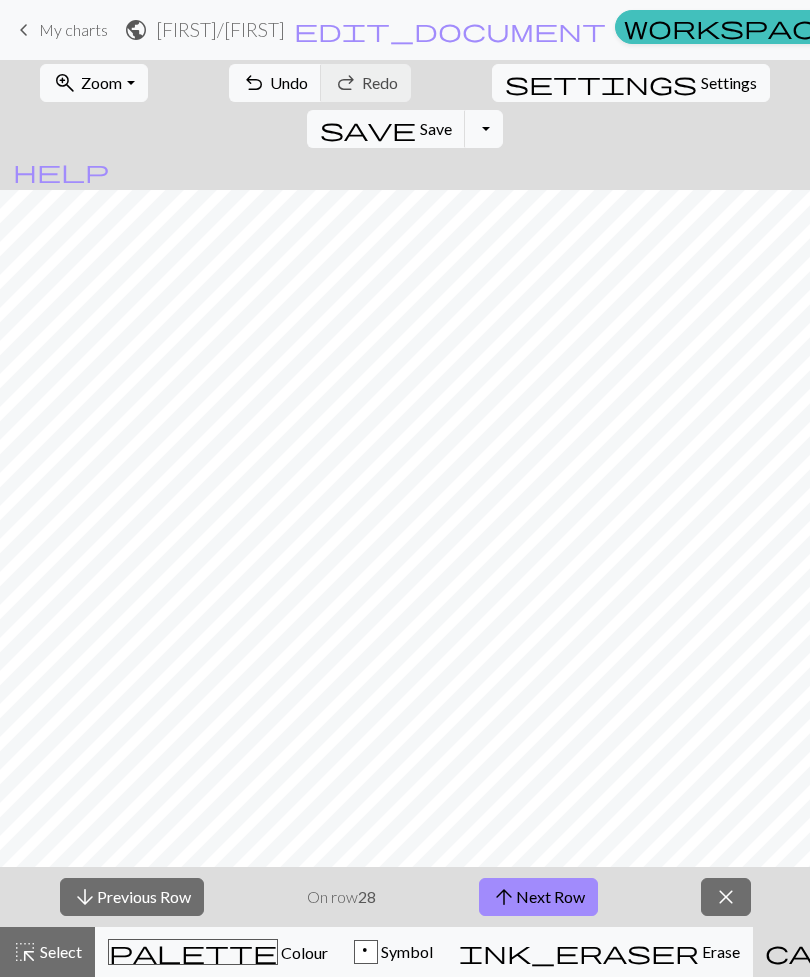 click on "arrow_upward  Next Row" at bounding box center [538, 897] 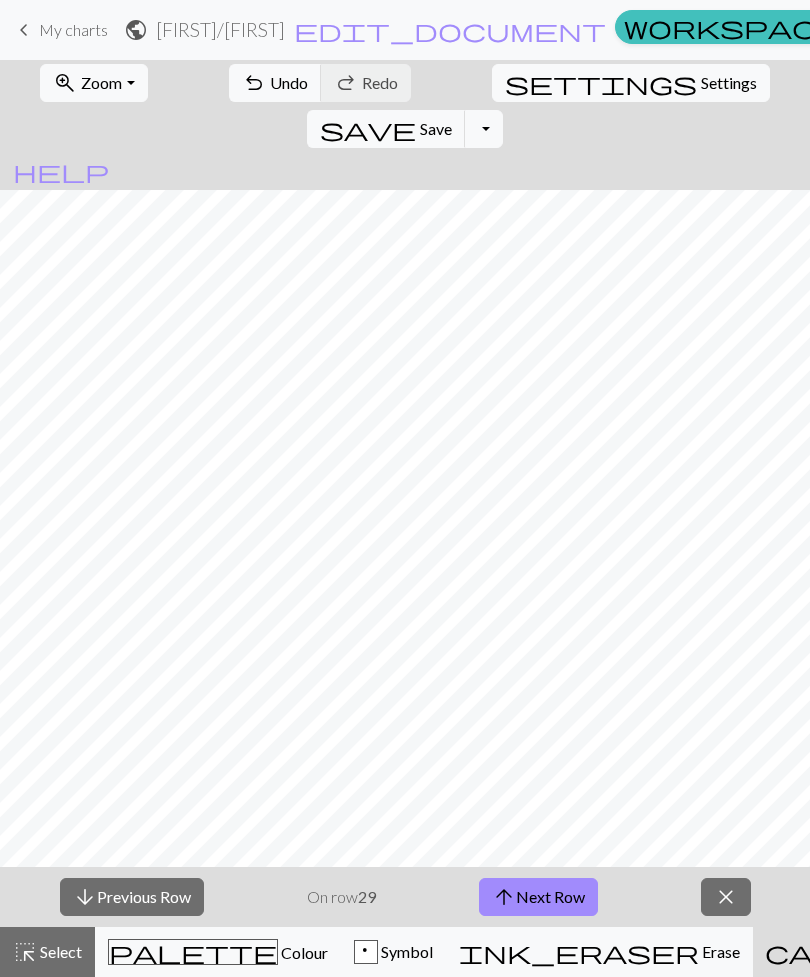 click on "arrow_upward  Next Row" at bounding box center [538, 897] 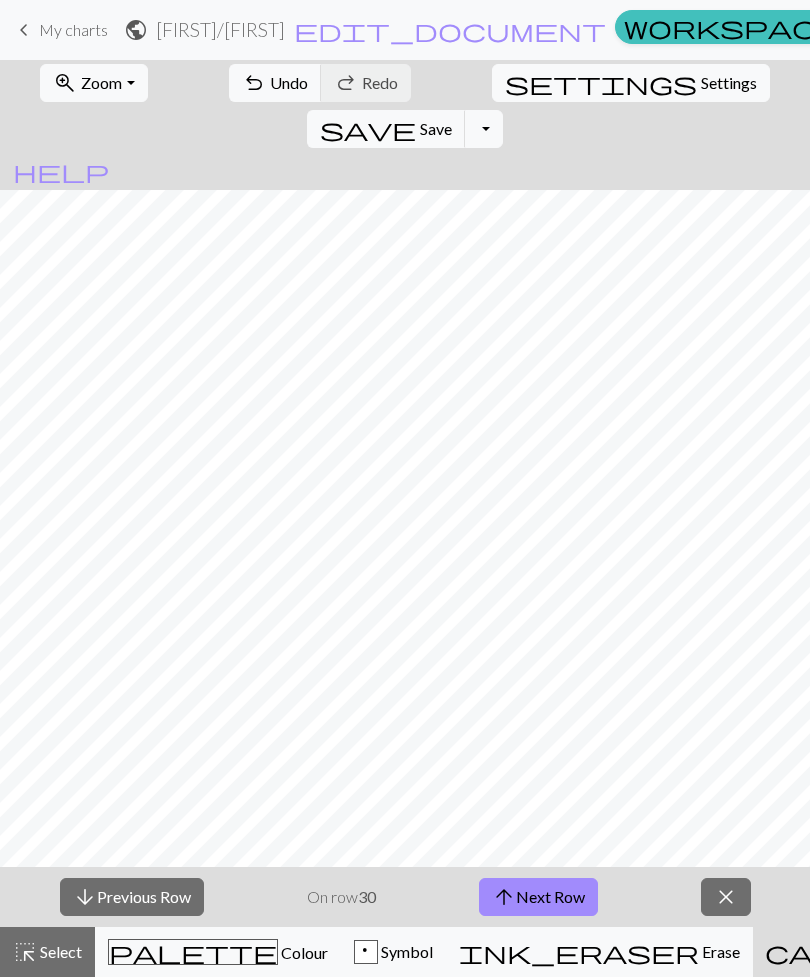 click on "arrow_upward  Next Row" at bounding box center (538, 897) 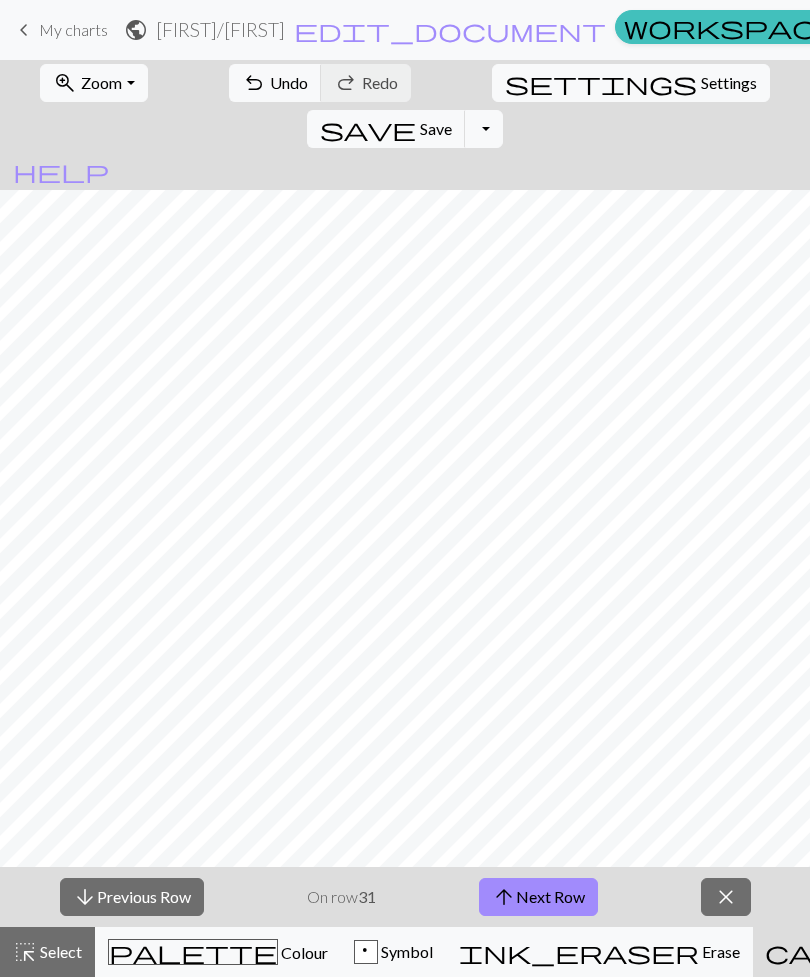 click on "arrow_upward  Next Row" at bounding box center [538, 897] 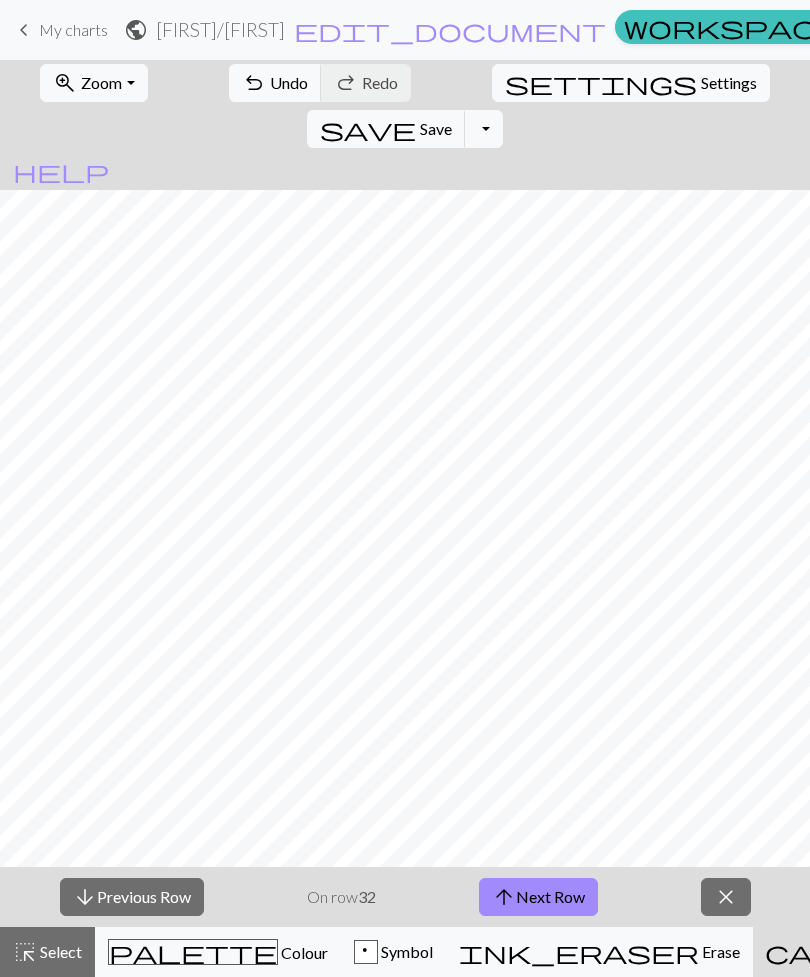 click on "arrow_upward  Next Row" at bounding box center (538, 897) 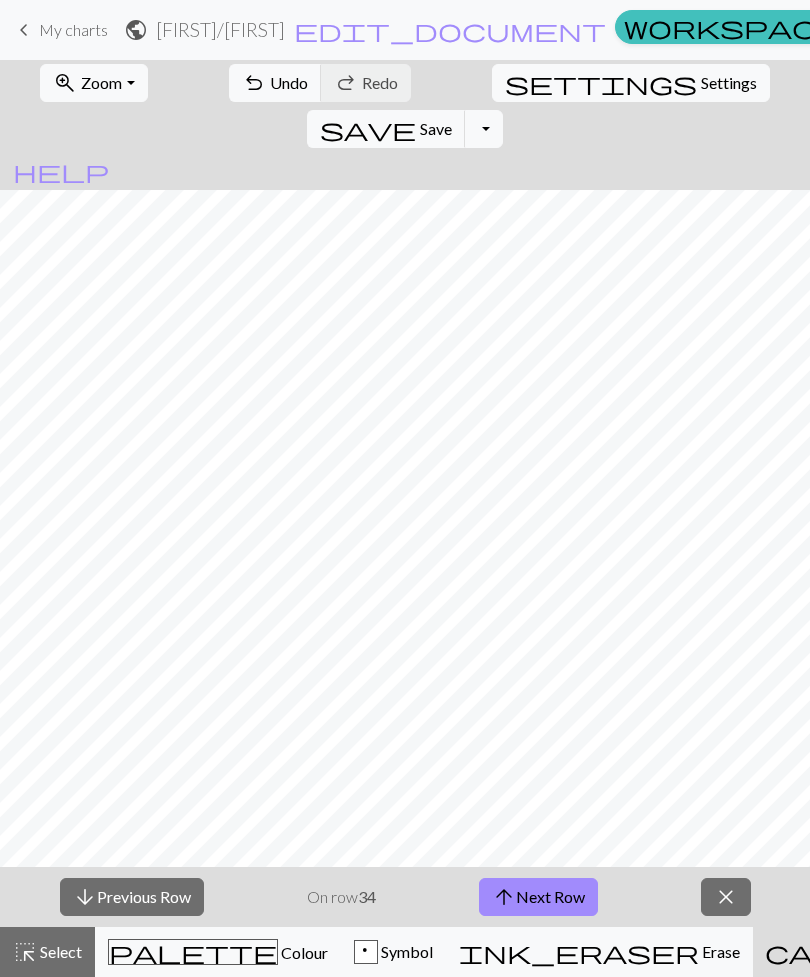click on "arrow_upward  Next Row" at bounding box center (538, 897) 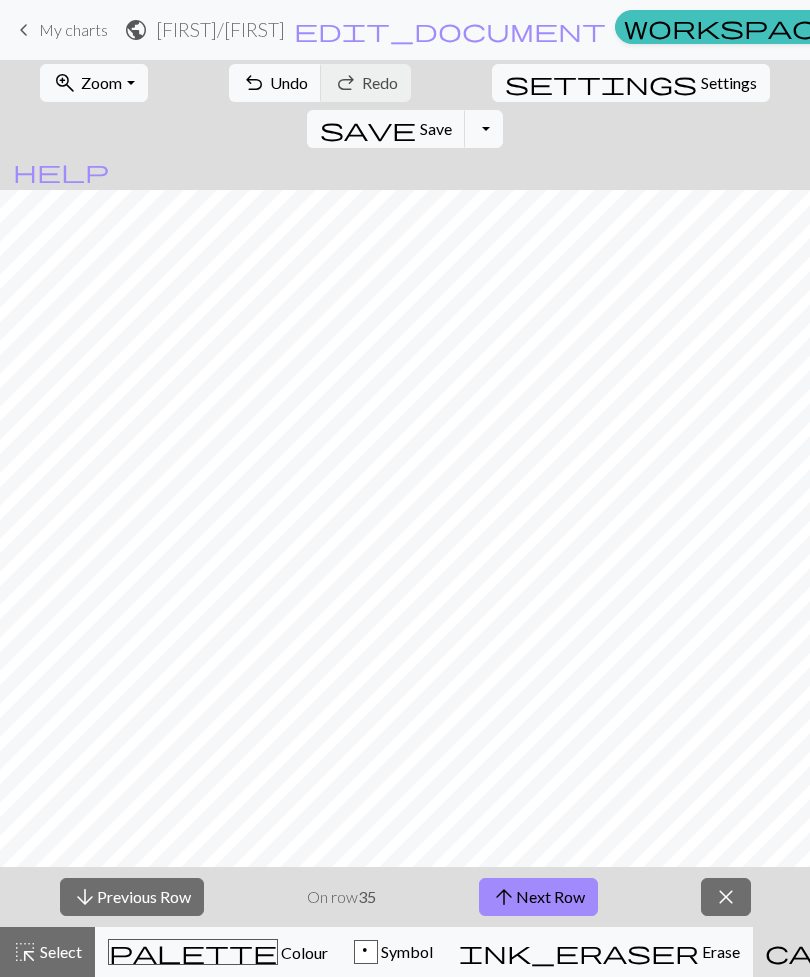 click on "arrow_upward  Next Row" at bounding box center (538, 897) 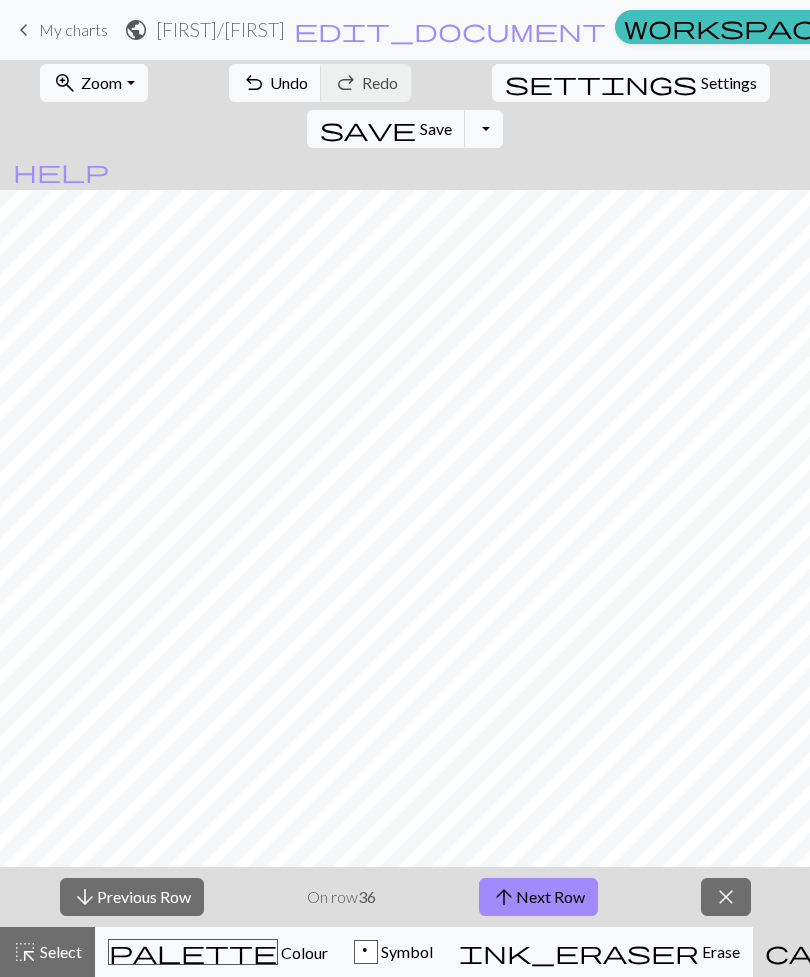 click on "arrow_upward  Next Row" at bounding box center [538, 897] 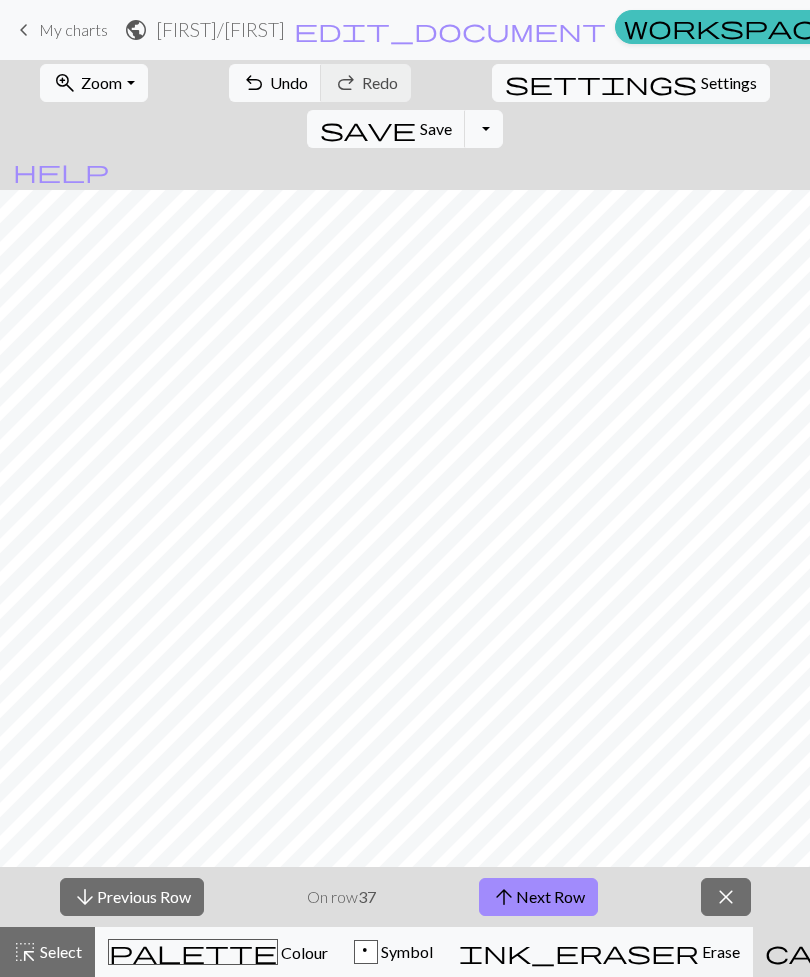 click on "arrow_upward  Next Row" at bounding box center [538, 897] 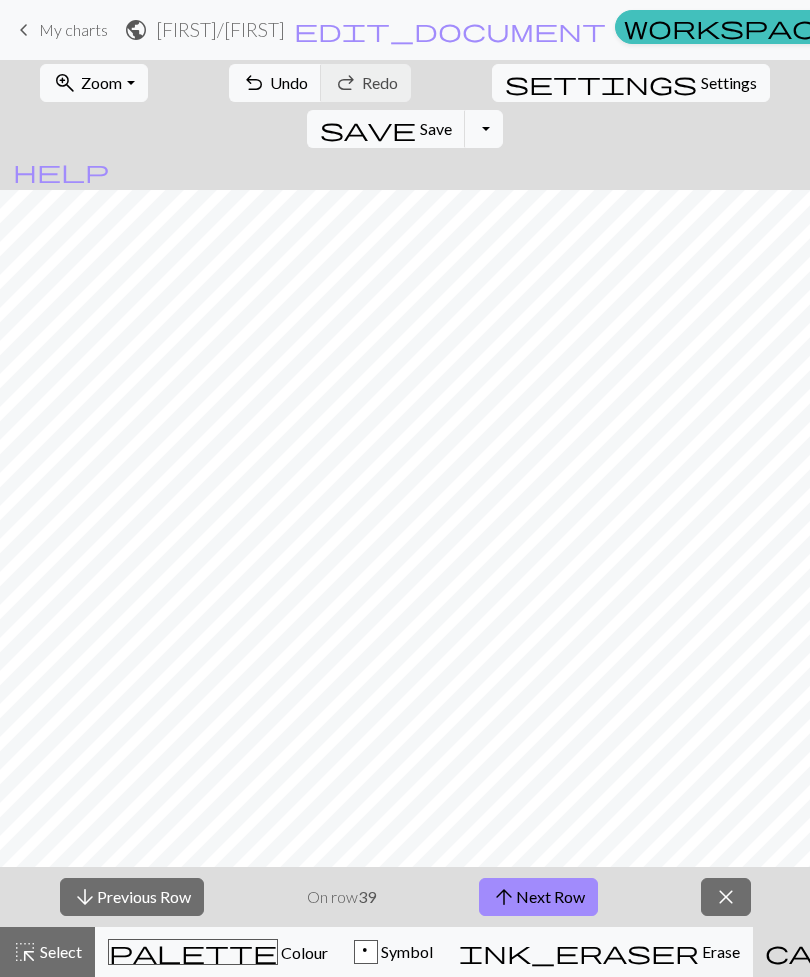 click on "arrow_upward  Next Row" at bounding box center (538, 897) 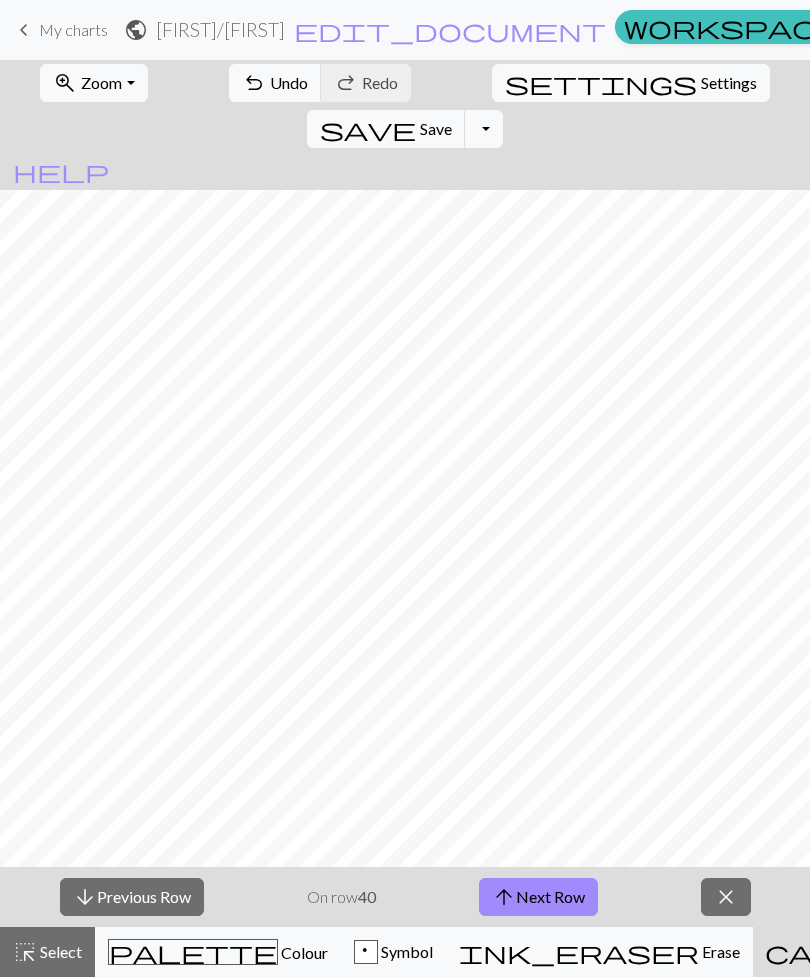 click on "arrow_upward  Next Row" at bounding box center [538, 897] 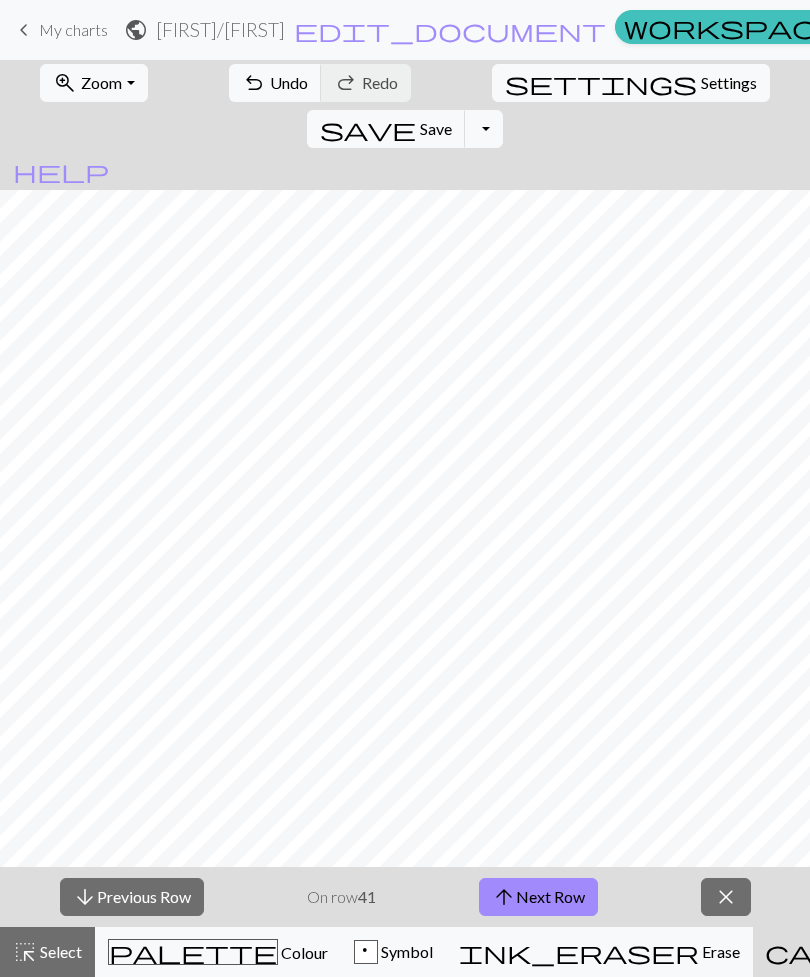 click on "arrow_upward  Next Row" at bounding box center [538, 897] 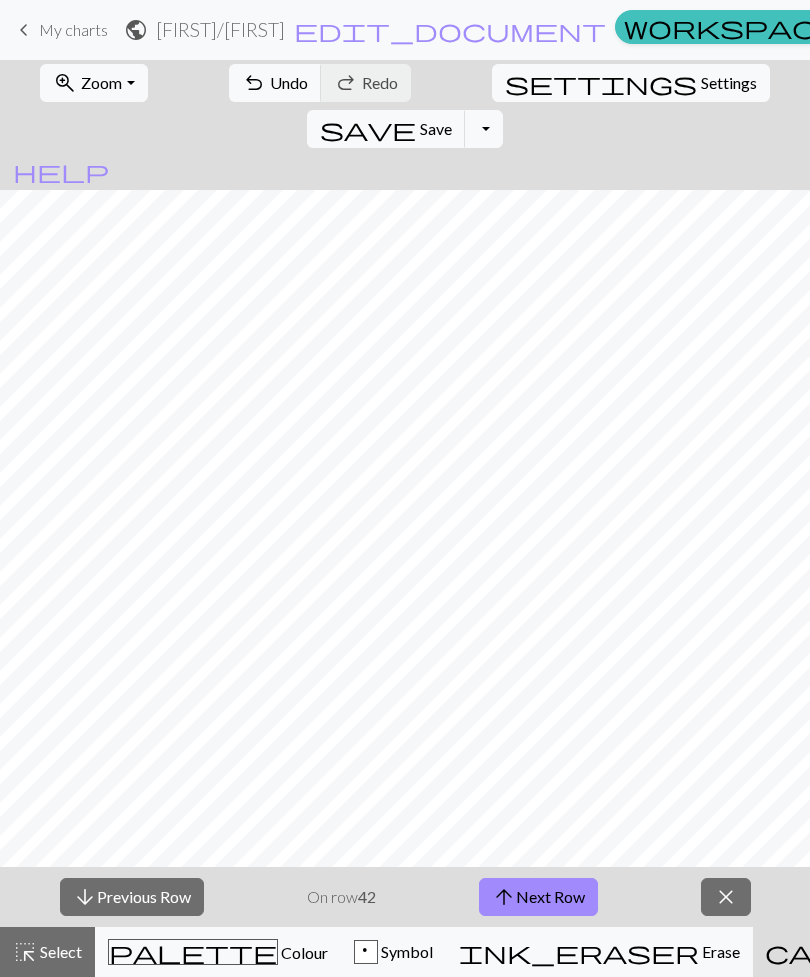 click on "arrow_upward  Next Row" at bounding box center [538, 897] 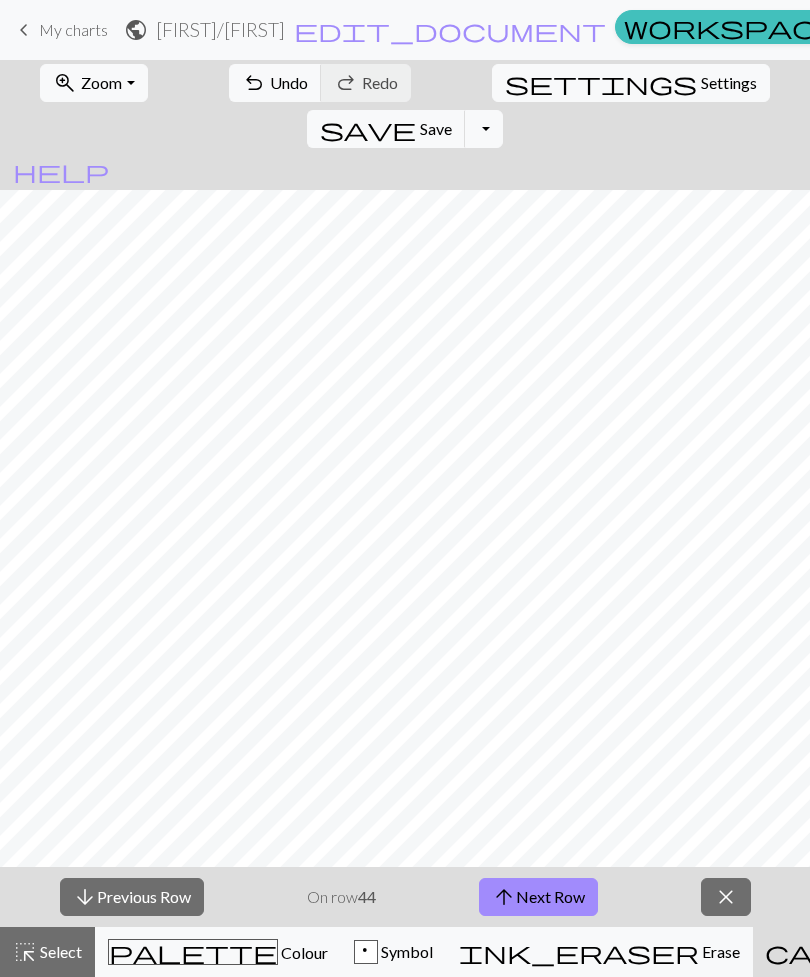 click on "arrow_upward  Next Row" at bounding box center (538, 897) 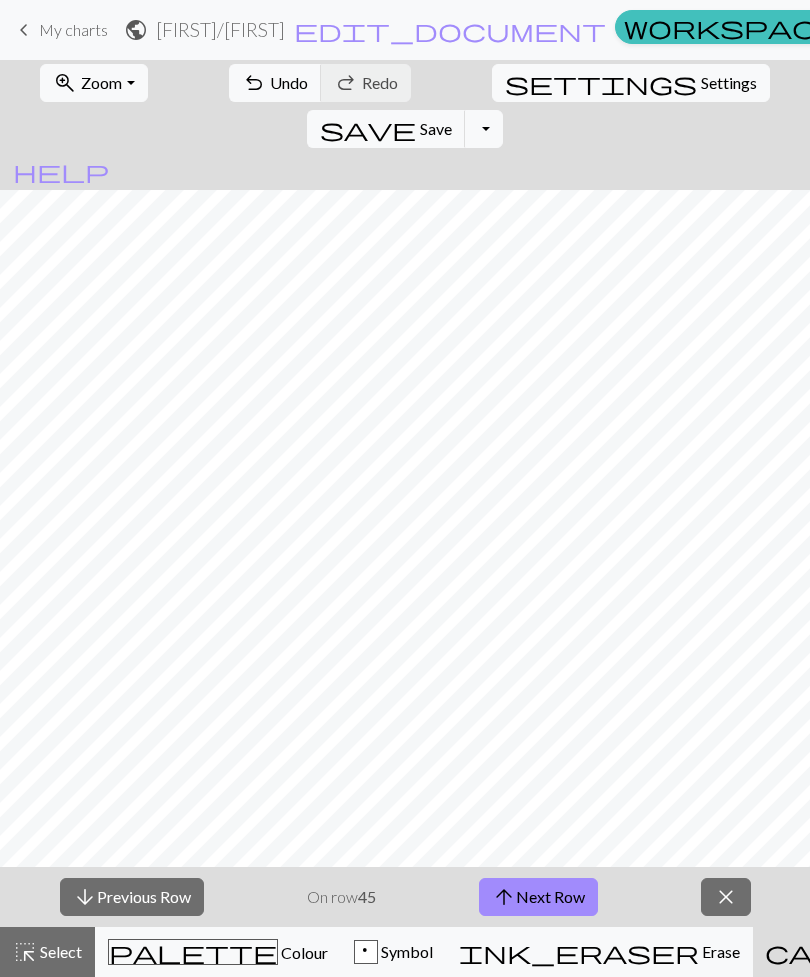 click on "arrow_upward  Next Row" at bounding box center [538, 897] 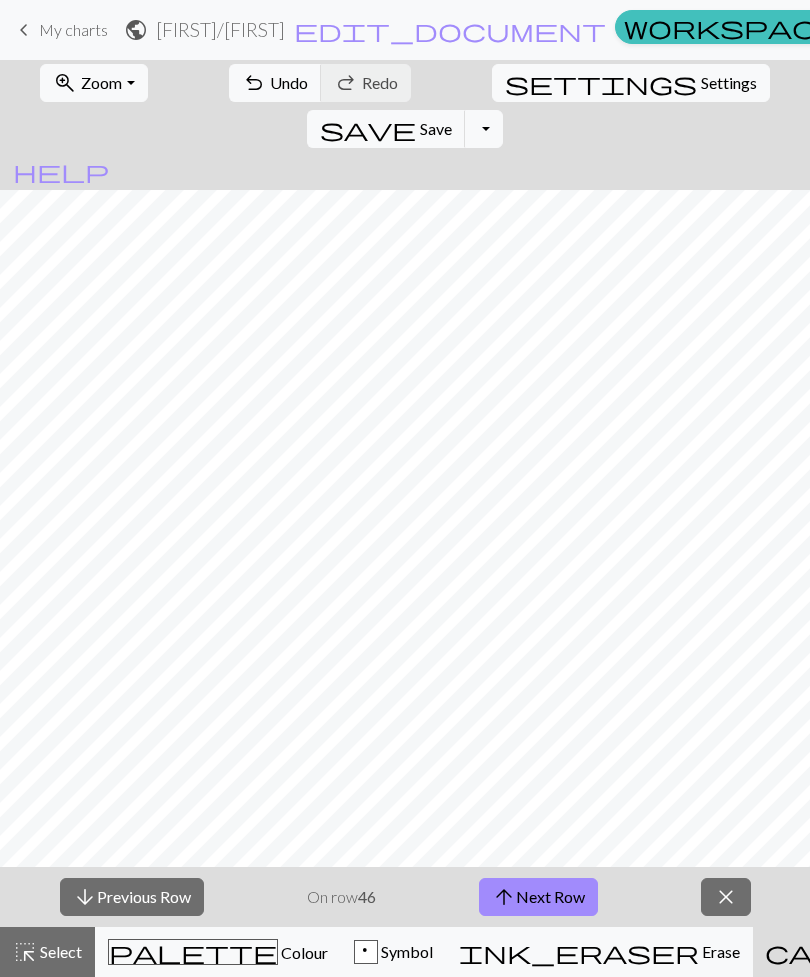 click on "arrow_upward  Next Row" at bounding box center [538, 897] 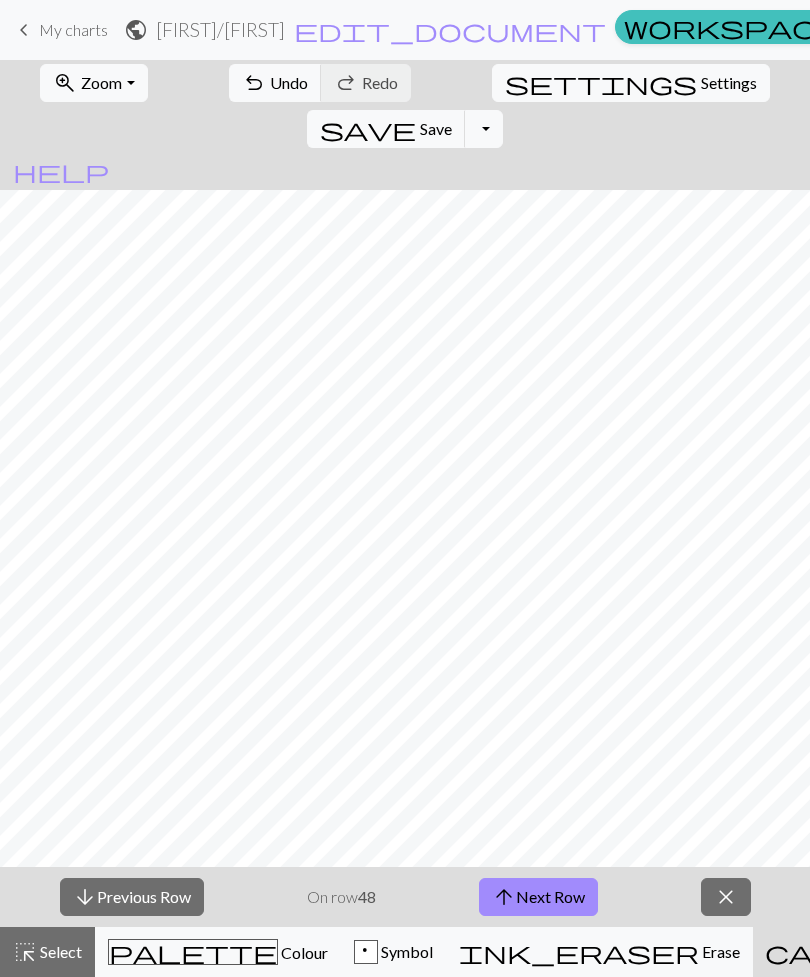 click on "arrow_upward  Next Row" at bounding box center [538, 897] 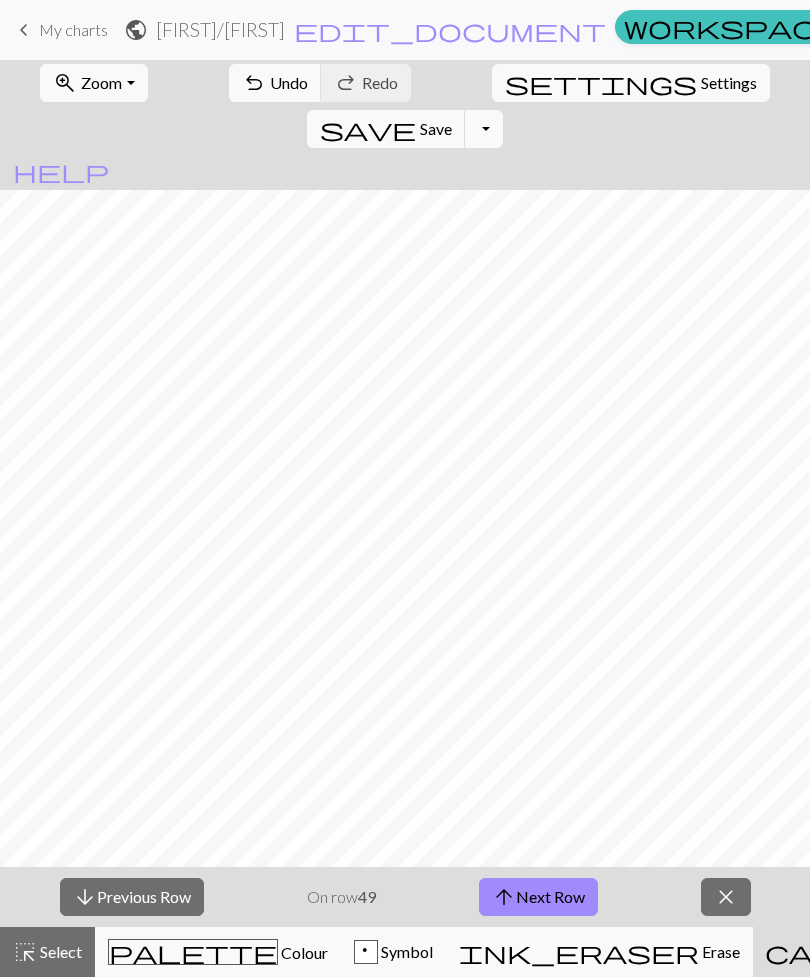 click on "arrow_upward  Next Row" at bounding box center (538, 897) 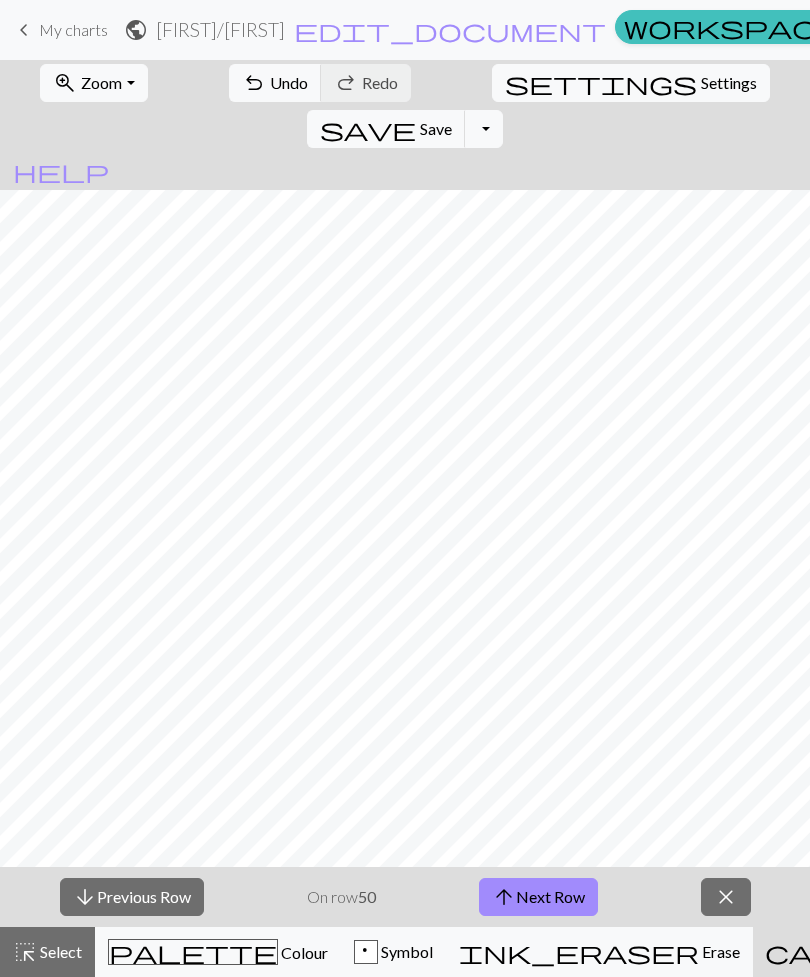 click on "arrow_upward  Next Row" at bounding box center (538, 897) 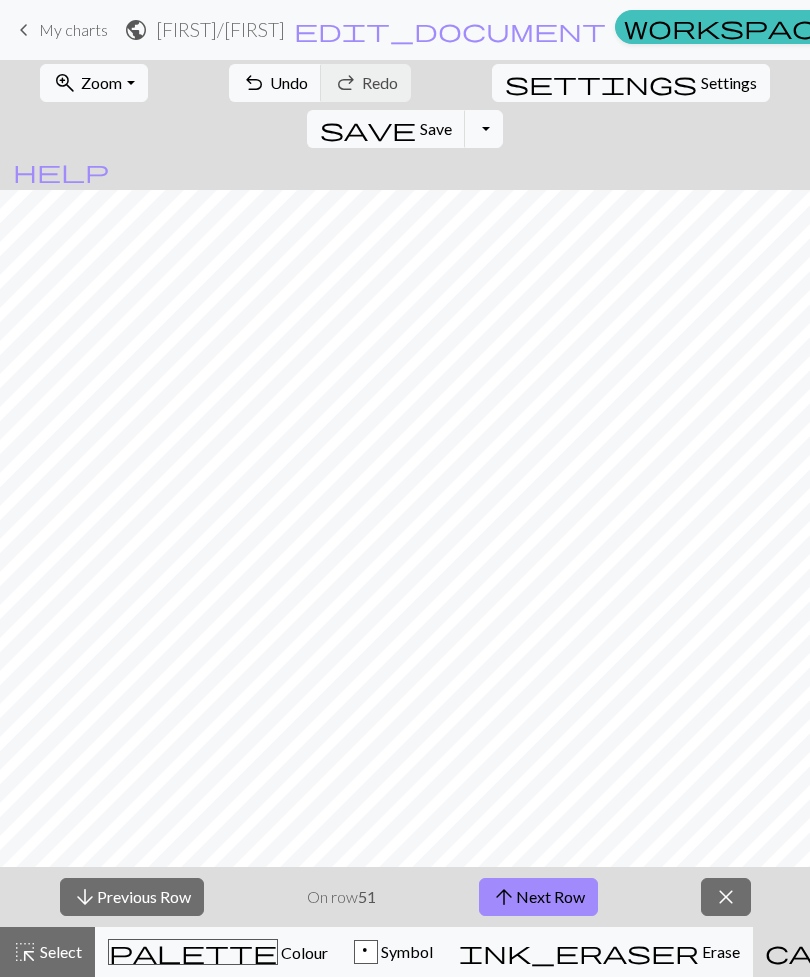 click on "arrow_upward  Next Row" at bounding box center [538, 897] 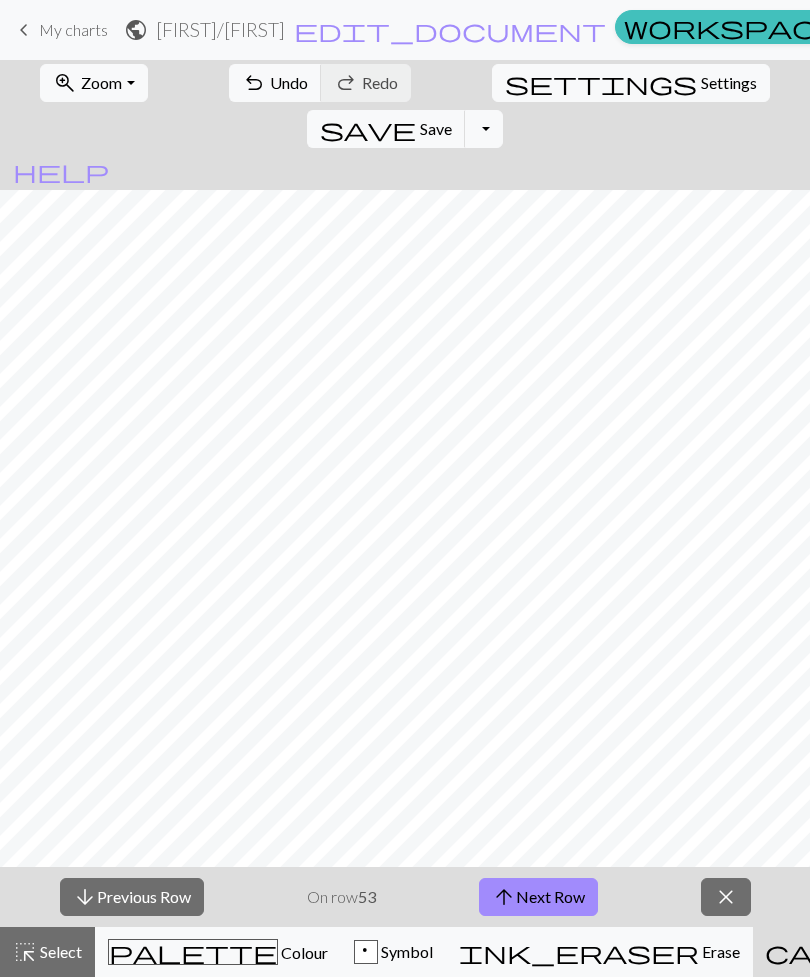click on "arrow_upward  Next Row" at bounding box center (538, 897) 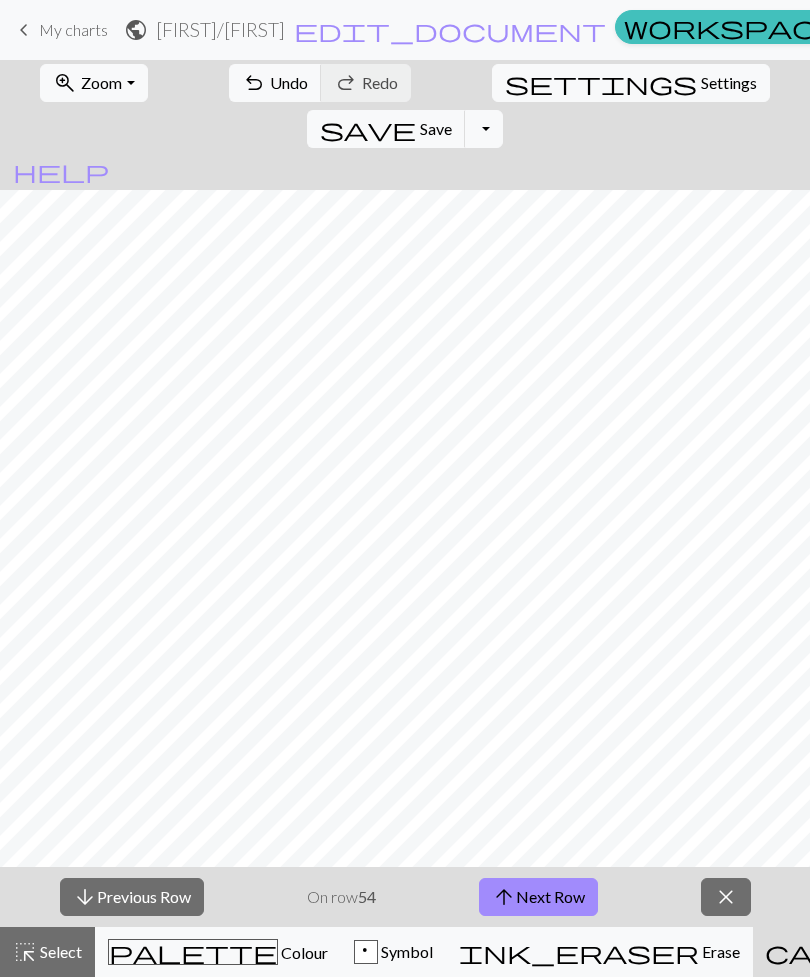 click on "arrow_upward  Next Row" at bounding box center [538, 897] 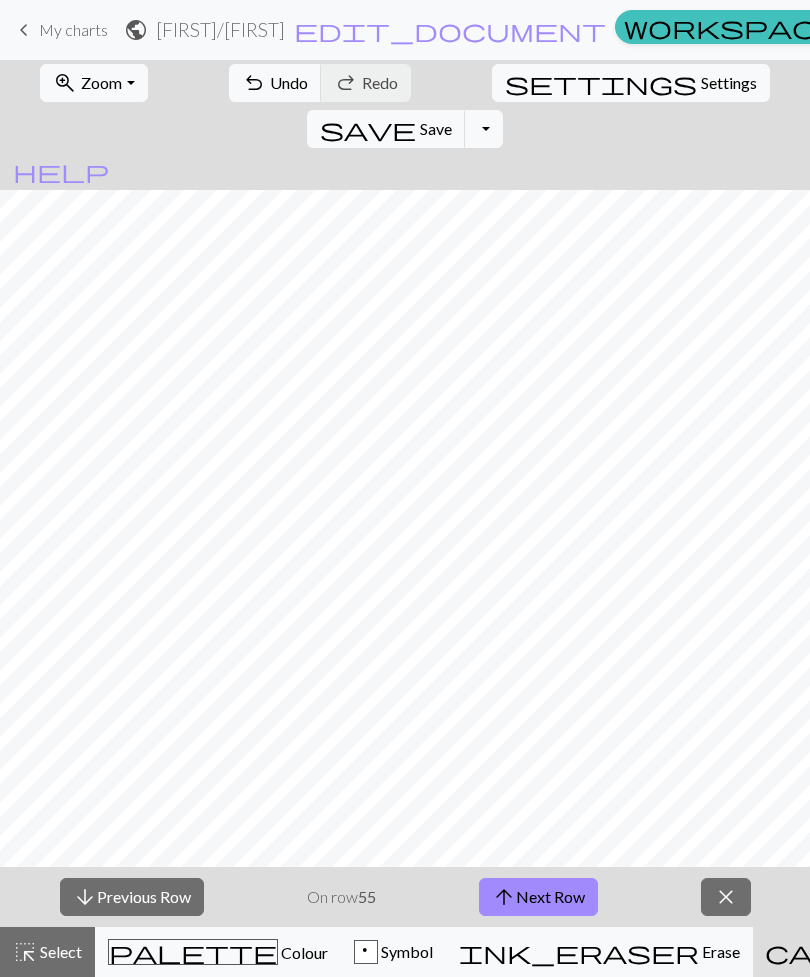 click on "arrow_upward  Next Row" at bounding box center (538, 897) 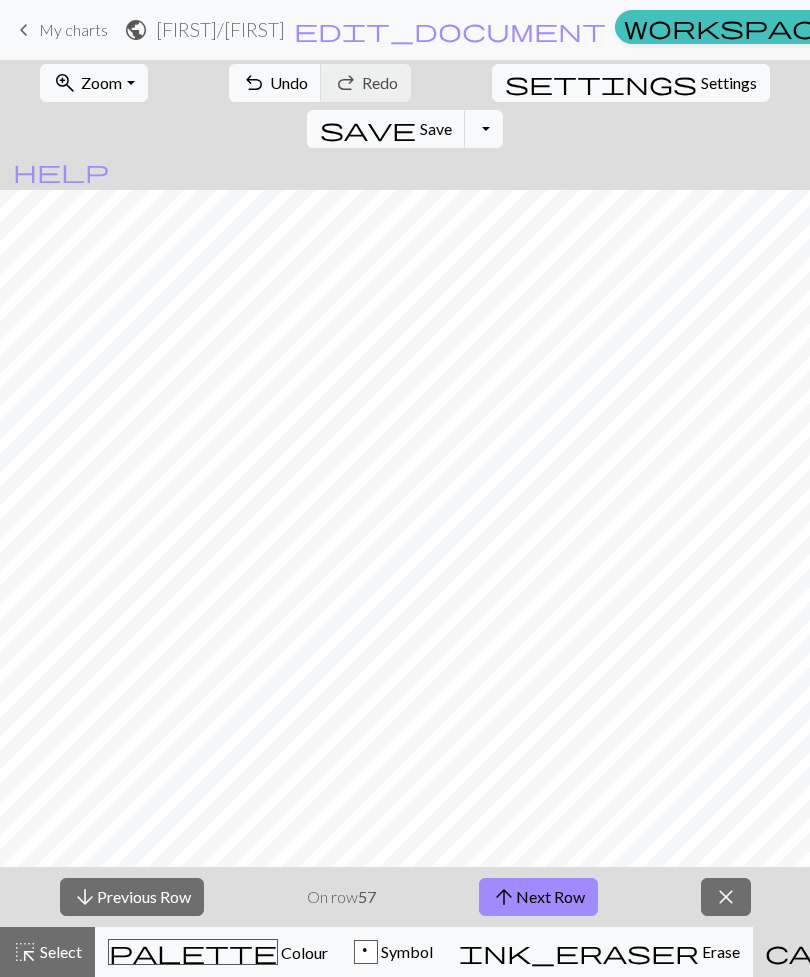 click on "arrow_upward  Next Row" at bounding box center [538, 897] 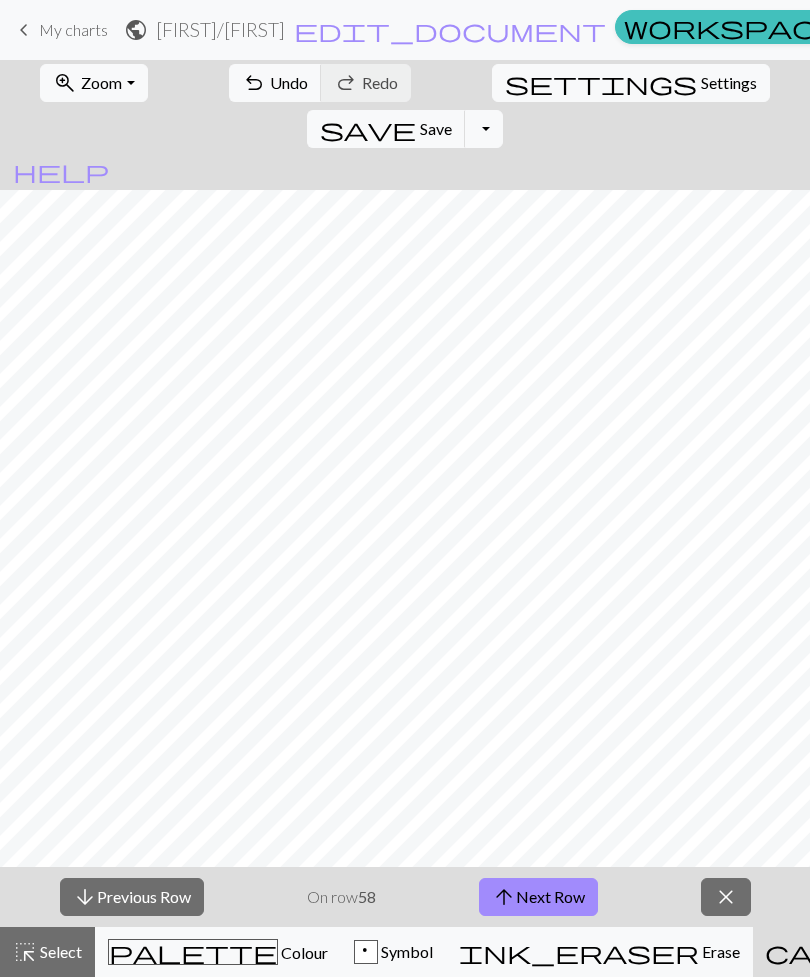 click on "arrow_upward  Next Row" at bounding box center [538, 897] 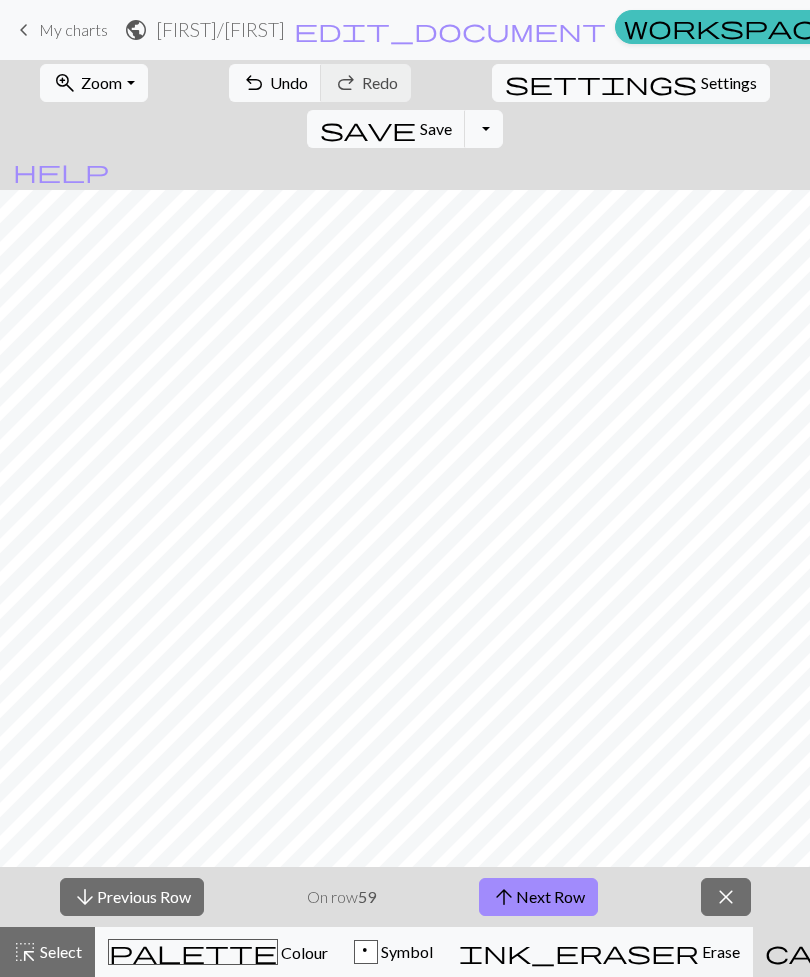 click on "arrow_upward  Next Row" at bounding box center [538, 897] 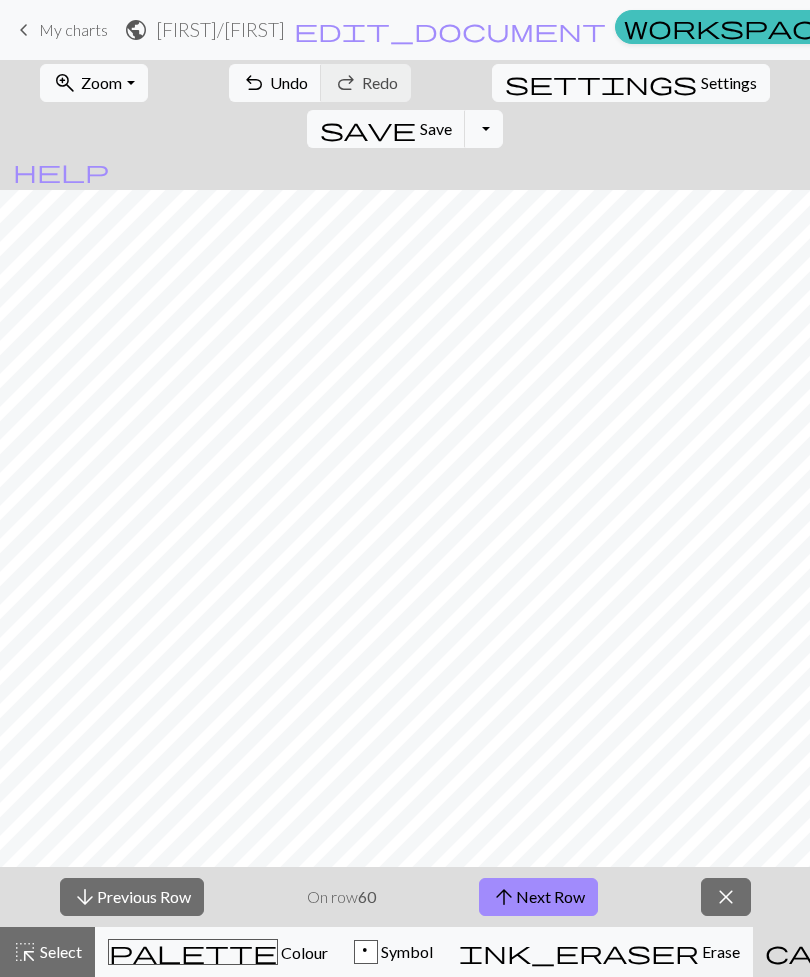 click on "arrow_upward  Next Row" at bounding box center [538, 897] 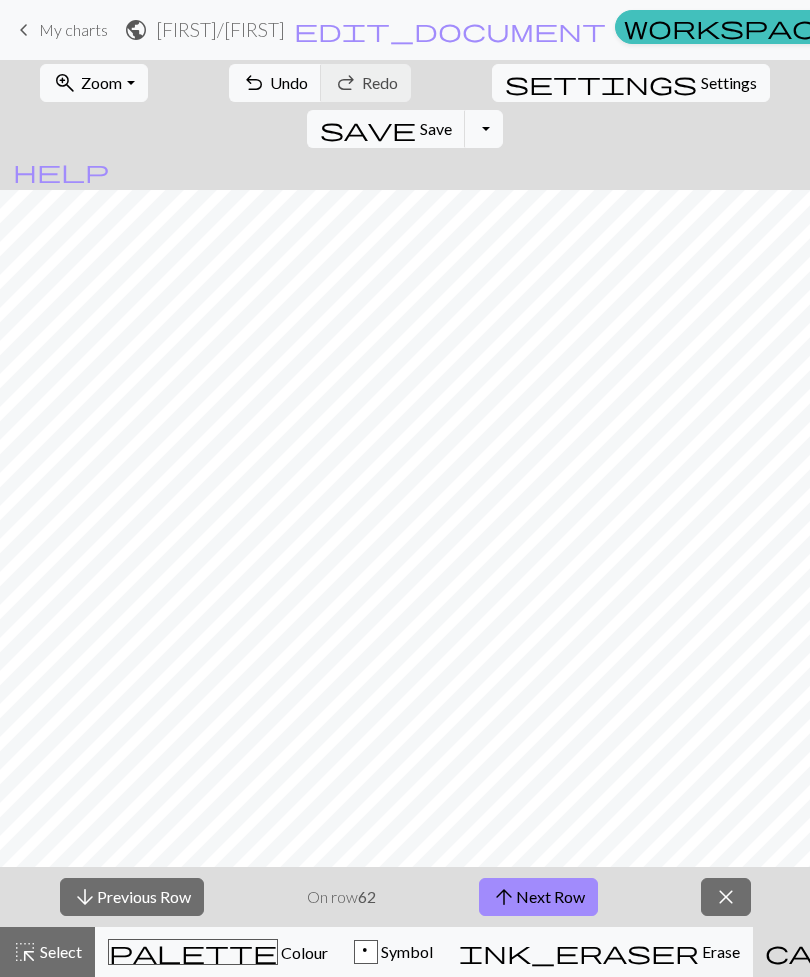 click on "arrow_upward  Next Row" at bounding box center [538, 897] 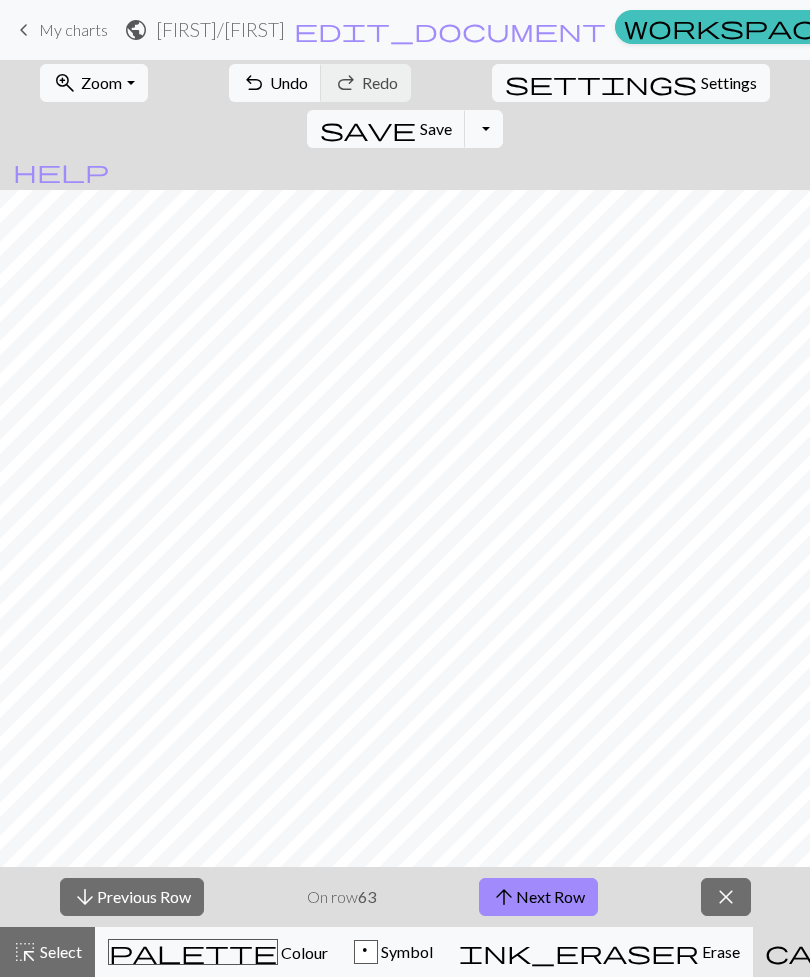 click on "arrow_upward  Next Row" at bounding box center [538, 897] 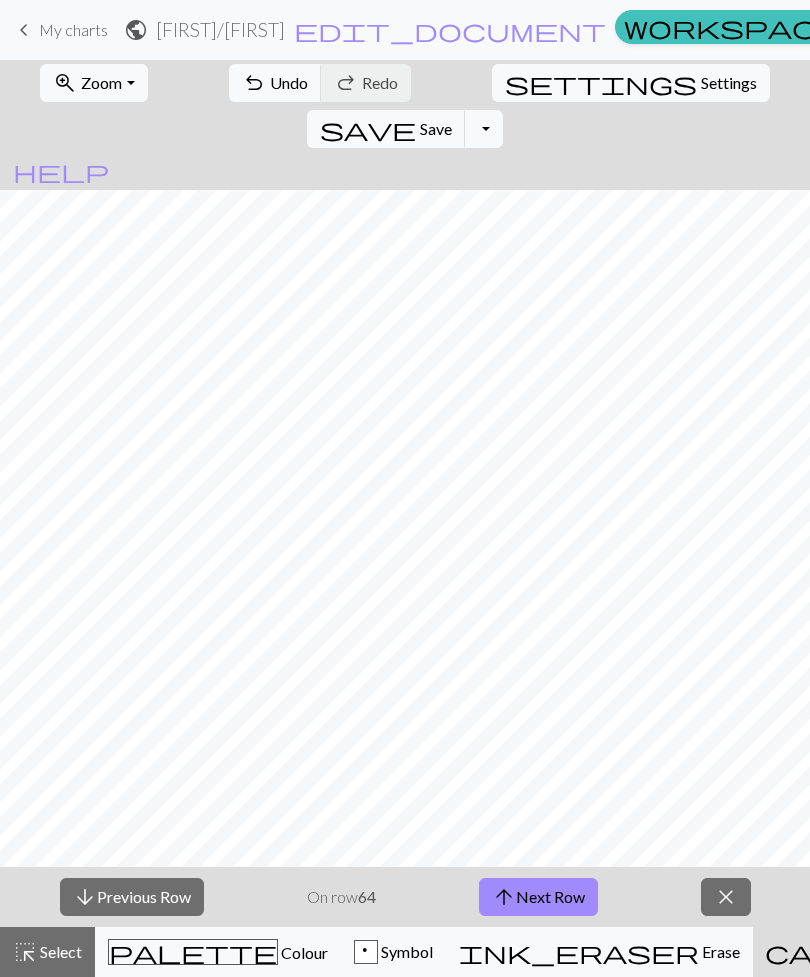 click on "arrow_upward  Next Row" at bounding box center (538, 897) 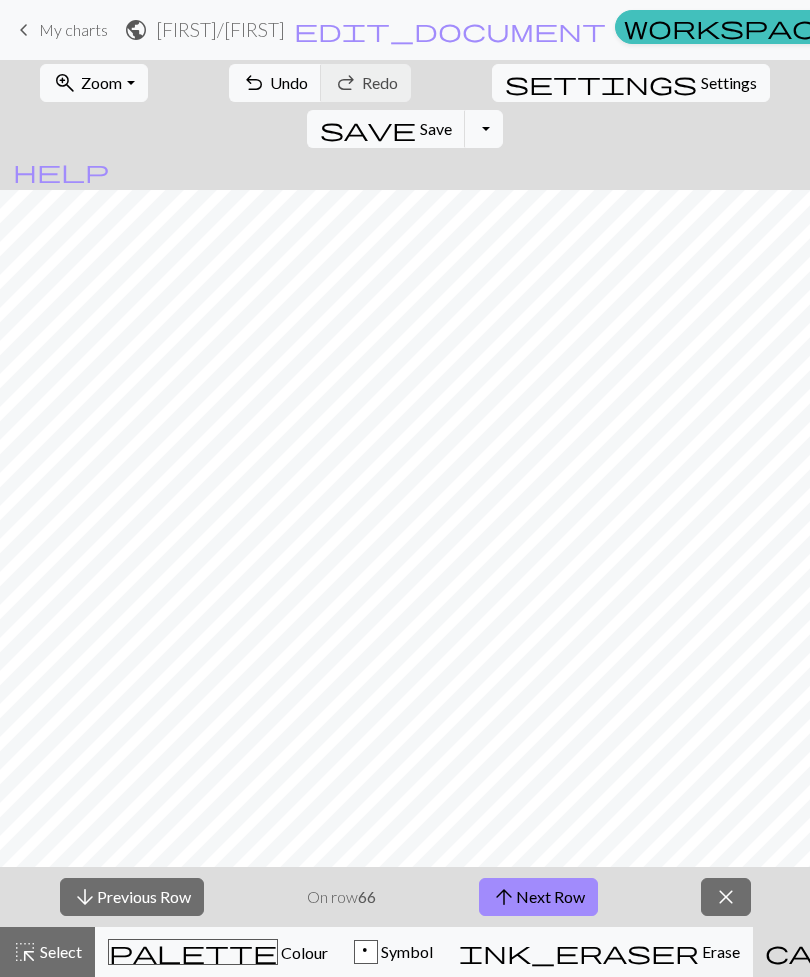 click on "arrow_upward  Next Row" at bounding box center [538, 897] 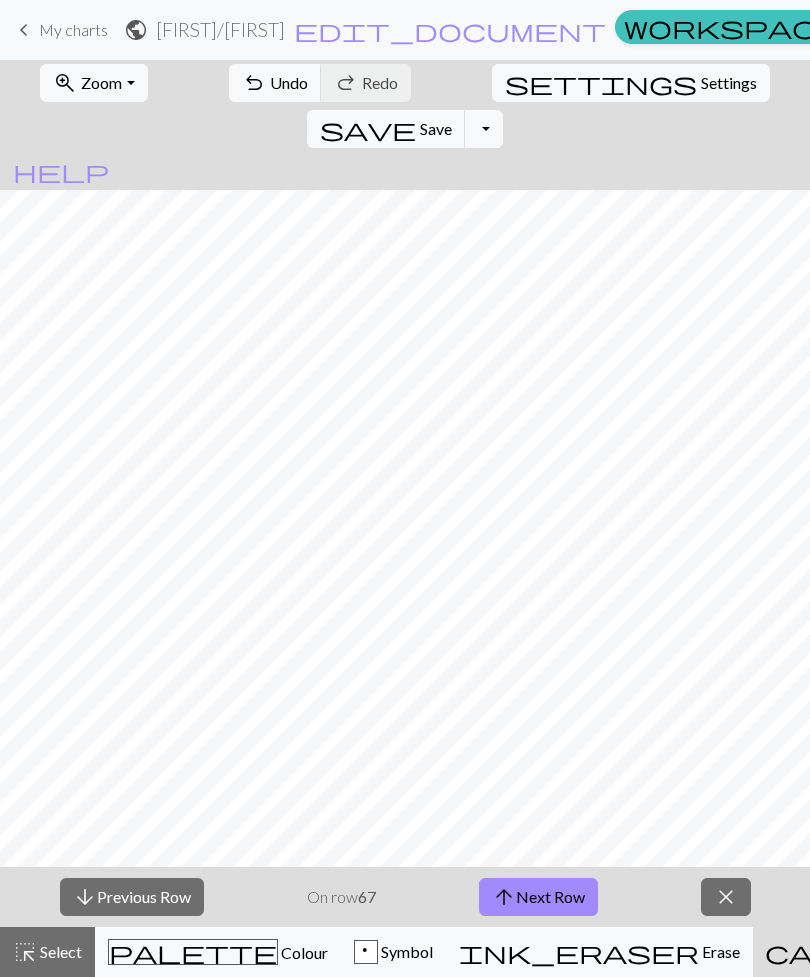 click on "arrow_upward  Next Row" at bounding box center (538, 897) 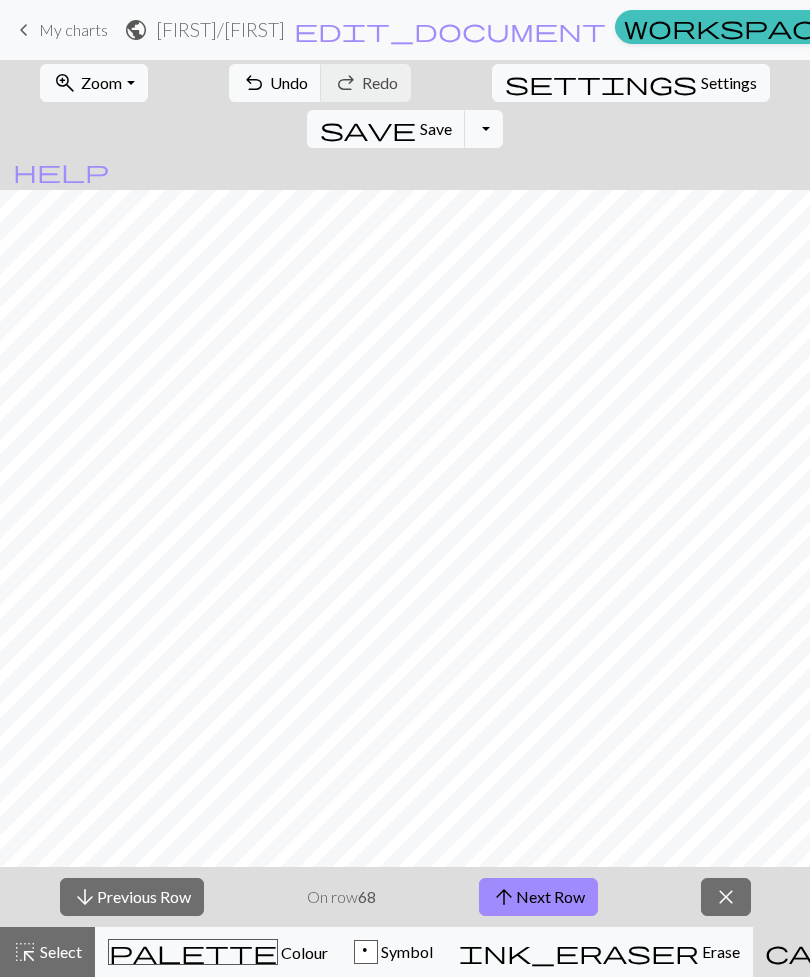 click on "arrow_upward  Next Row" at bounding box center (538, 897) 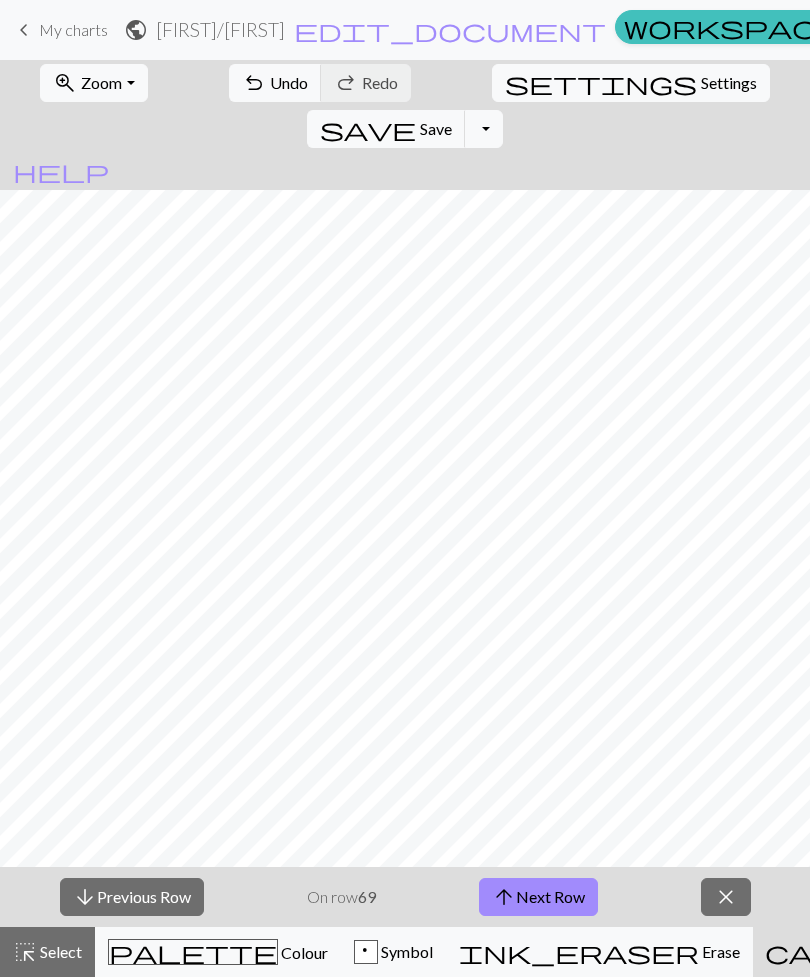 click on "arrow_upward  Next Row" at bounding box center (538, 897) 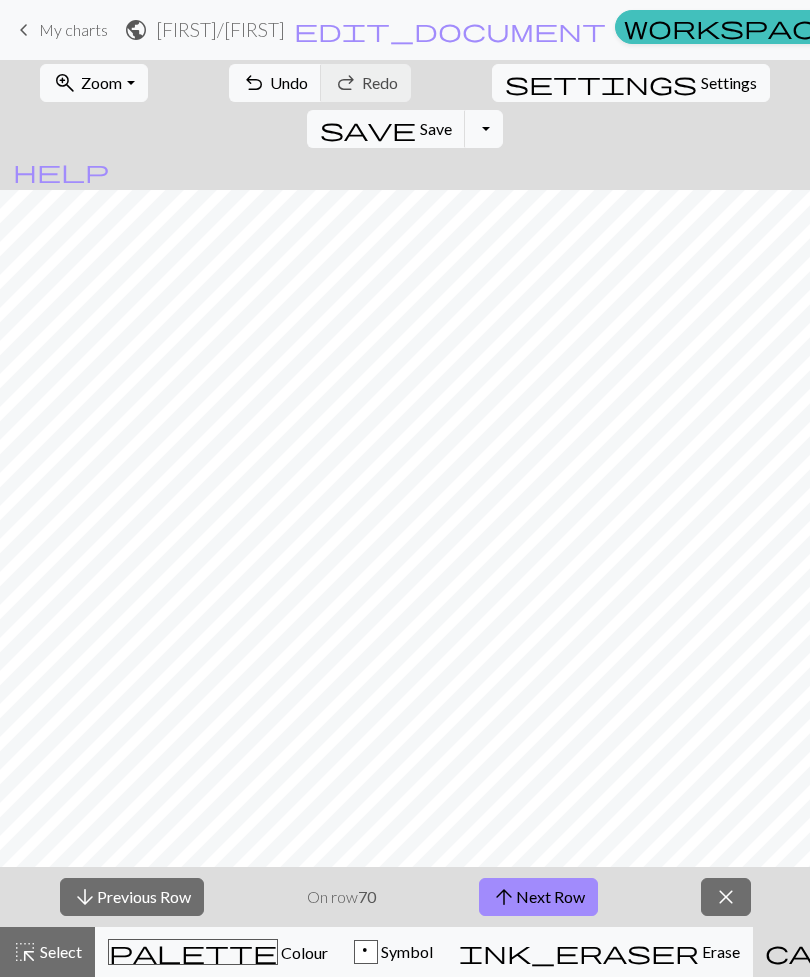 click on "arrow_upward  Next Row" at bounding box center (538, 897) 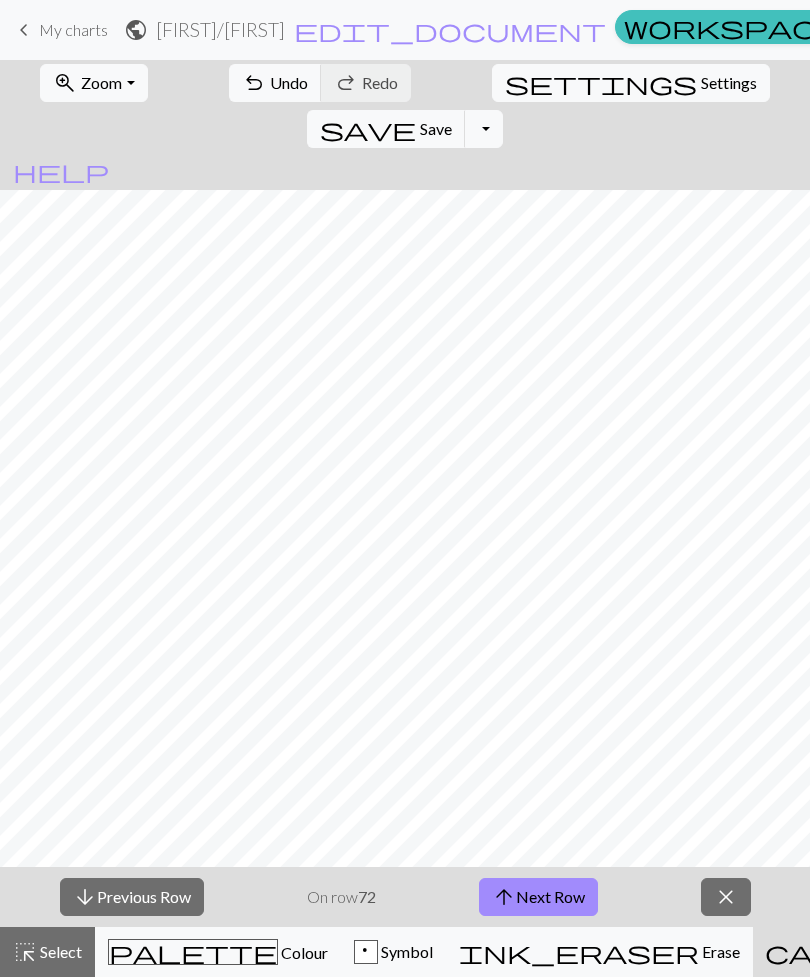 click on "arrow_upward  Next Row" at bounding box center (538, 897) 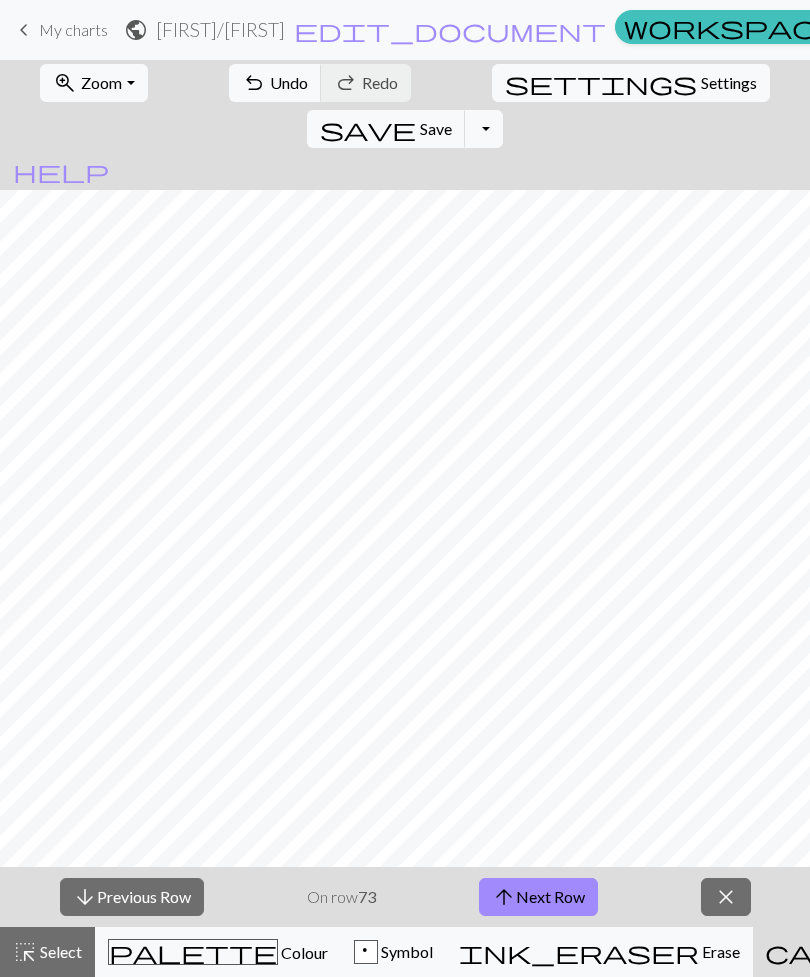 click on "arrow_upward  Next Row" at bounding box center (538, 897) 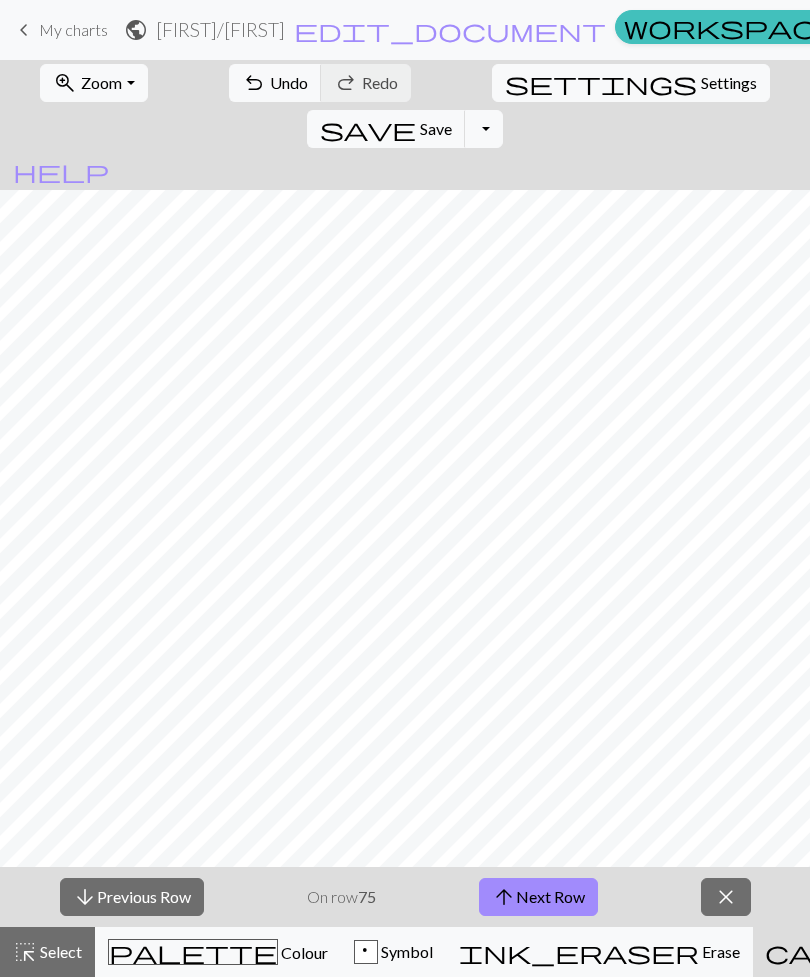 click on "arrow_upward  Next Row" at bounding box center (538, 897) 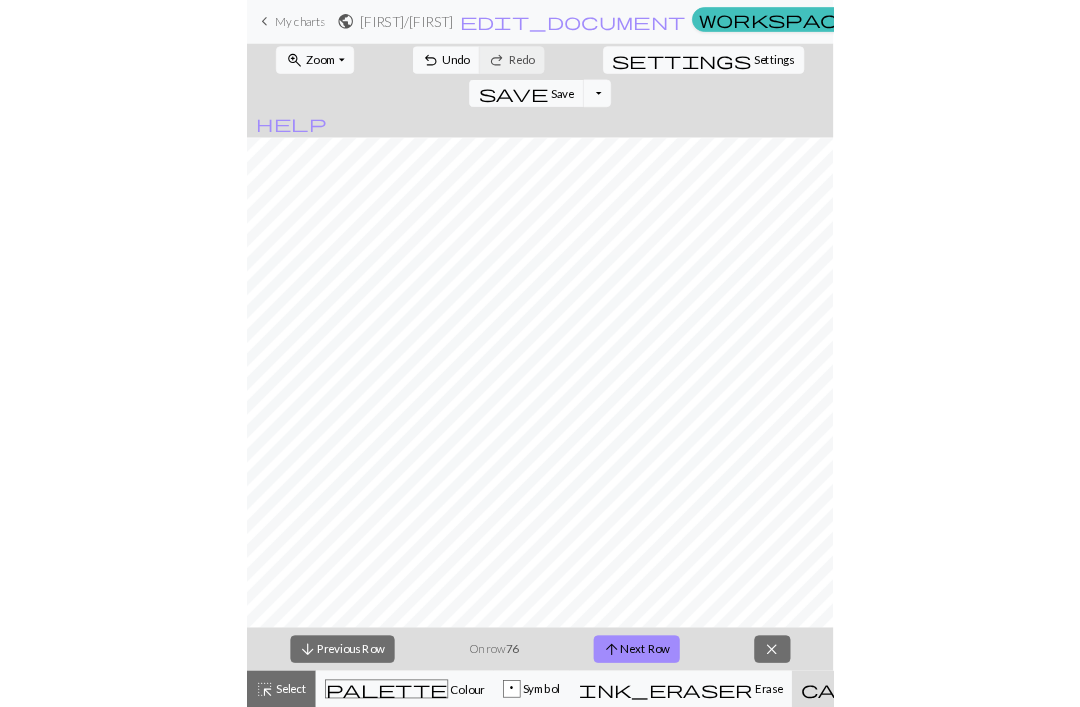 scroll, scrollTop: 4, scrollLeft: 0, axis: vertical 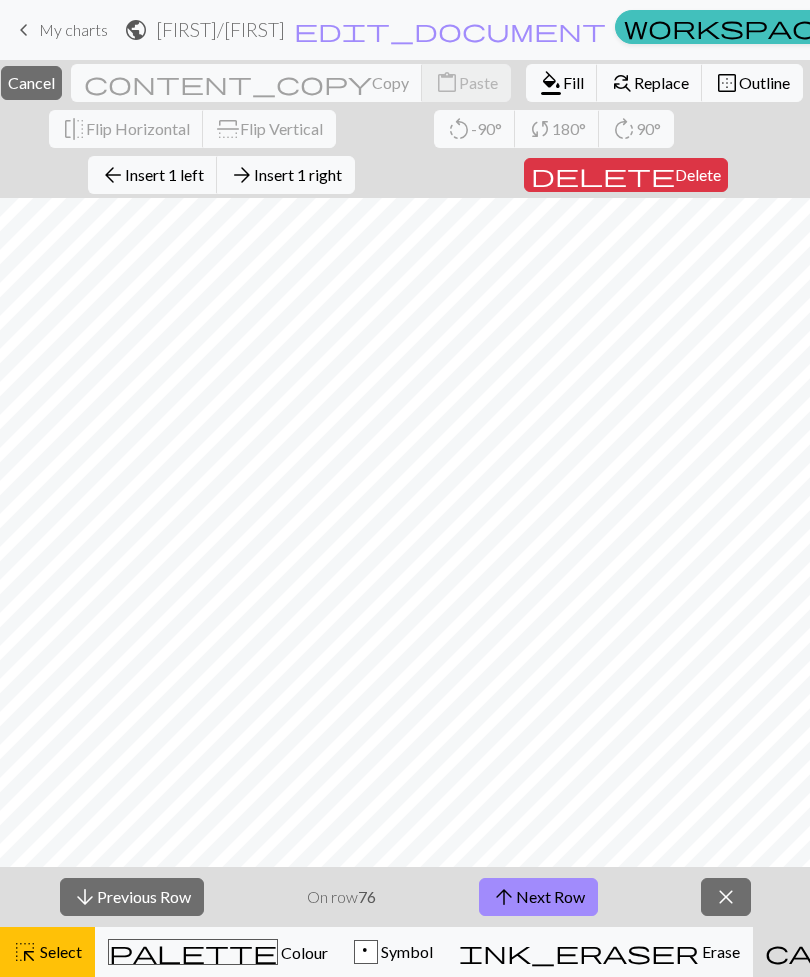 click on "Cancel" at bounding box center [31, 82] 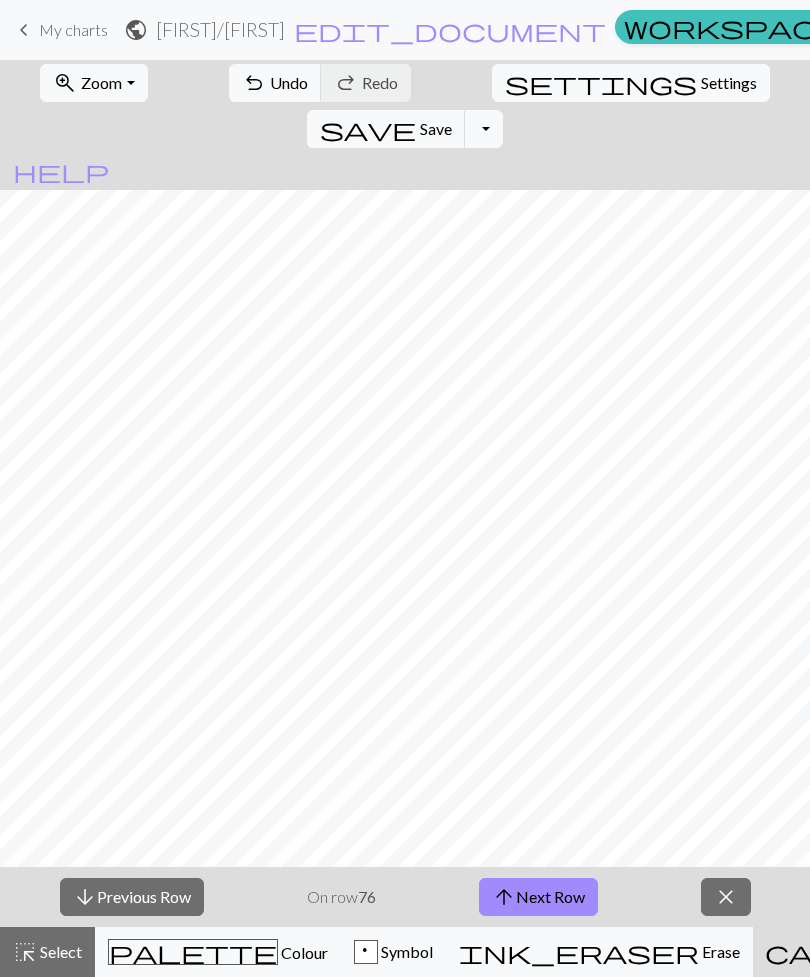 click on "arrow_downward Previous Row" at bounding box center [132, 897] 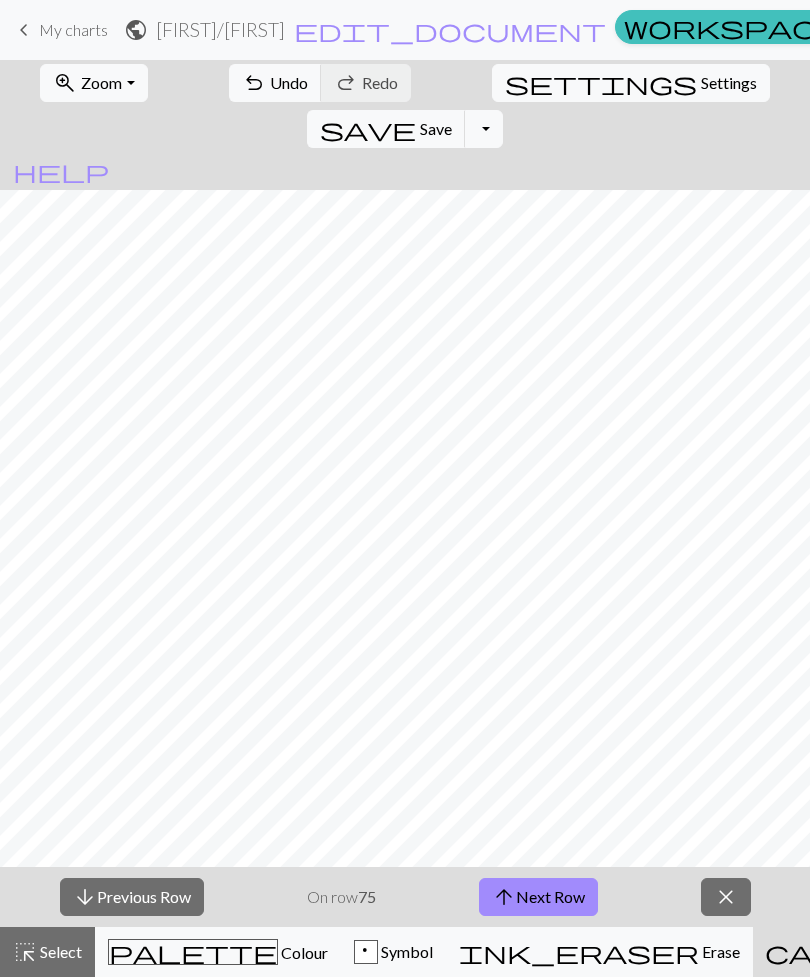 click on "arrow_downward Previous Row" at bounding box center [132, 897] 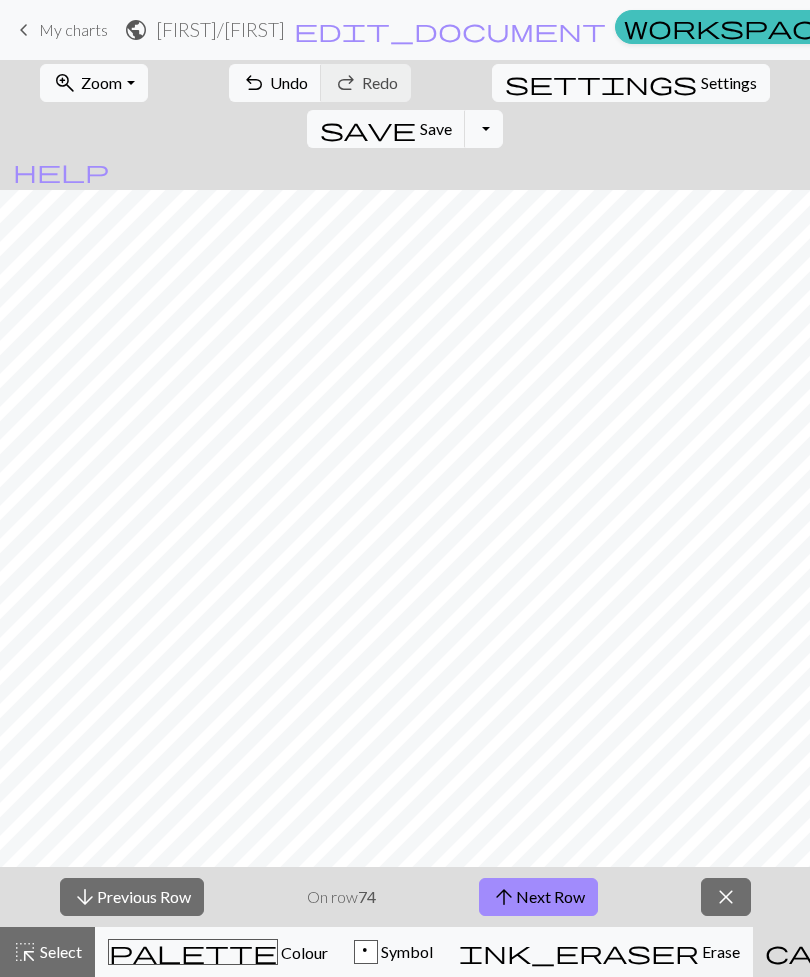 click on "arrow_downward Previous Row" at bounding box center (132, 897) 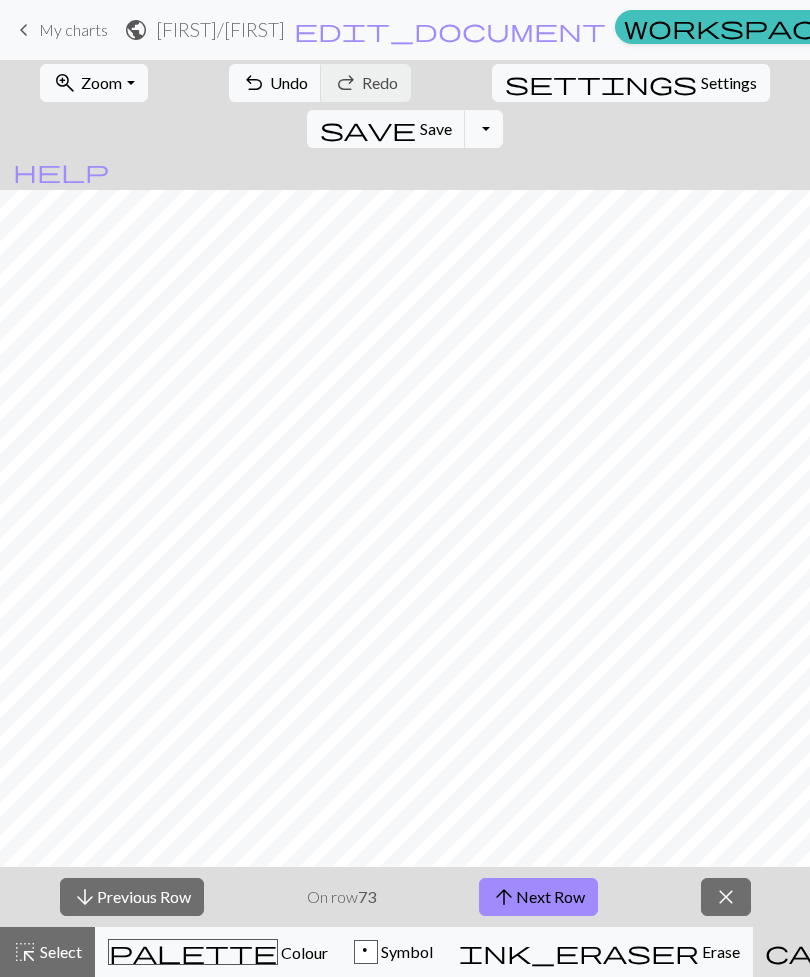 click on "arrow_downward Previous Row" at bounding box center (132, 897) 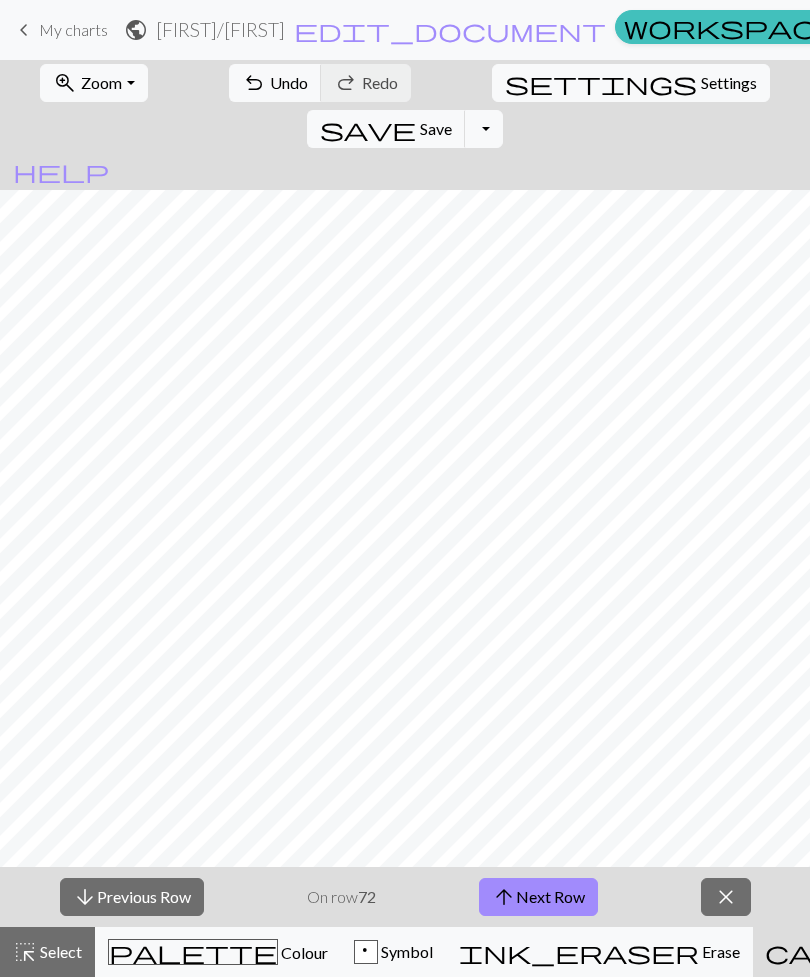 click on "arrow_downward Previous Row" at bounding box center [132, 897] 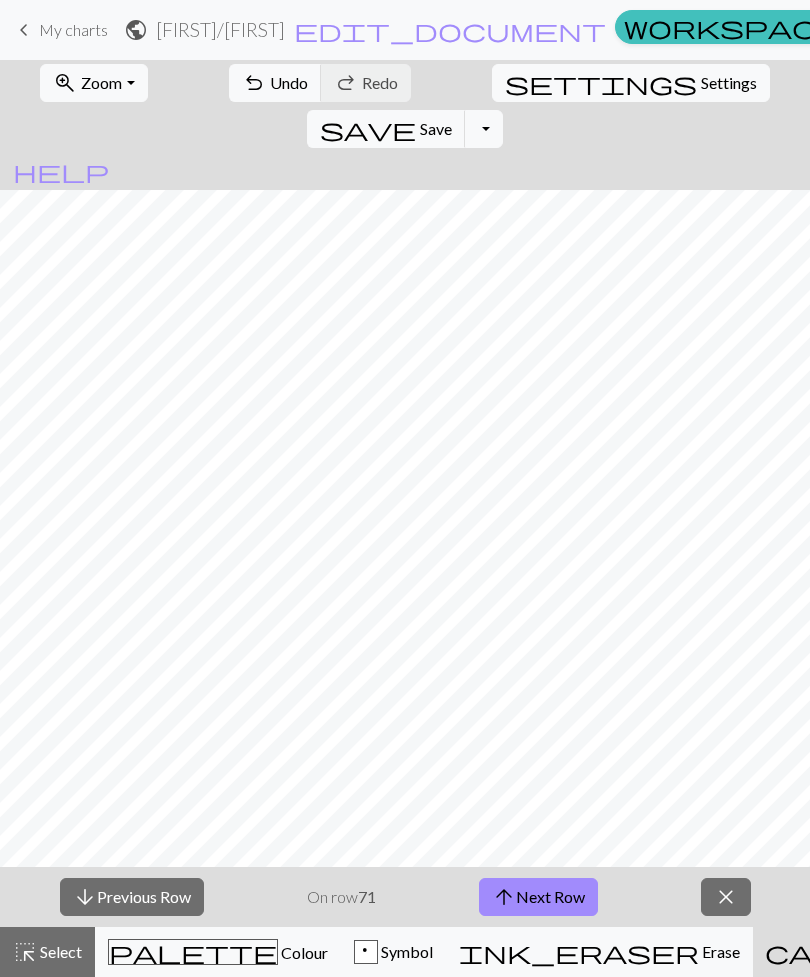 click on "arrow_downward Previous Row" at bounding box center (132, 897) 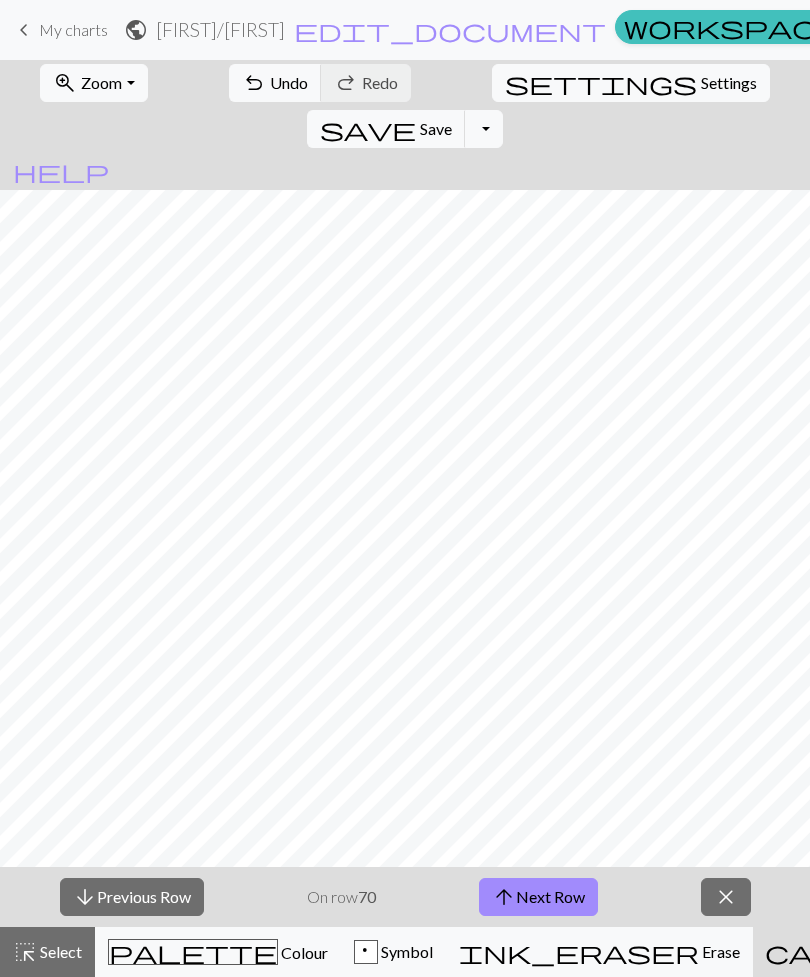 click on "arrow_downward Previous Row" at bounding box center [132, 897] 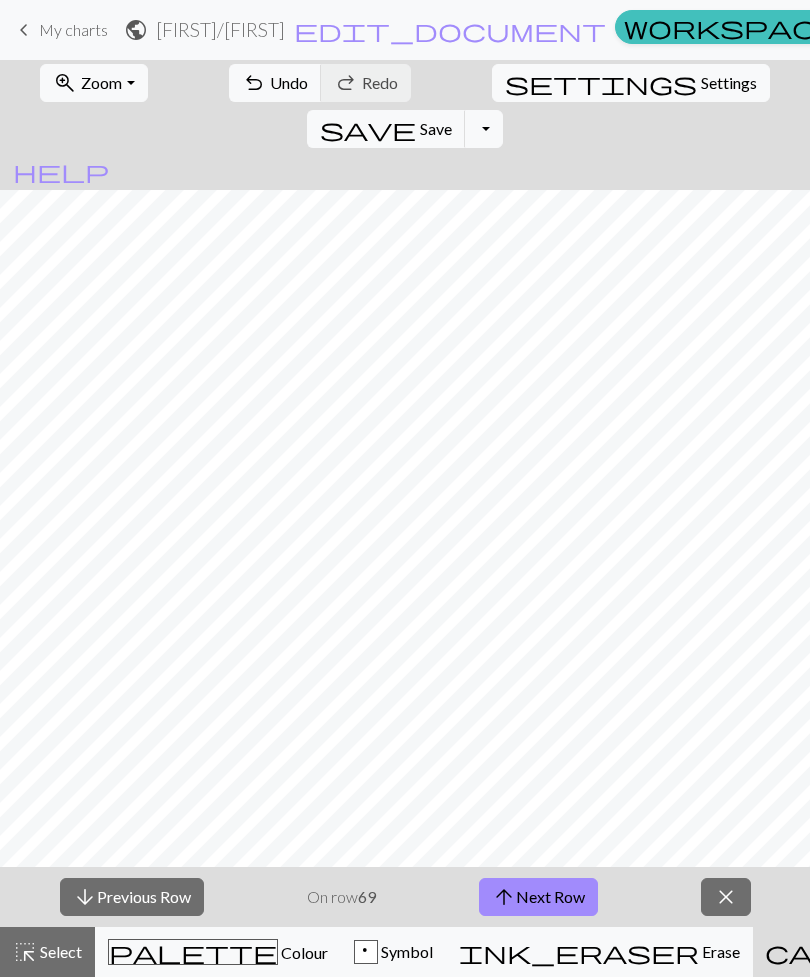 click on "arrow_downward Previous Row" at bounding box center [132, 897] 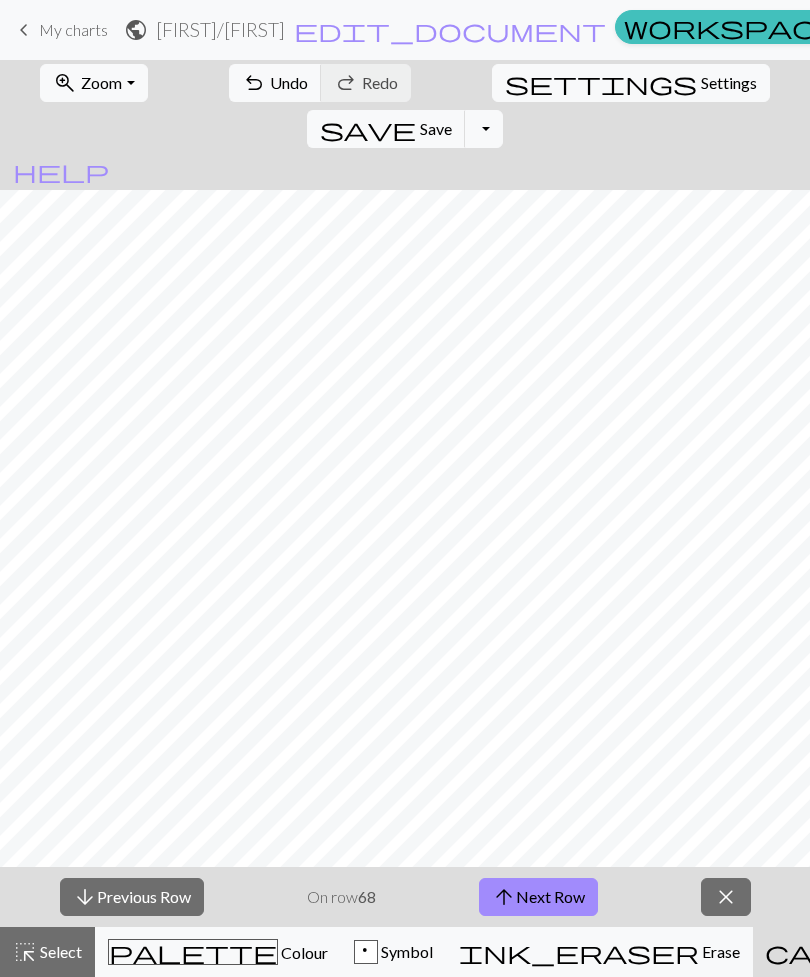 click on "arrow_downward Previous Row" at bounding box center (132, 897) 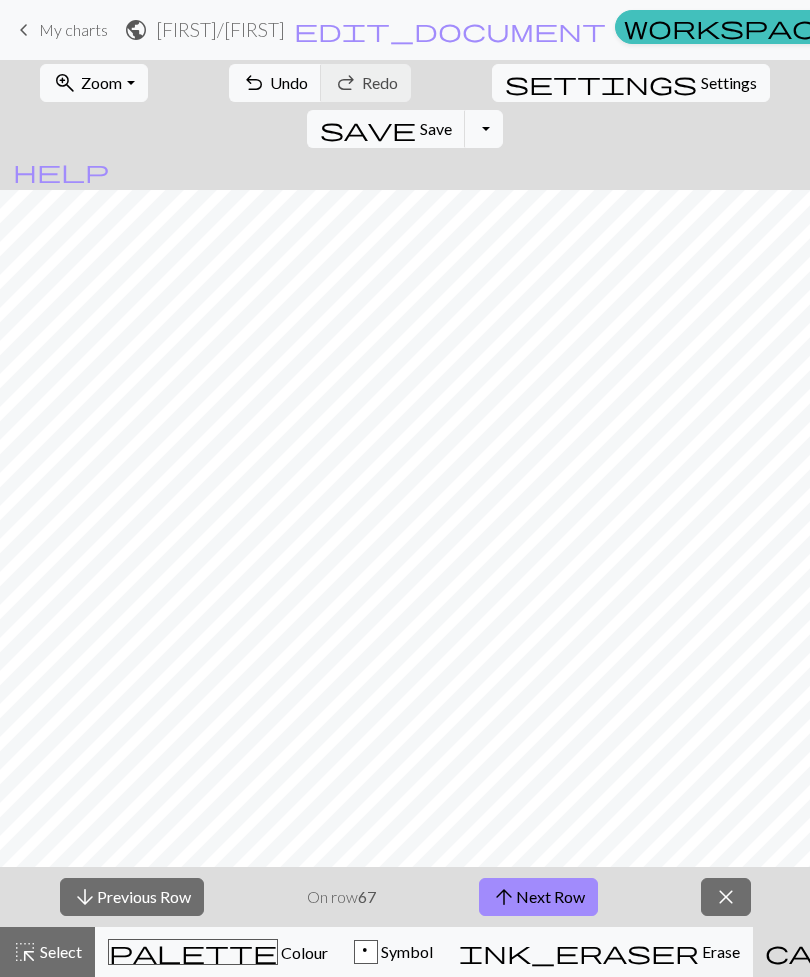 click on "arrow_downward Previous Row" at bounding box center (132, 897) 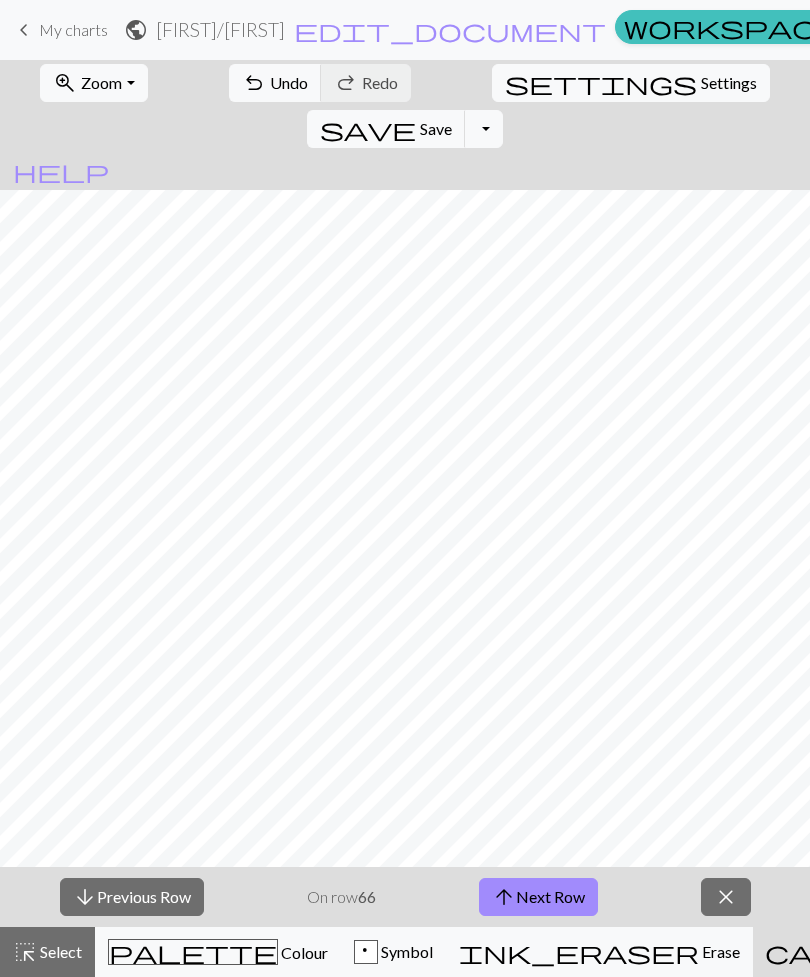 click on "arrow_downward Previous Row" at bounding box center [132, 897] 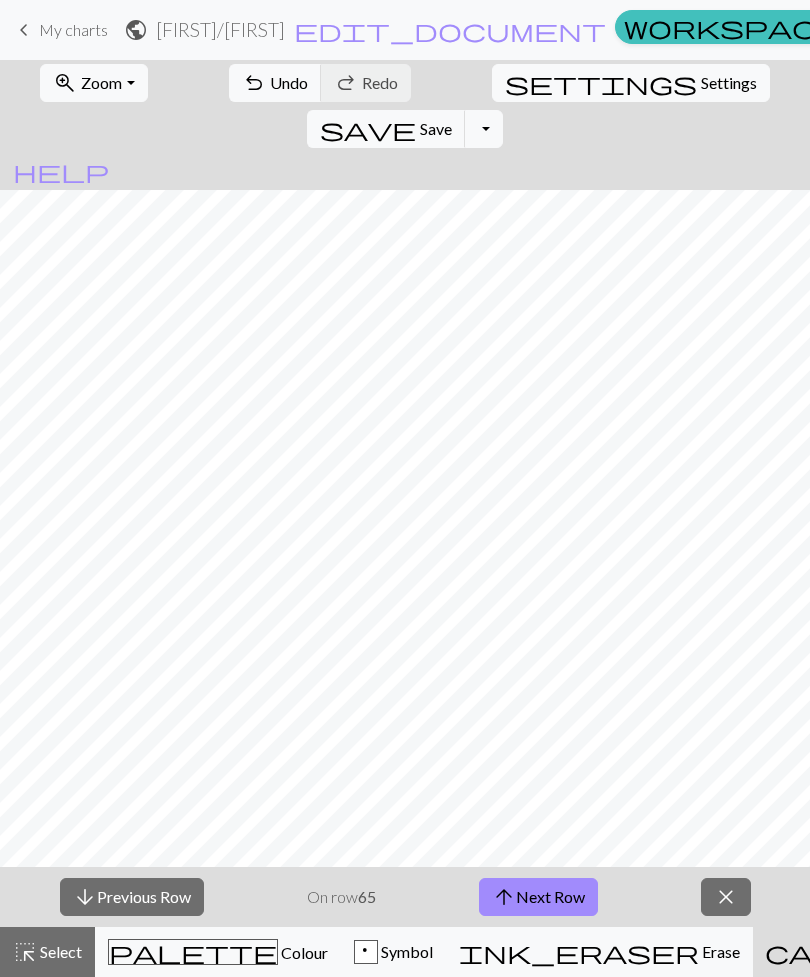 click on "Colour" at bounding box center (303, 952) 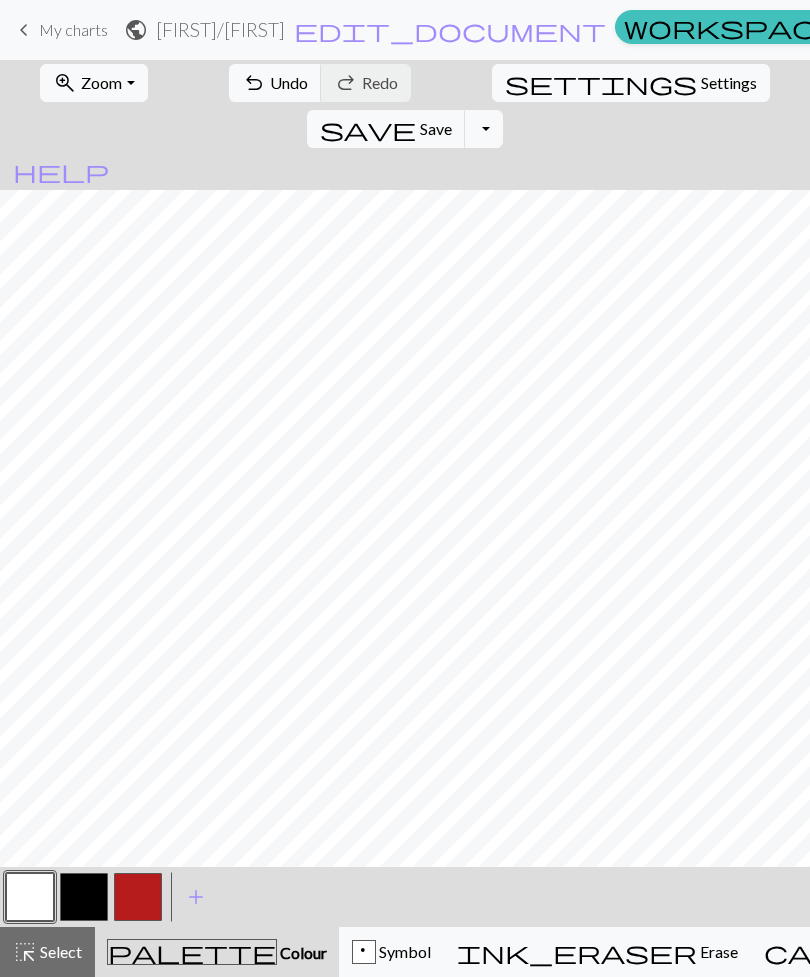 click at bounding box center (84, 897) 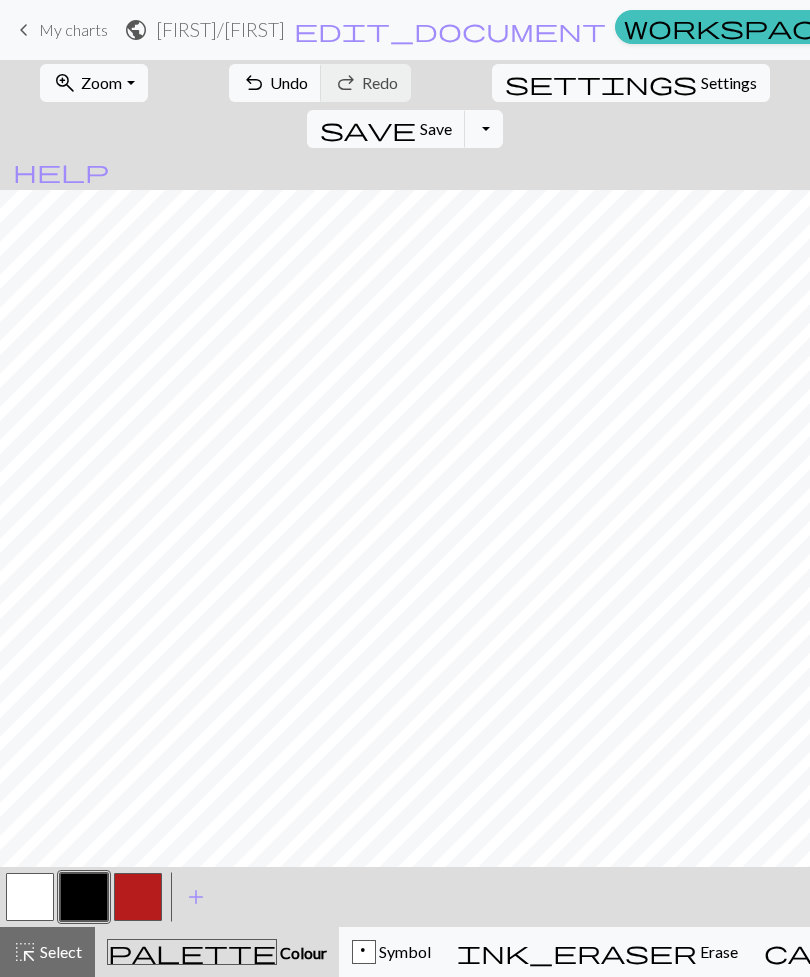 click at bounding box center (30, 897) 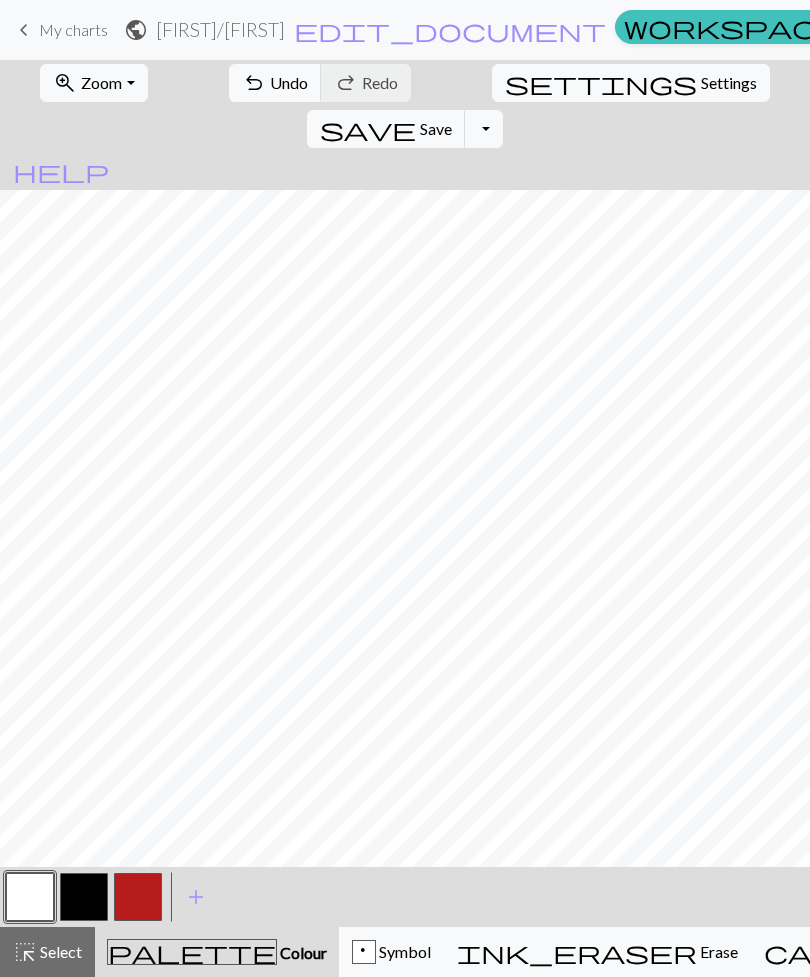click at bounding box center (84, 897) 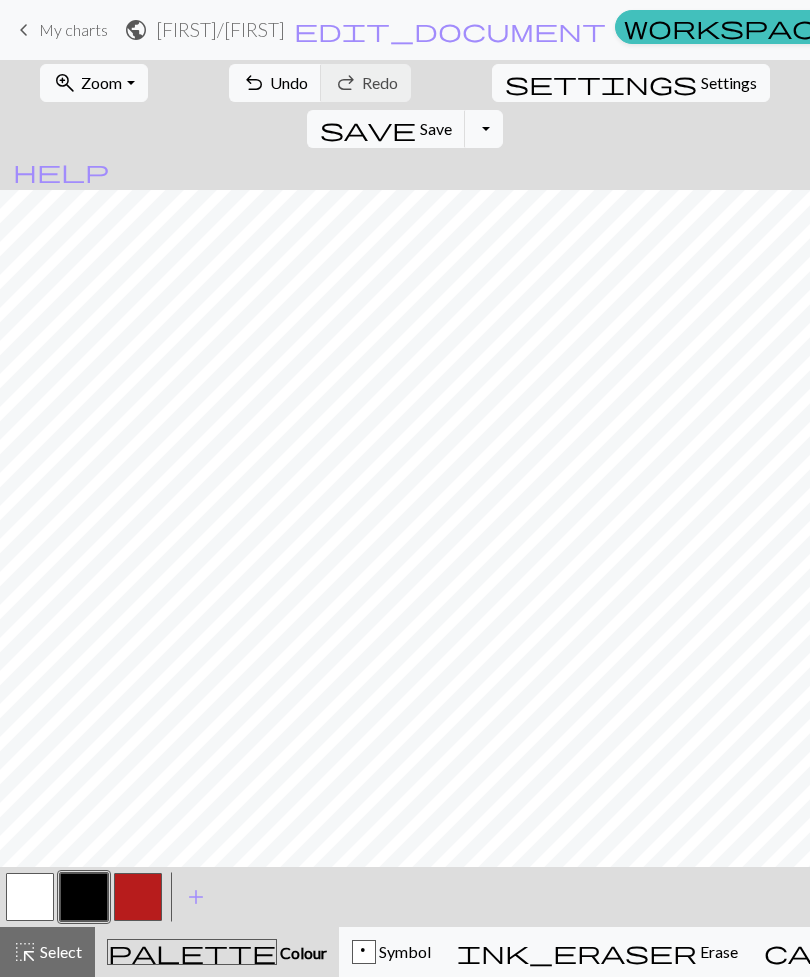 click at bounding box center (30, 897) 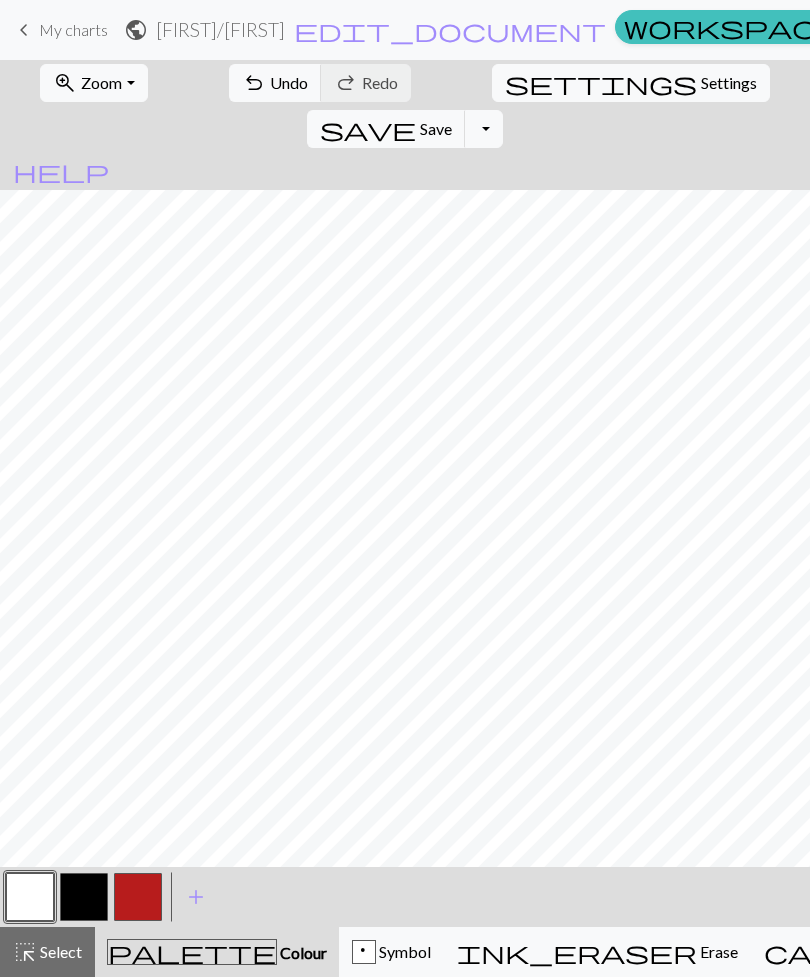 click on "Knitting mode" at bounding box center [1150, 951] 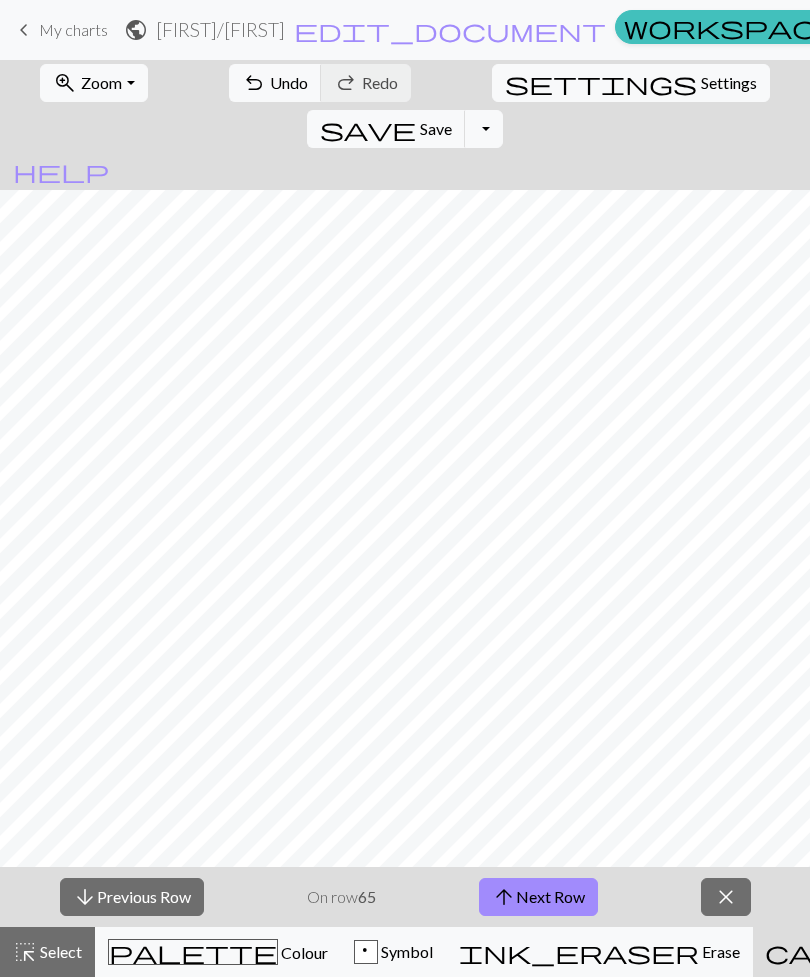 click on "arrow_downward Previous Row" at bounding box center (132, 897) 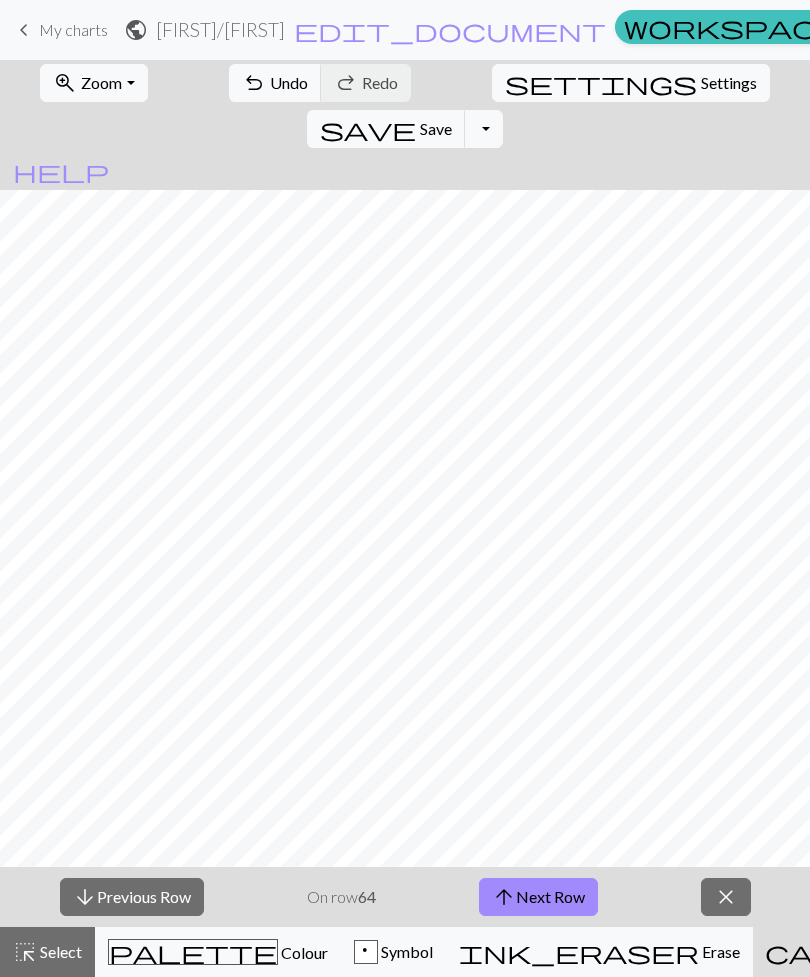 click on "arrow_downward Previous Row" at bounding box center (132, 897) 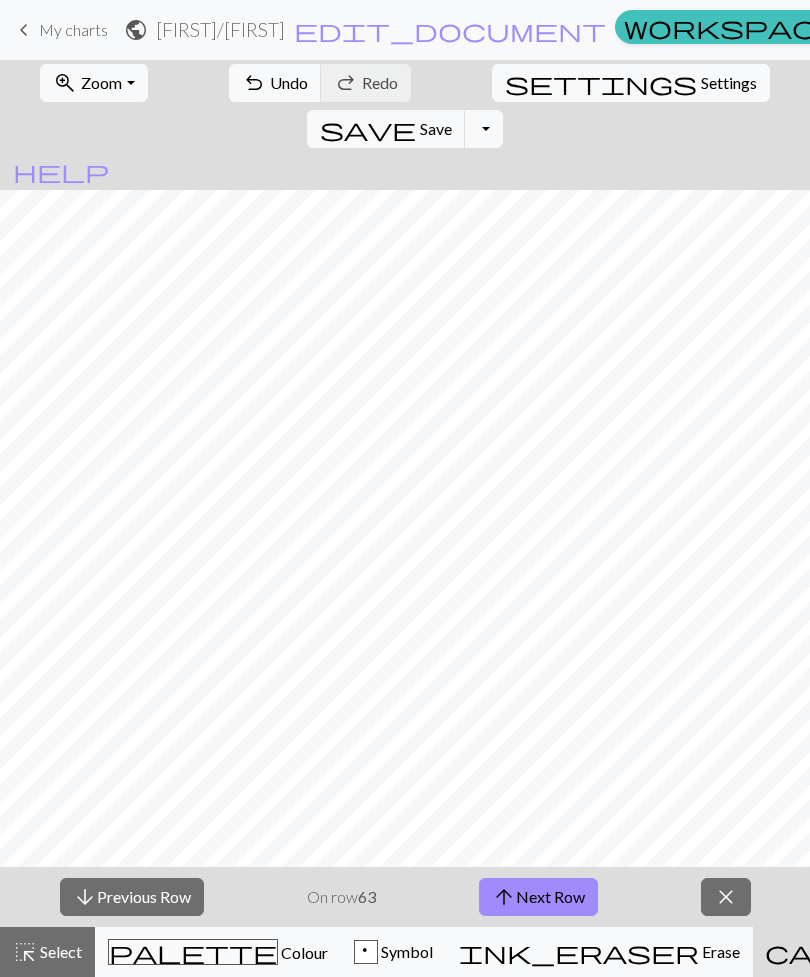 click on "arrow_downward Previous Row" at bounding box center [132, 897] 